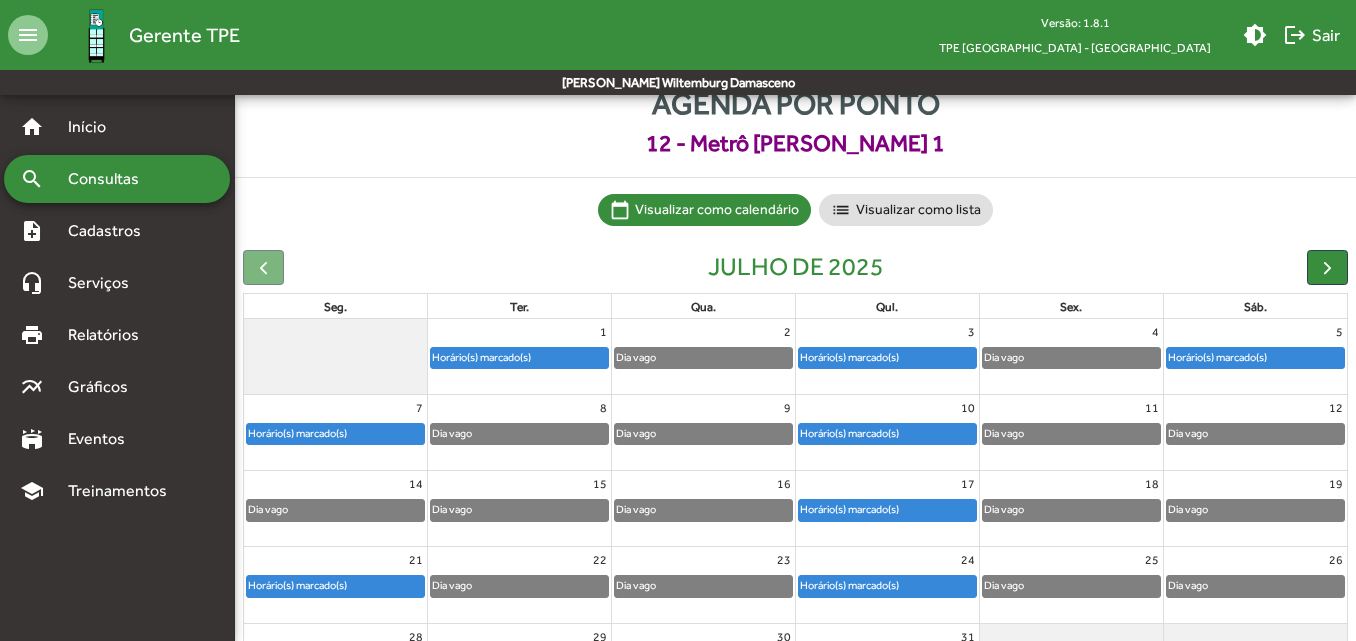 scroll, scrollTop: 0, scrollLeft: 0, axis: both 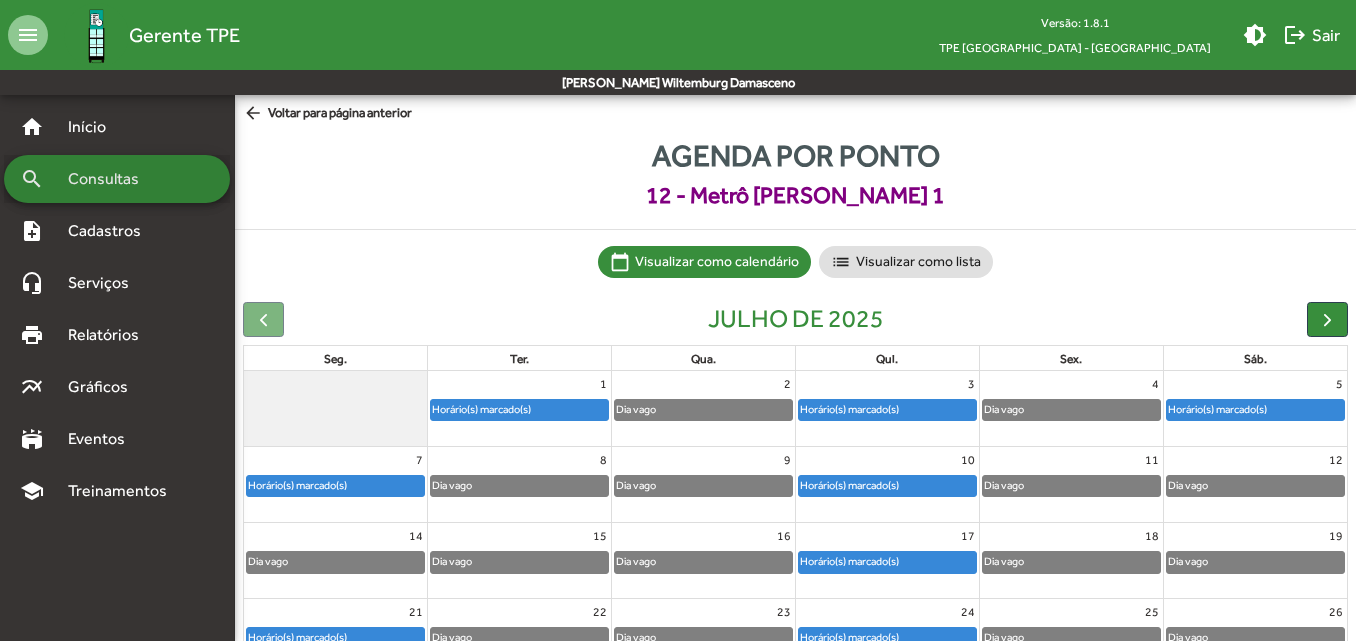 click on "Consultas" at bounding box center (110, 179) 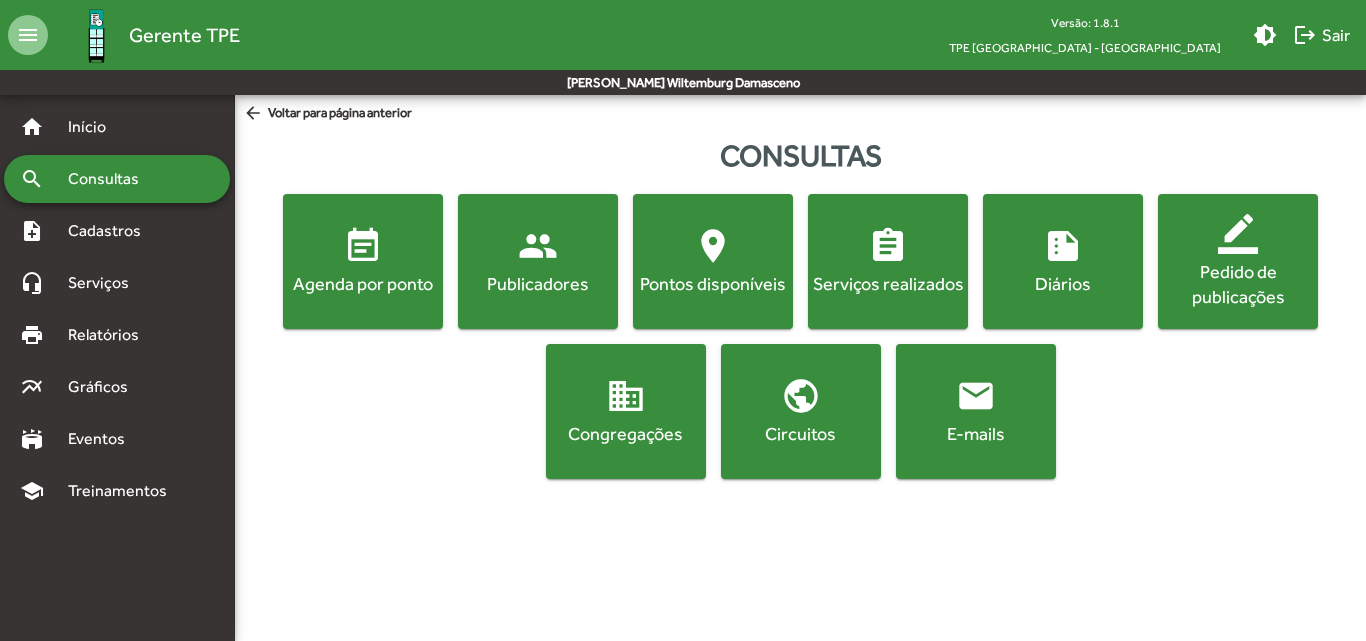 click on "Agenda por ponto" 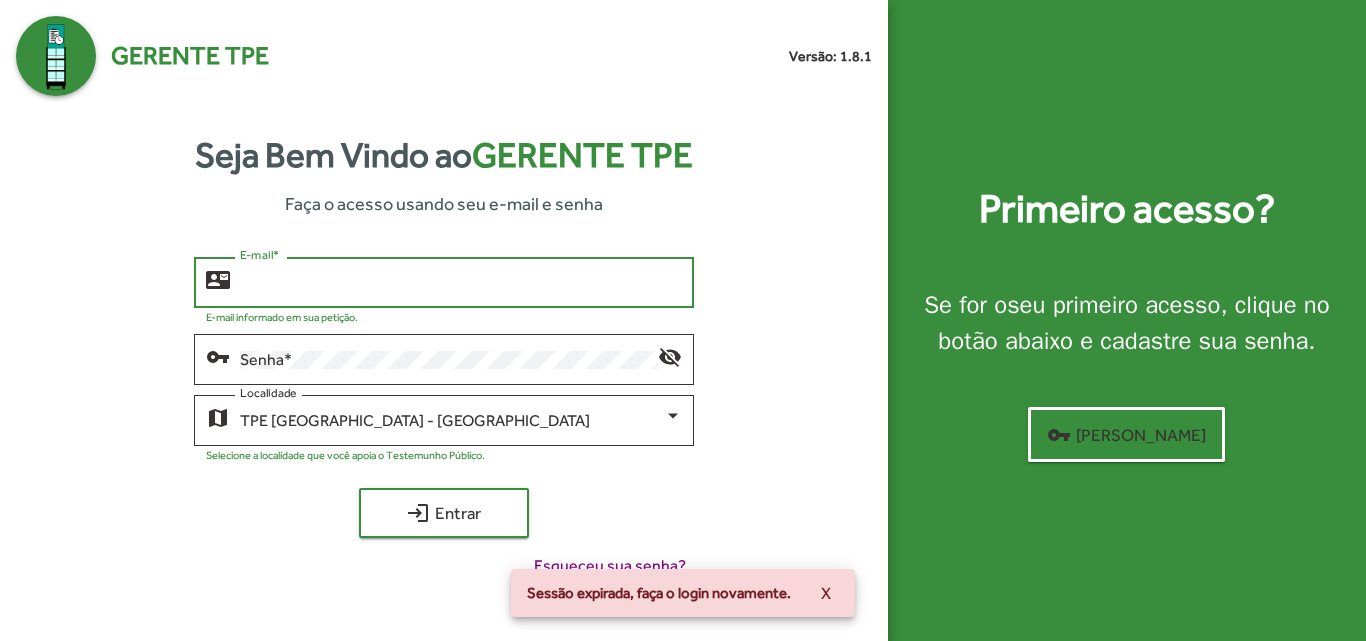 click on "E-mail   *" at bounding box center [460, 283] 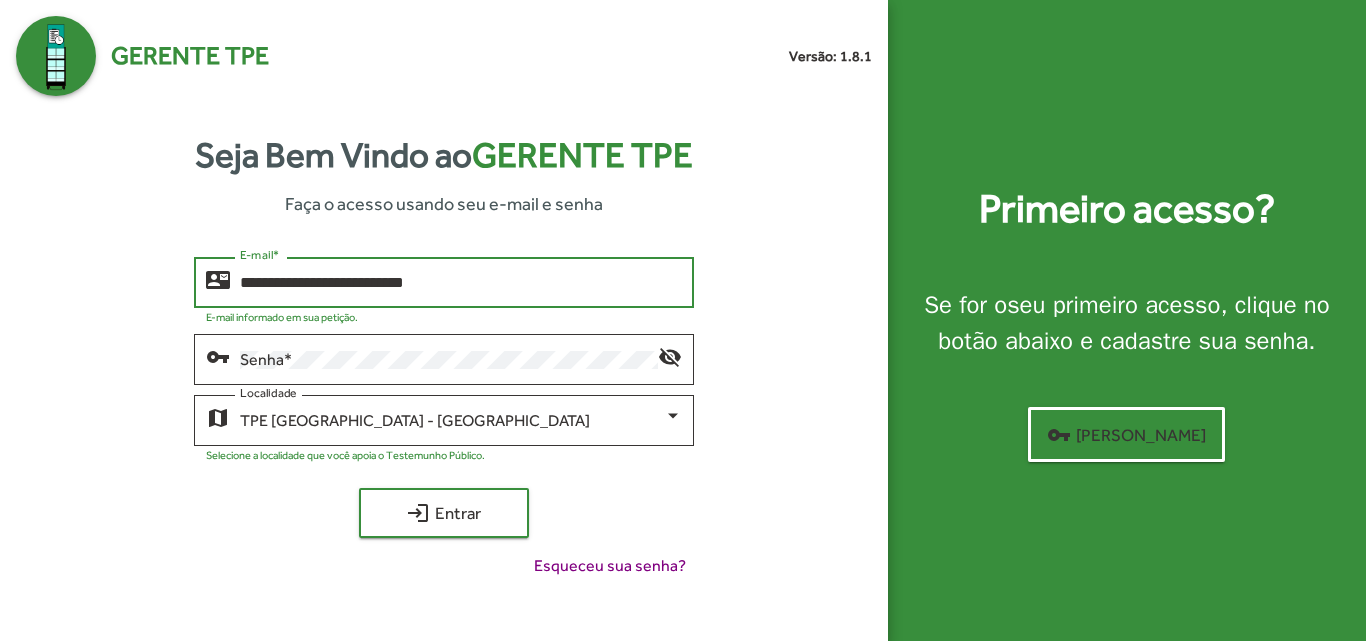 type on "**********" 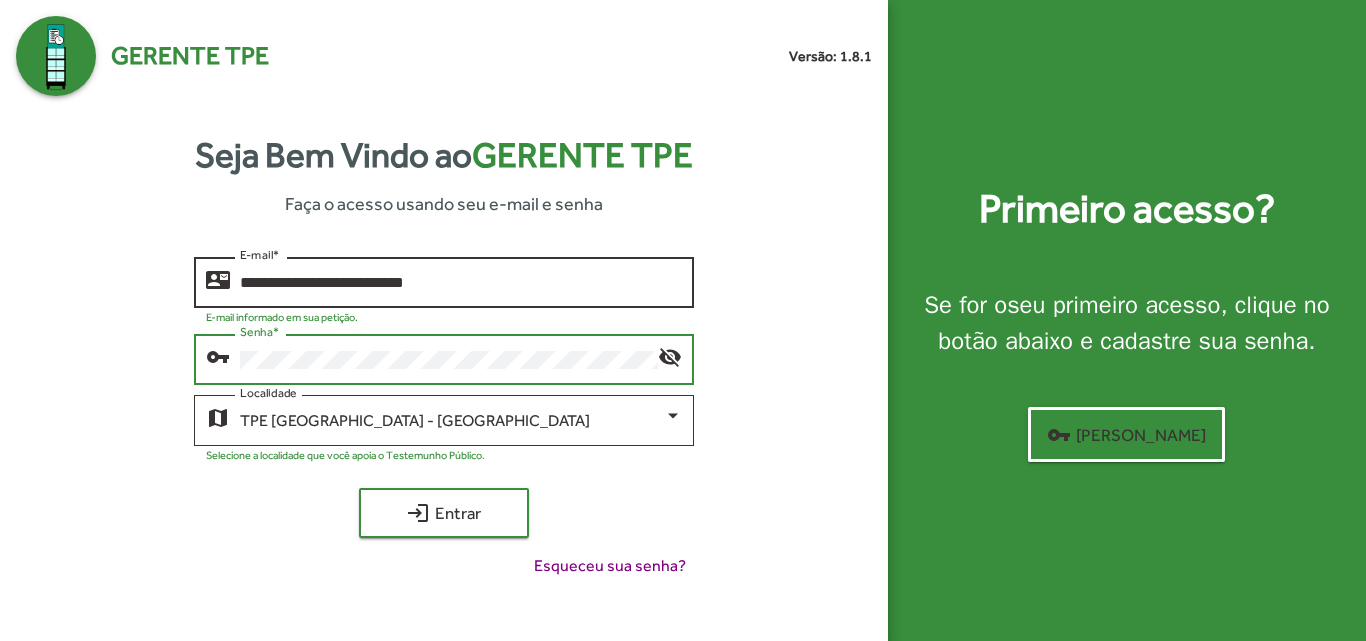 click on "login  Entrar" 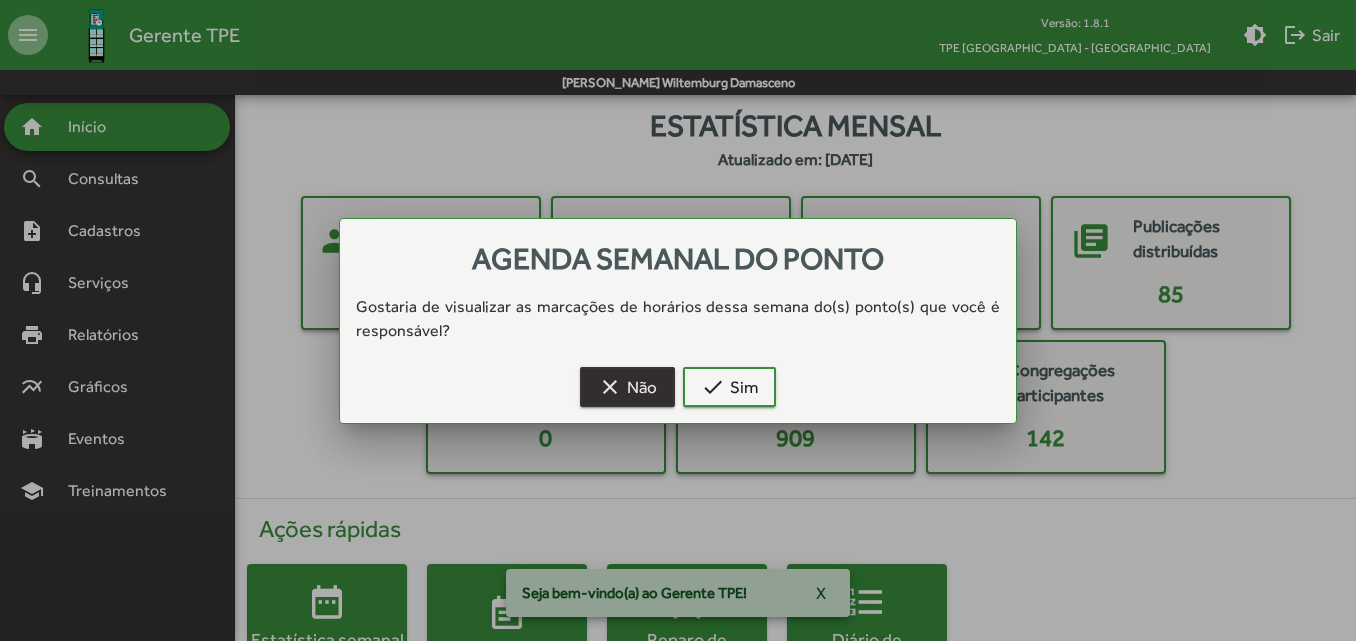 click on "clear  Não" at bounding box center (627, 387) 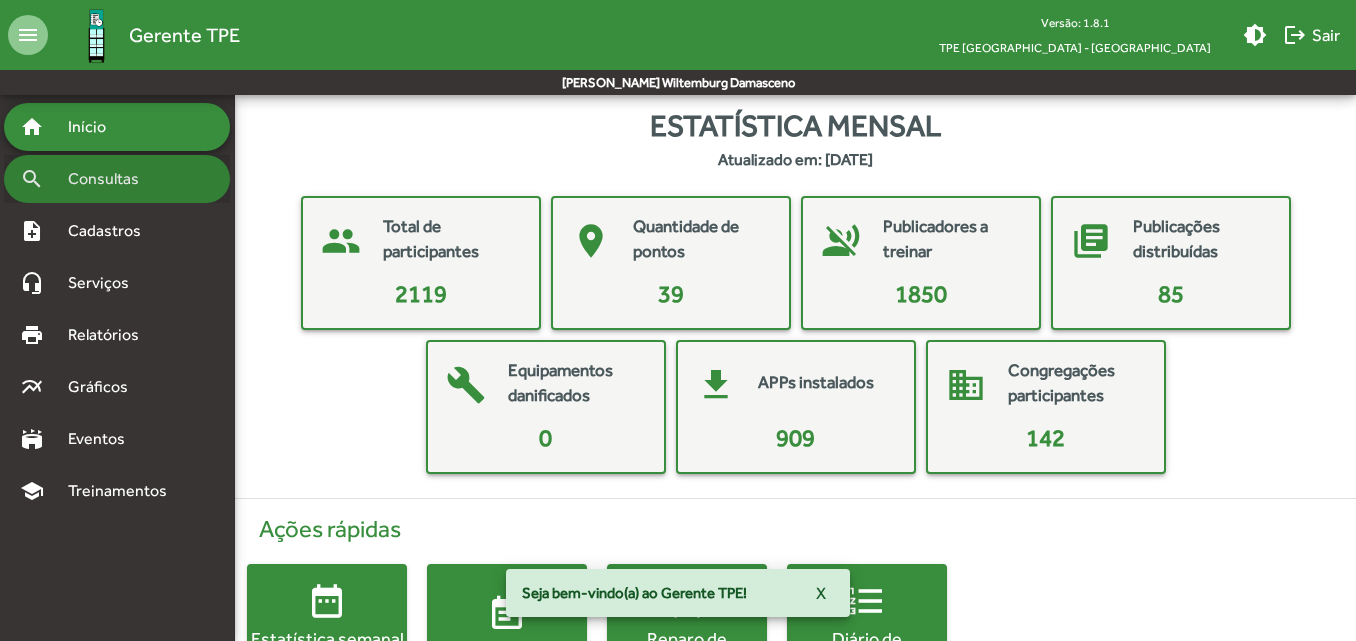 click on "search Consultas" at bounding box center [117, 179] 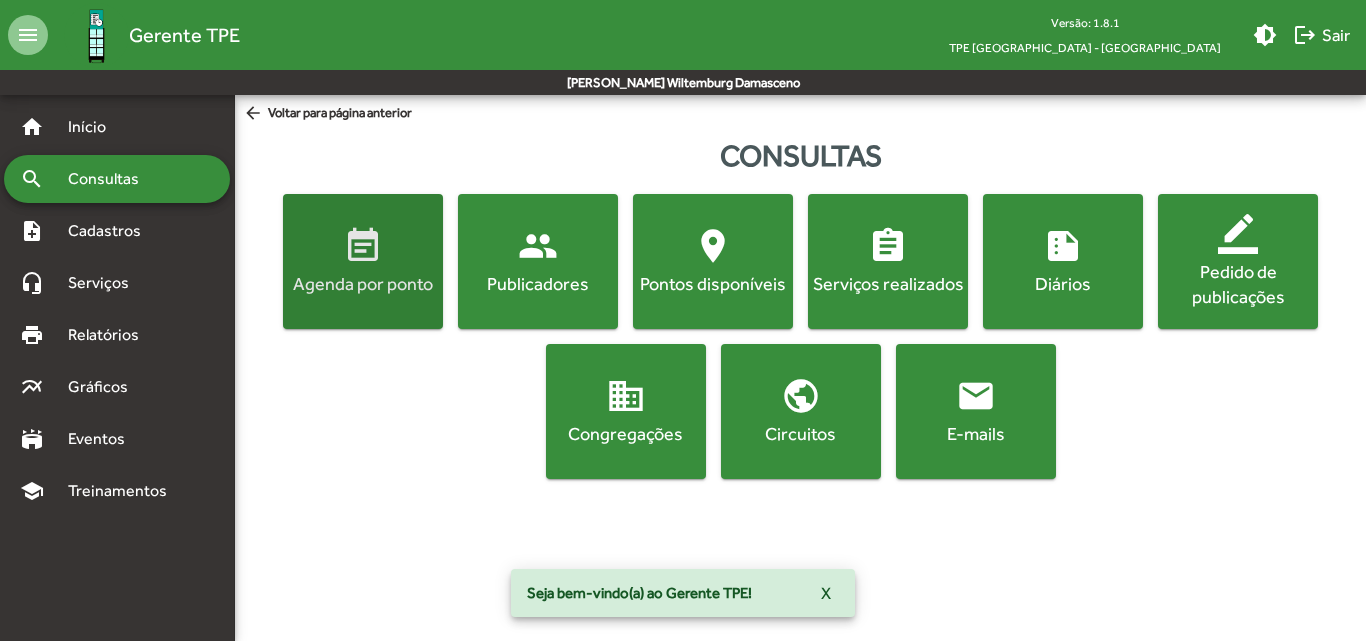 click on "Agenda por ponto" 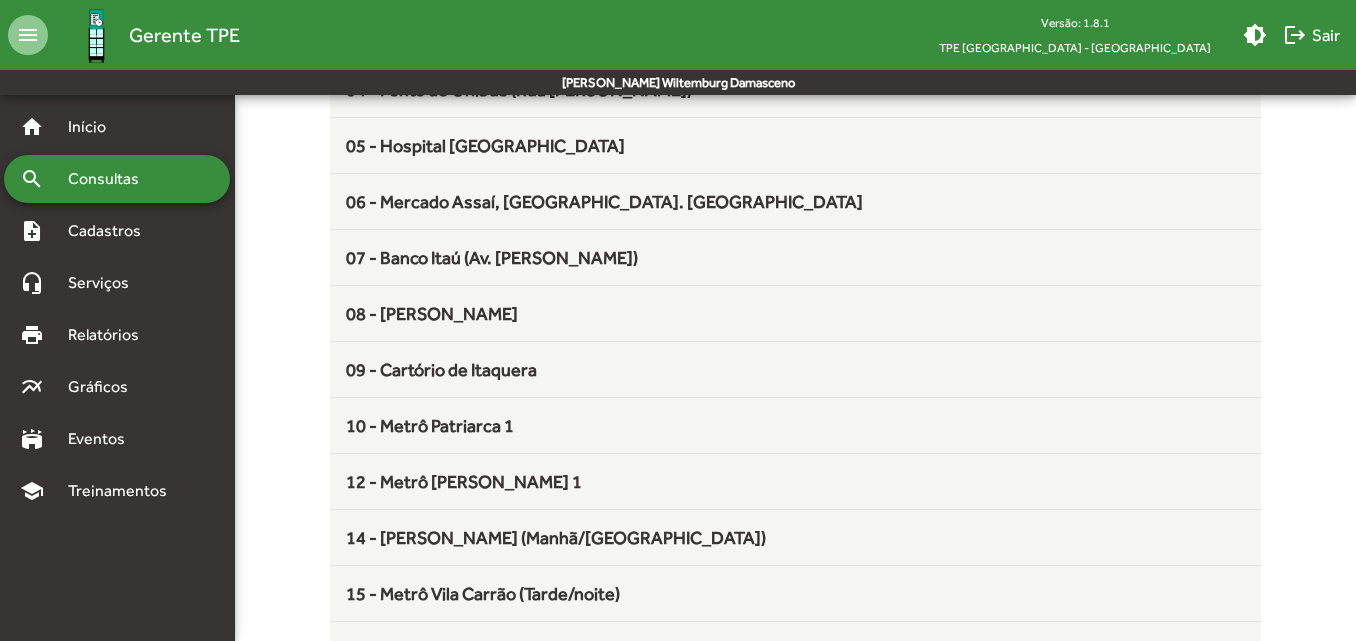 scroll, scrollTop: 411, scrollLeft: 0, axis: vertical 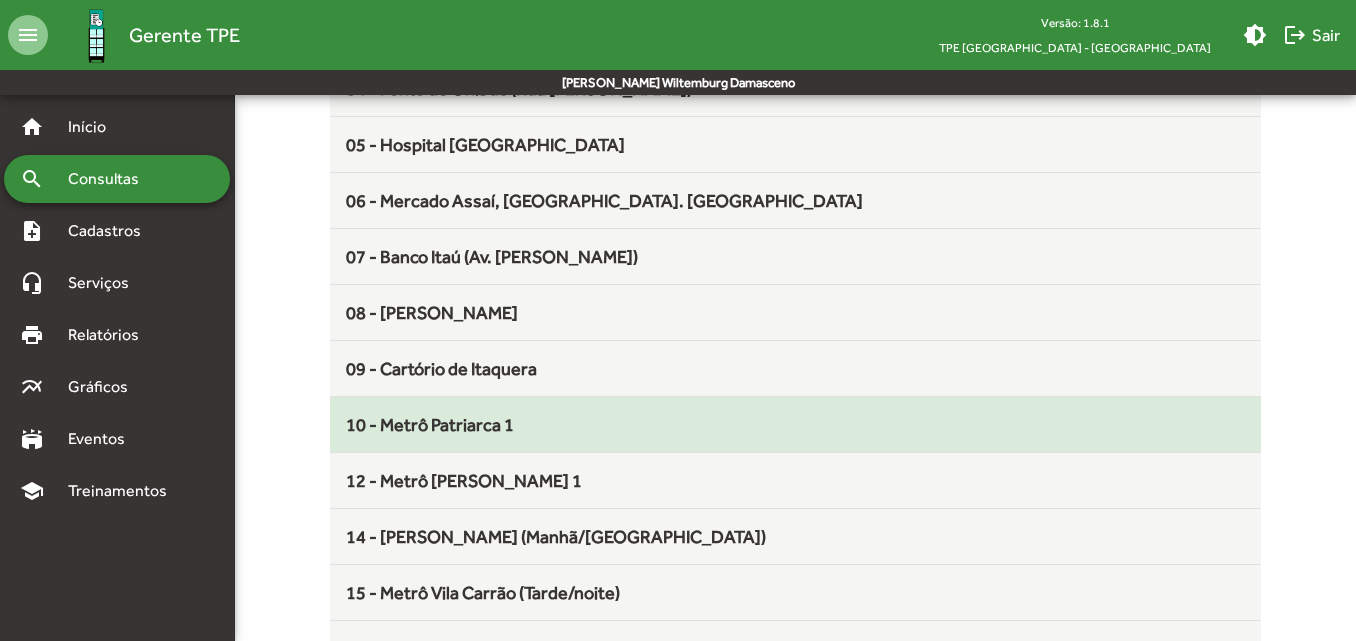 click on "10 - Metrô Patriarca 1" 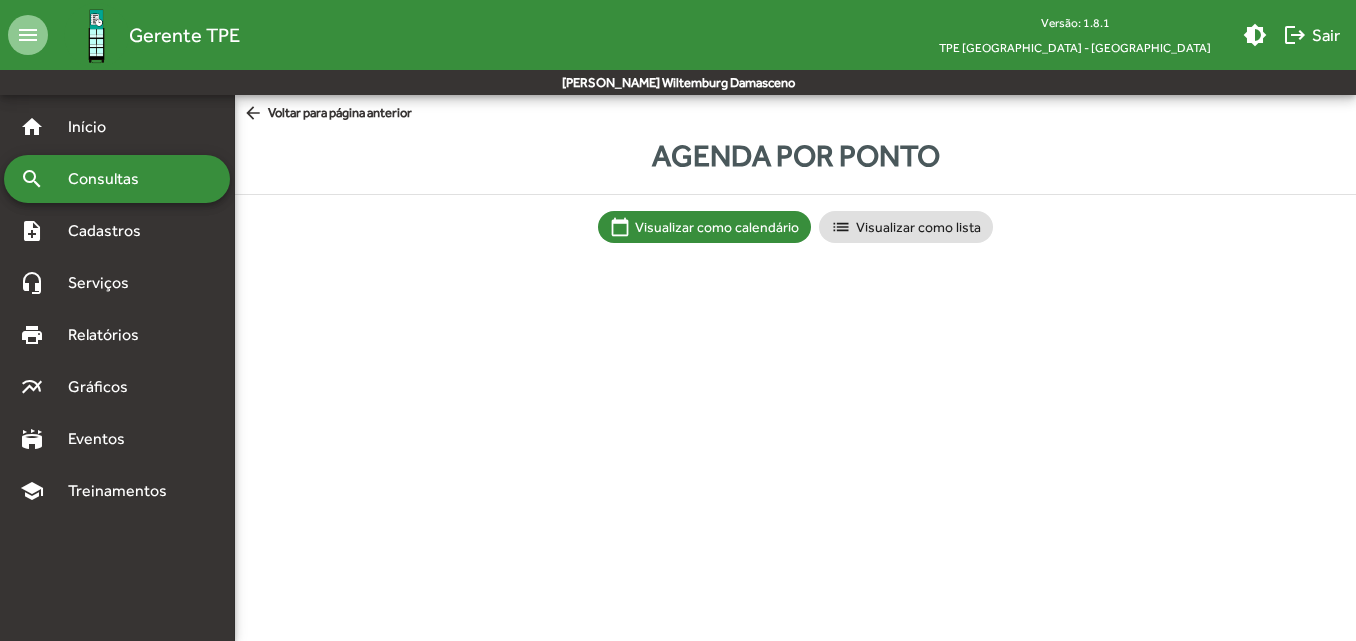 scroll, scrollTop: 0, scrollLeft: 0, axis: both 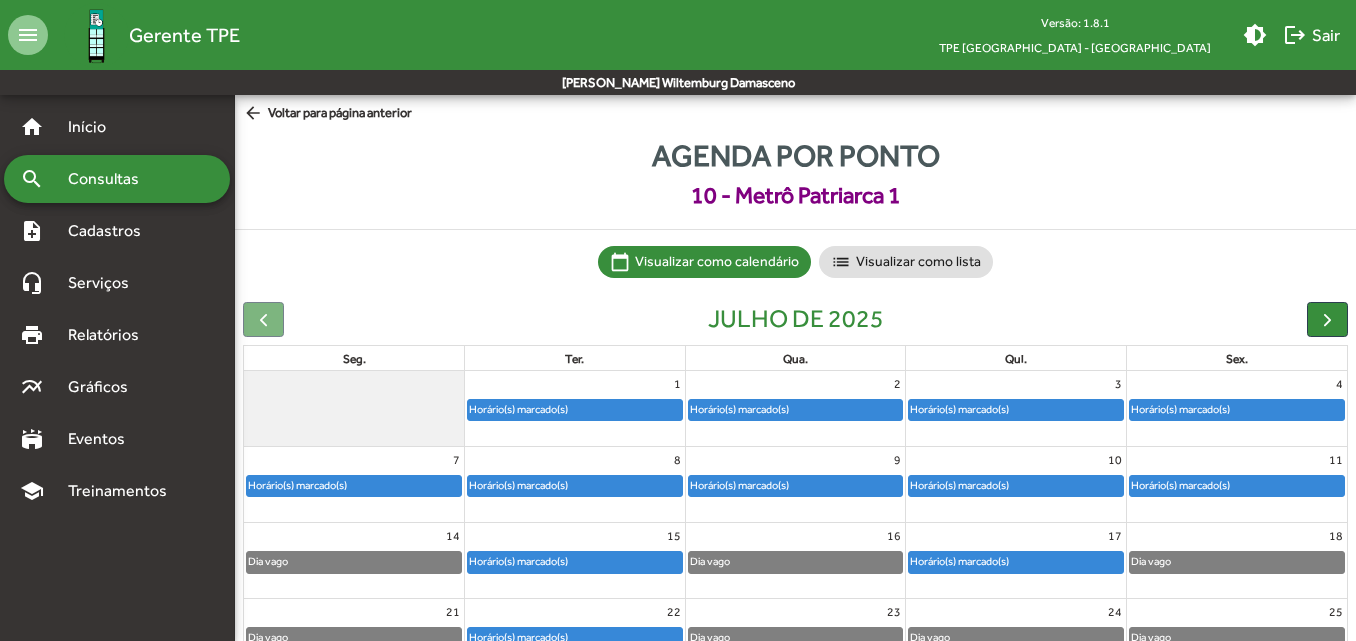 click on "8 Horário(s) marcado(s)" 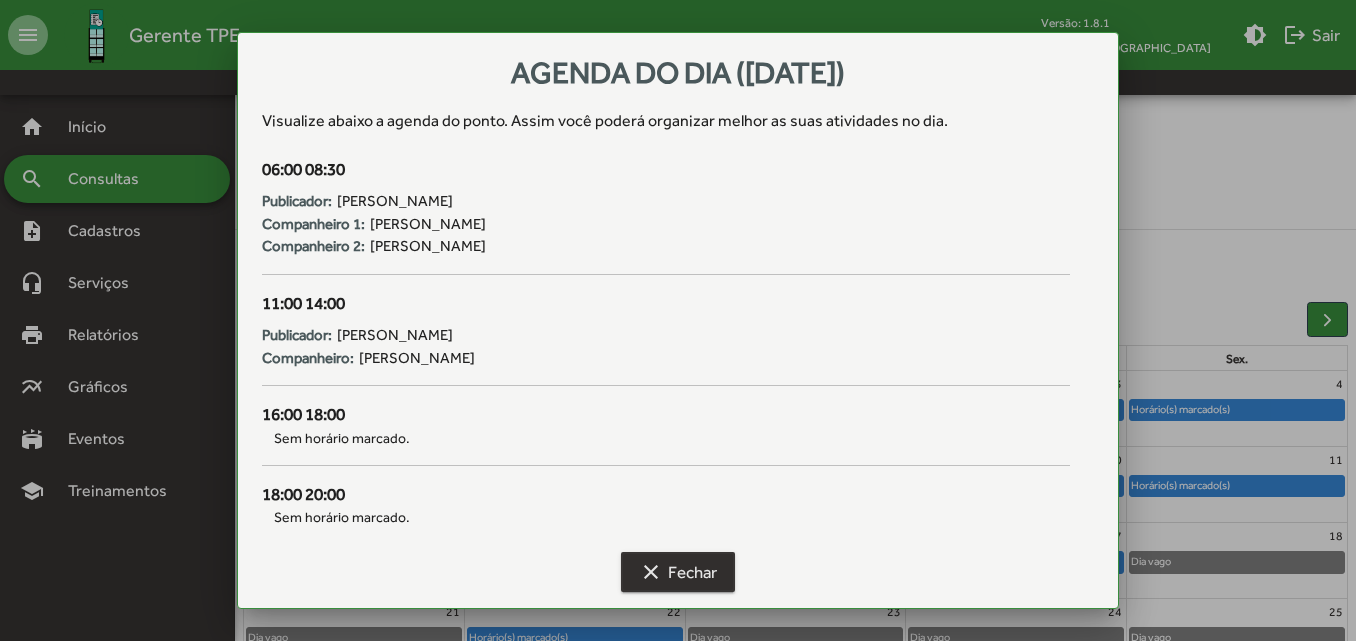 click on "clear  Fechar" at bounding box center (678, 572) 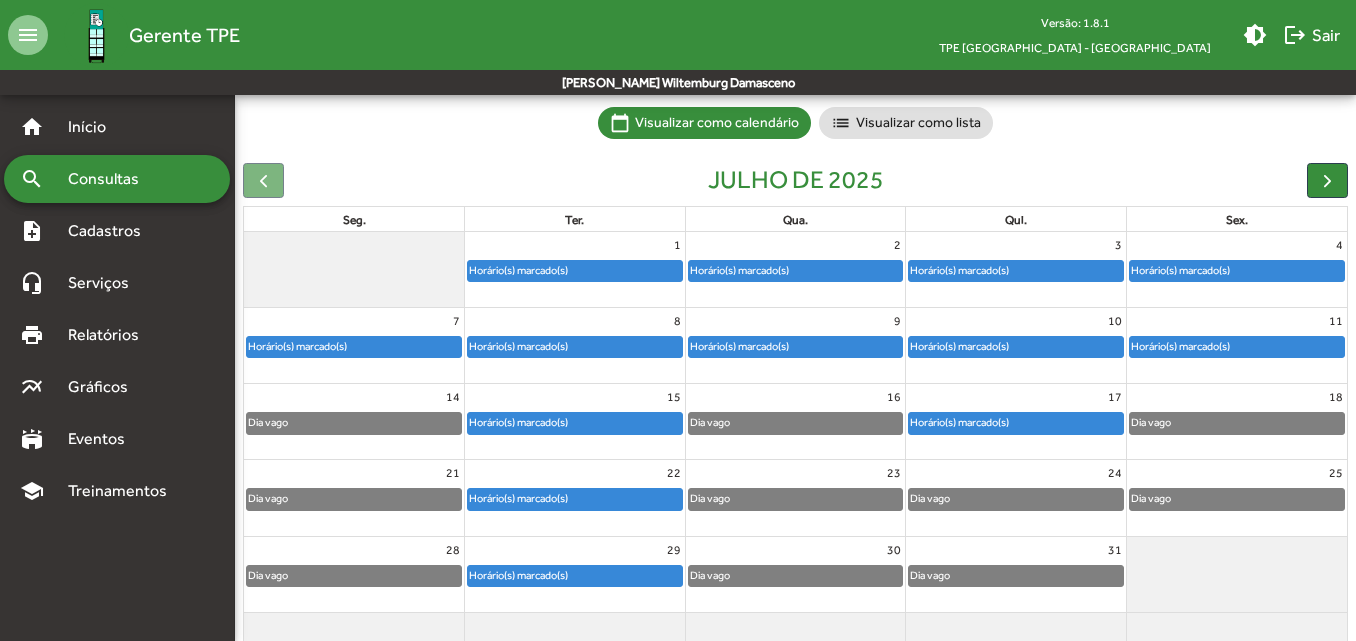 scroll, scrollTop: 187, scrollLeft: 0, axis: vertical 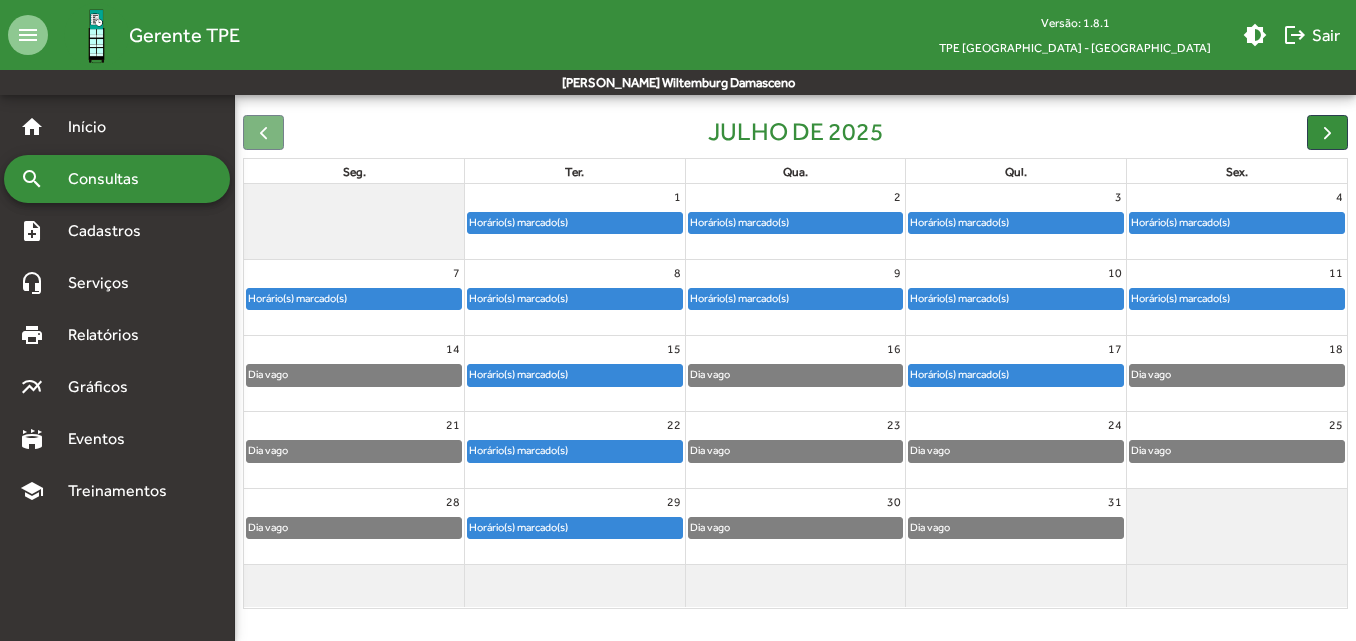 click on "Horário(s) marcado(s)" 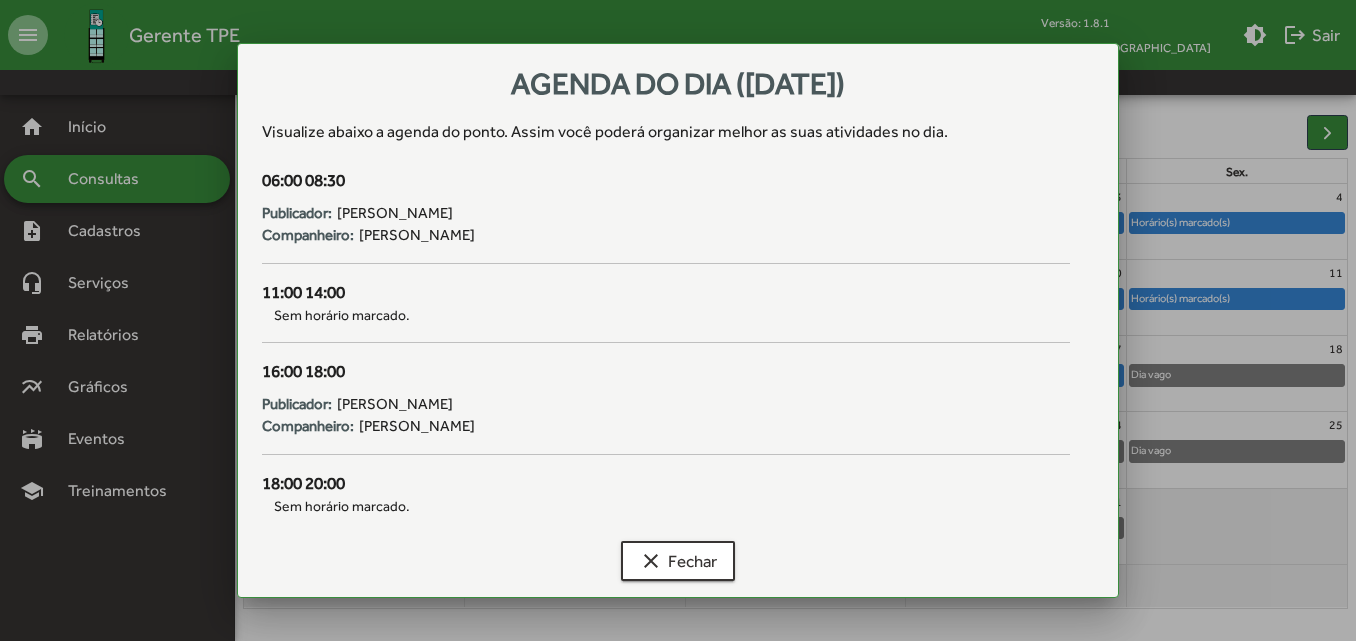 scroll, scrollTop: 0, scrollLeft: 0, axis: both 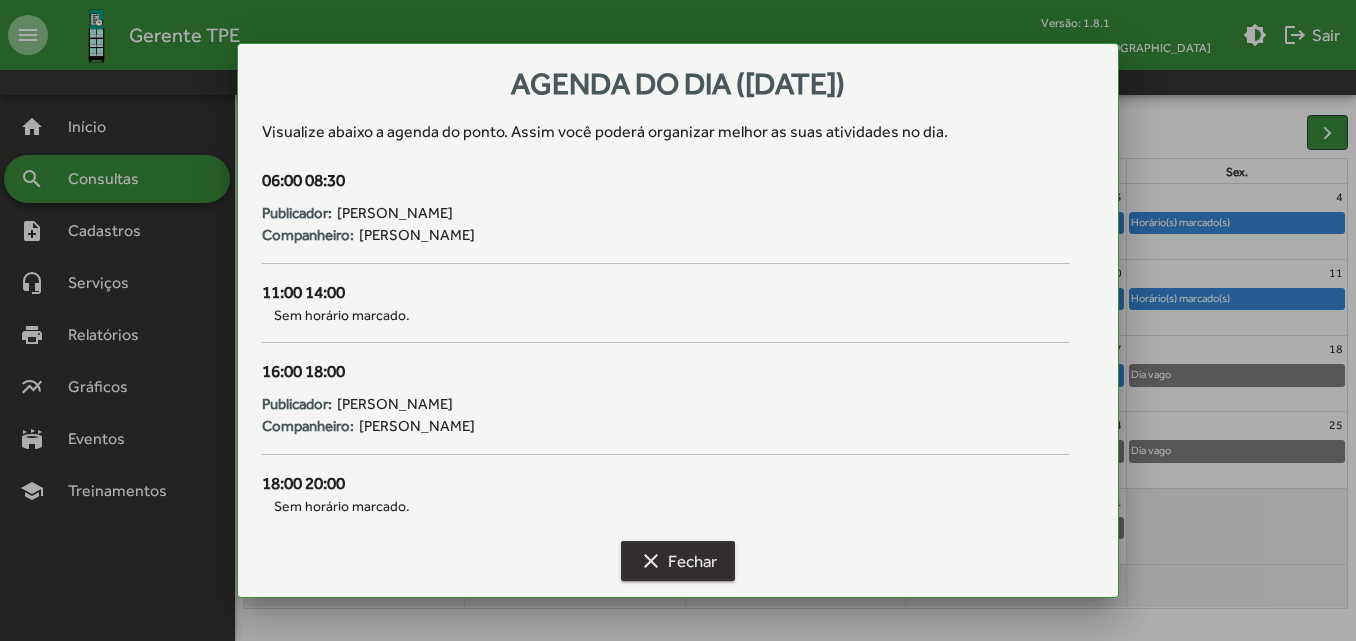 click on "clear" at bounding box center (651, 561) 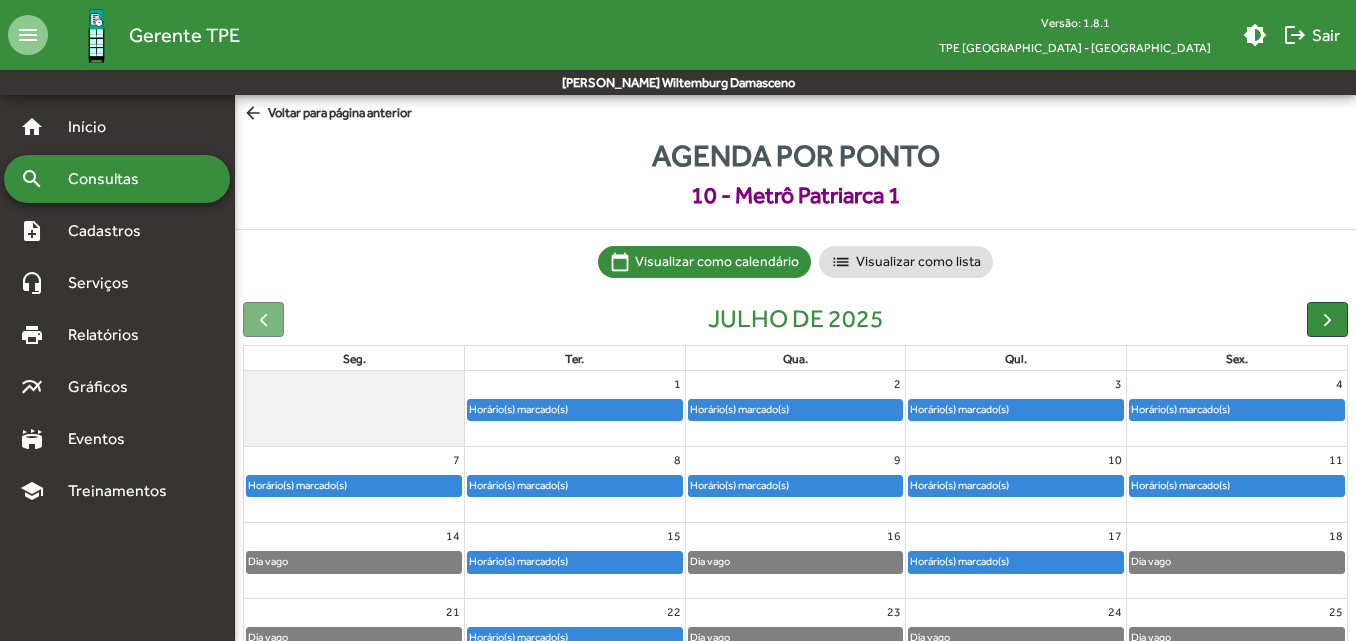 scroll, scrollTop: 187, scrollLeft: 0, axis: vertical 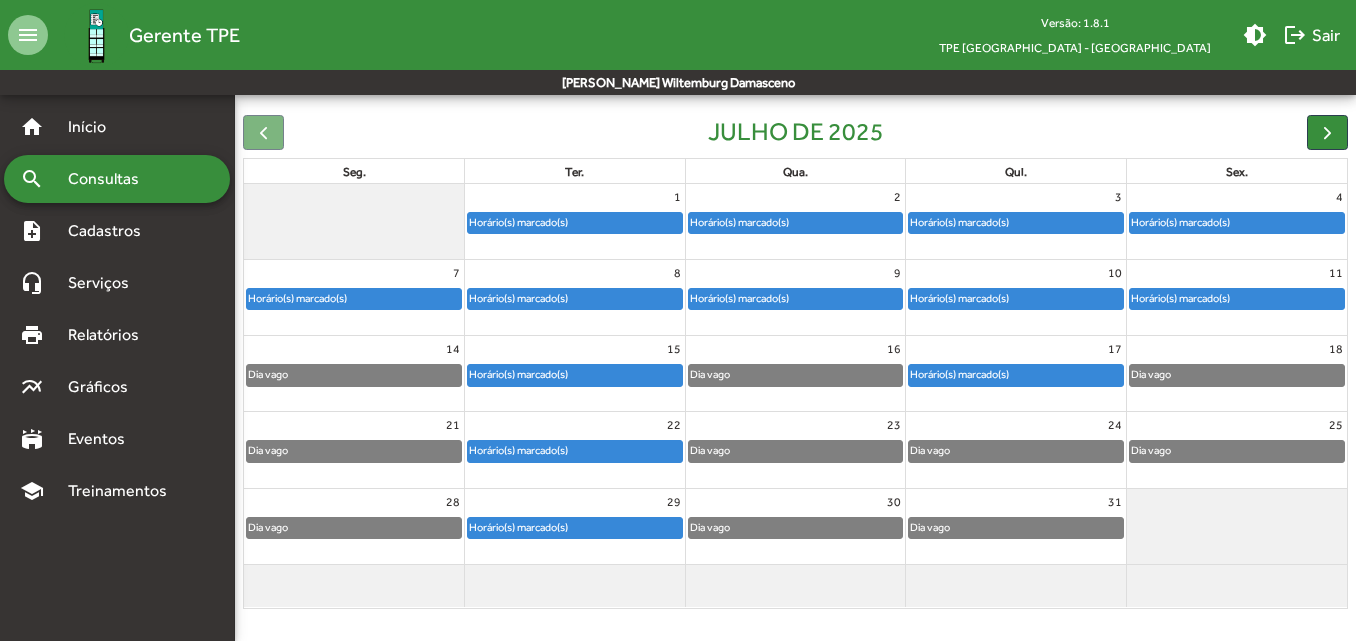 click on "Horário(s) marcado(s)" 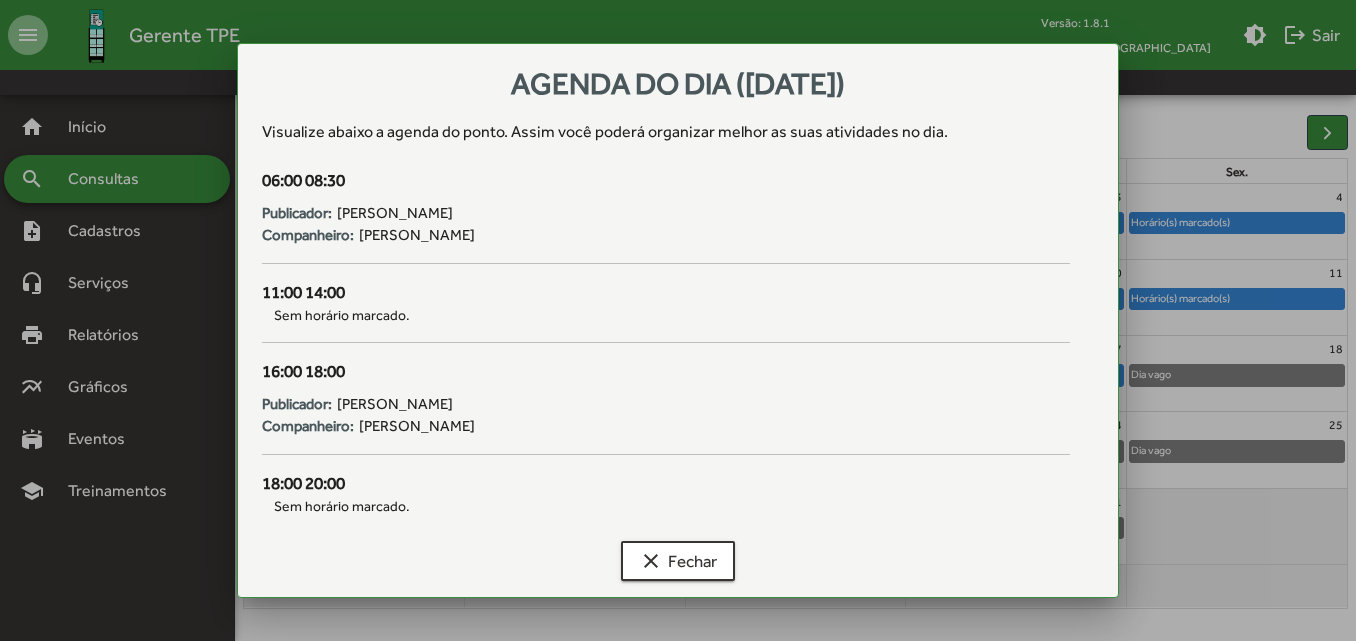 scroll, scrollTop: 0, scrollLeft: 0, axis: both 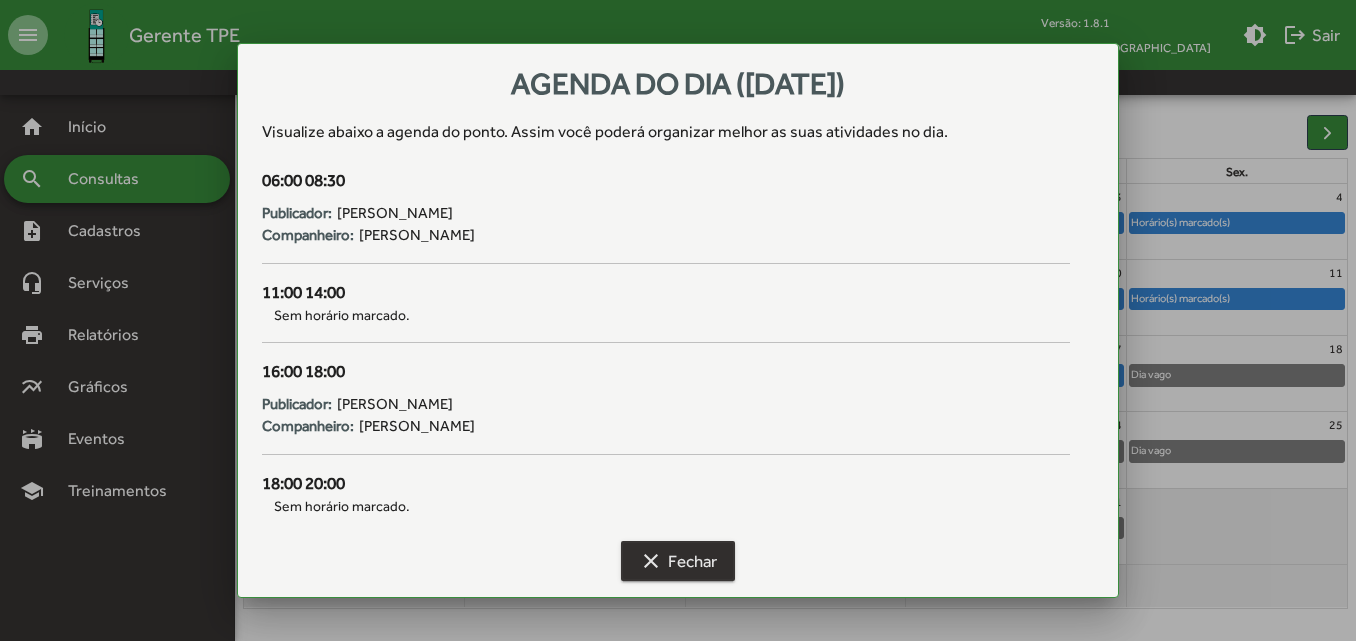 click on "clear" at bounding box center (651, 561) 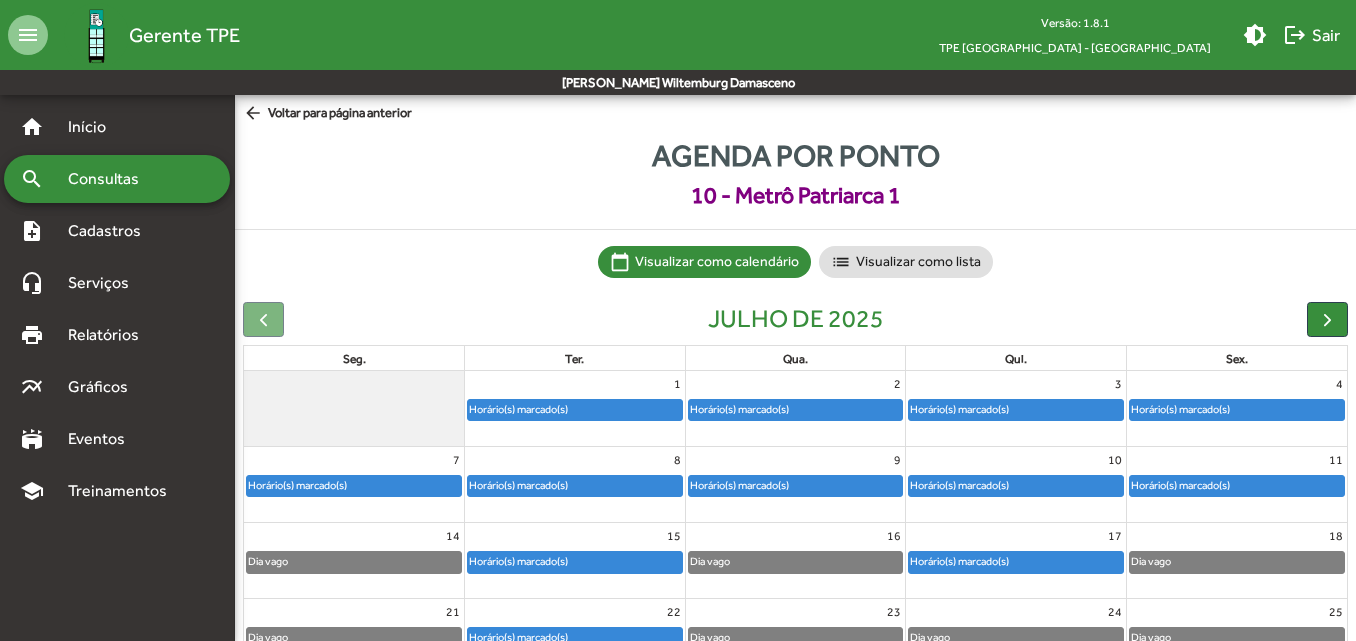 scroll, scrollTop: 187, scrollLeft: 0, axis: vertical 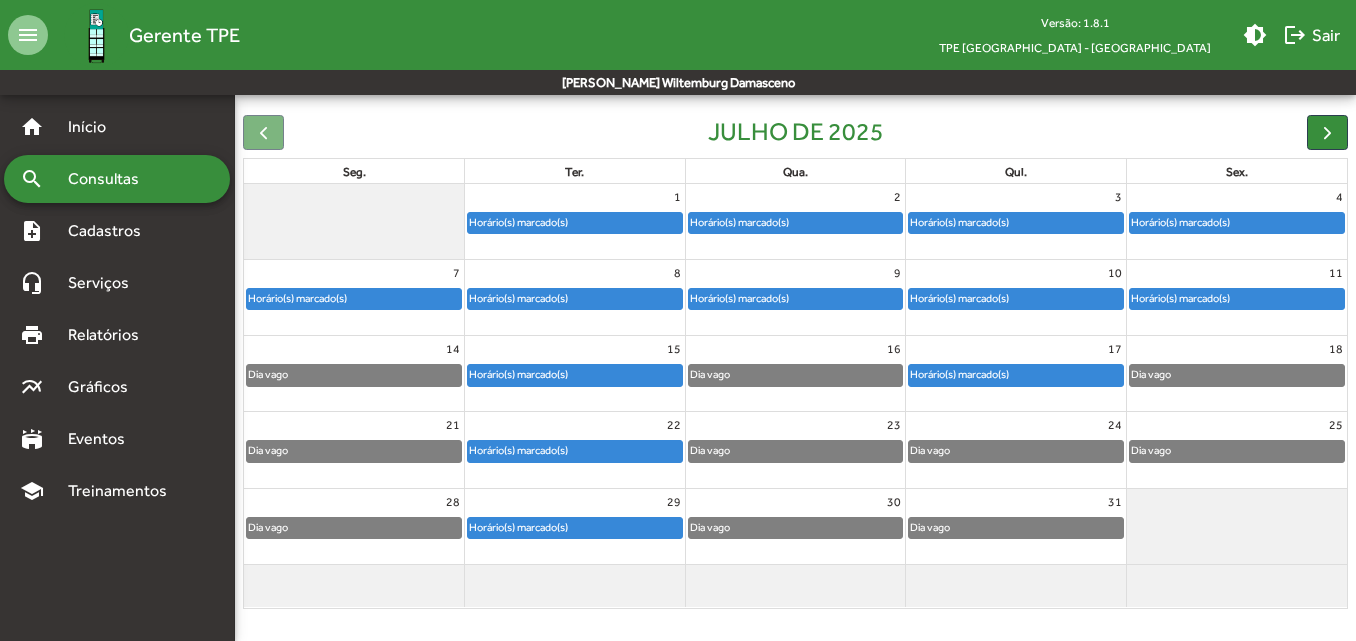 click on "10" 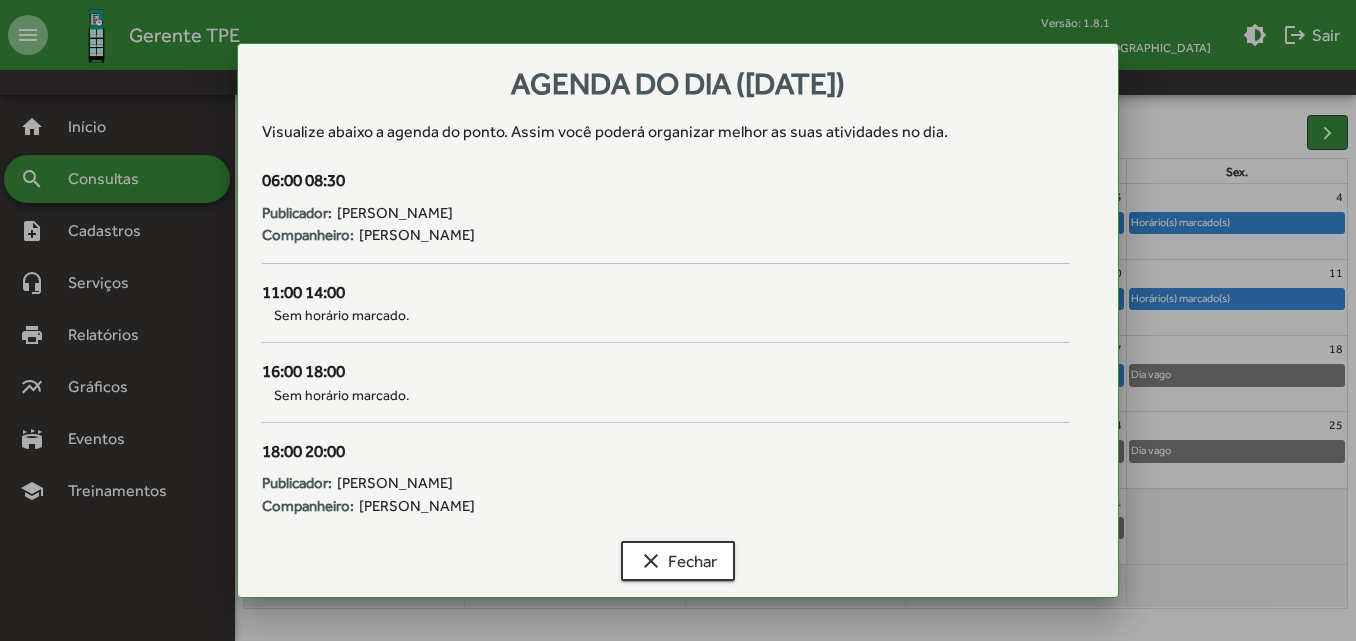 scroll, scrollTop: 0, scrollLeft: 0, axis: both 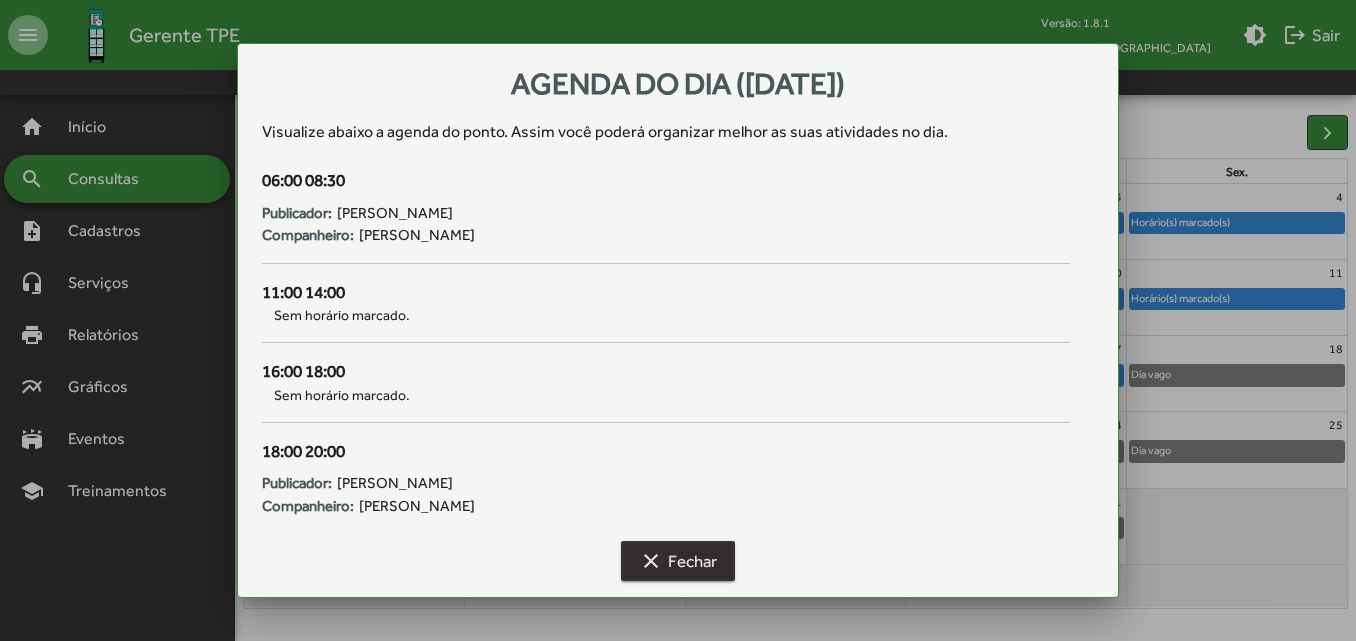click on "clear  Fechar" at bounding box center (678, 561) 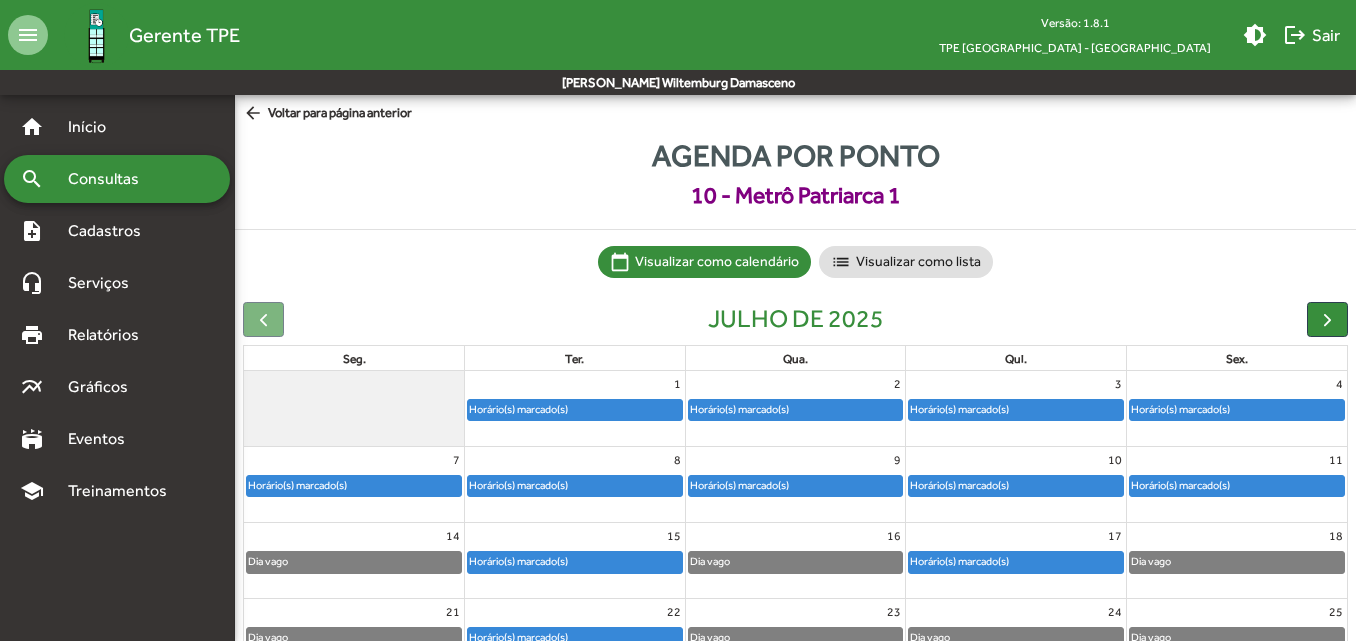 scroll, scrollTop: 187, scrollLeft: 0, axis: vertical 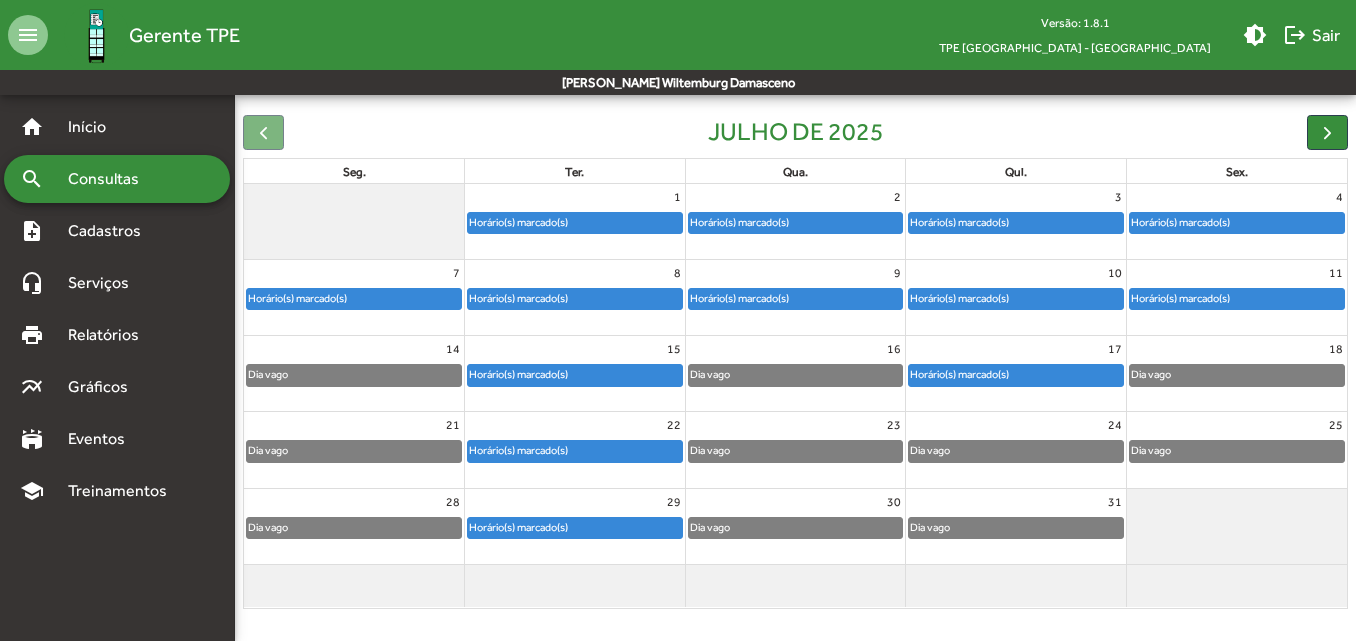 click on "Horário(s) marcado(s)" 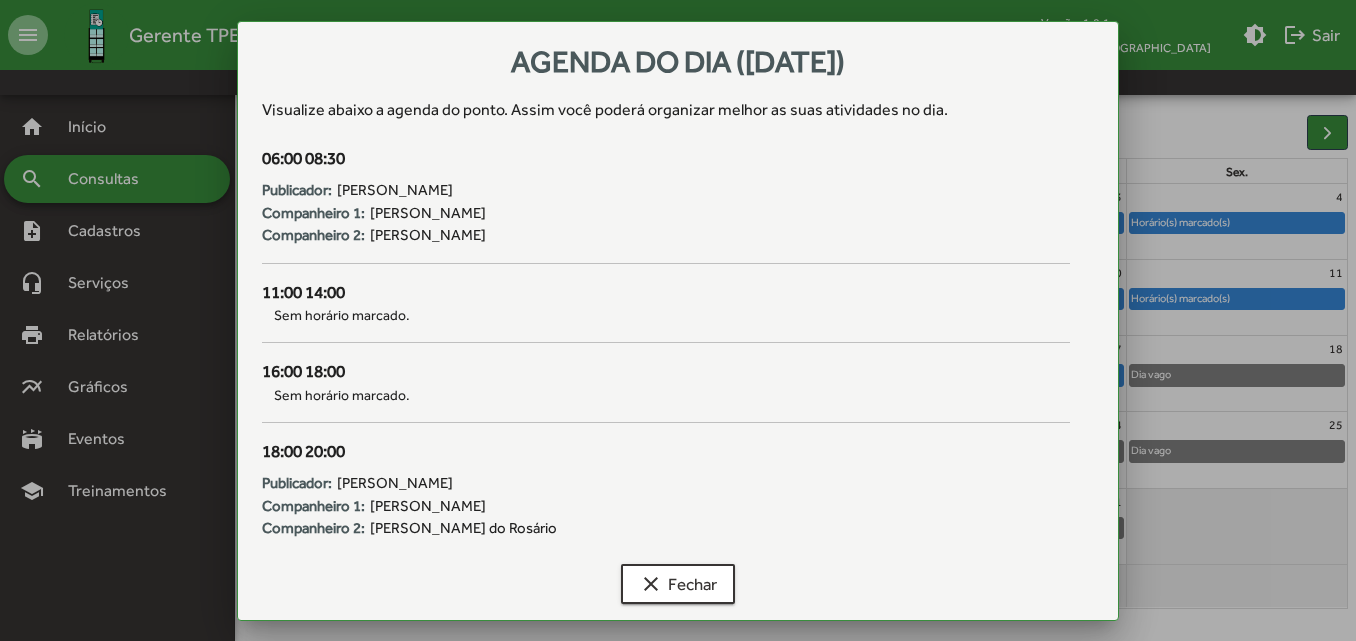 scroll, scrollTop: 0, scrollLeft: 0, axis: both 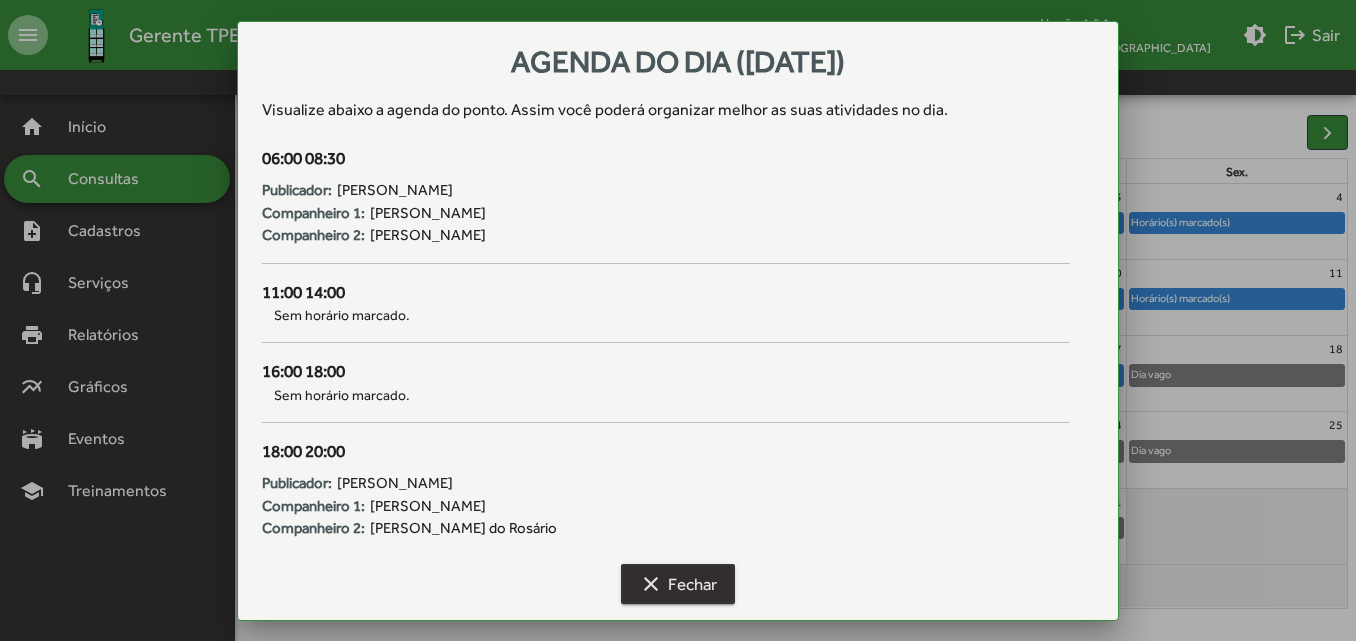 click on "clear  Fechar" at bounding box center [678, 584] 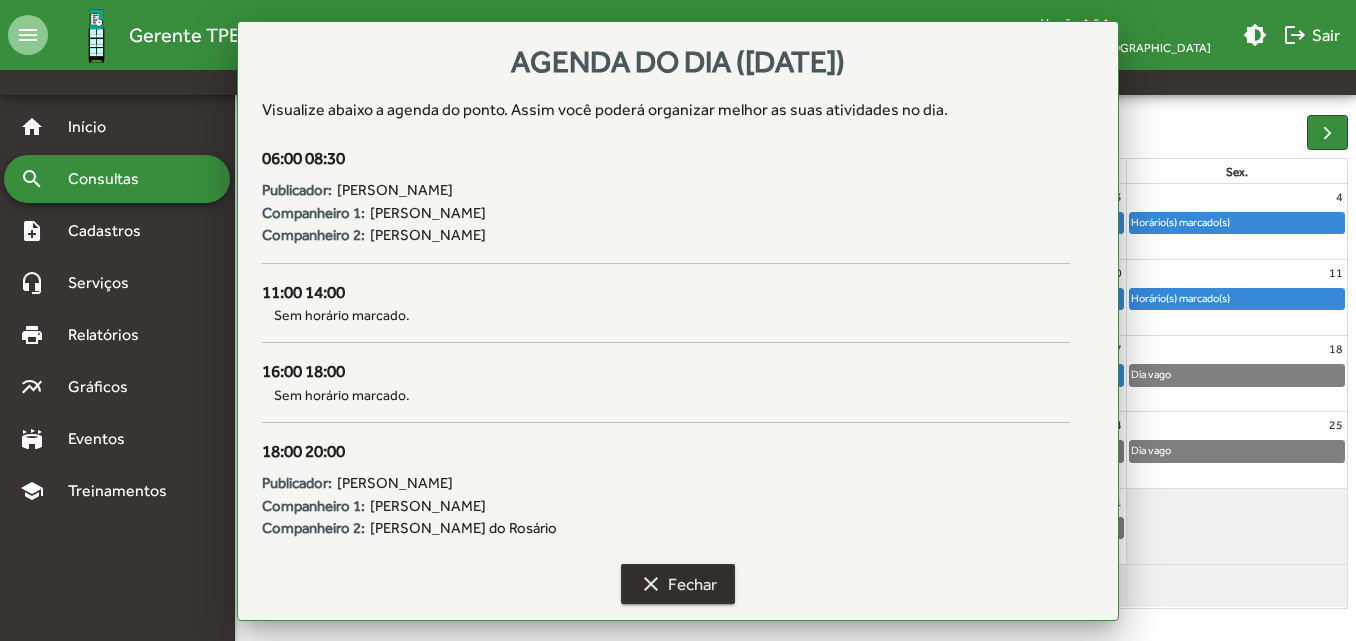 scroll, scrollTop: 187, scrollLeft: 0, axis: vertical 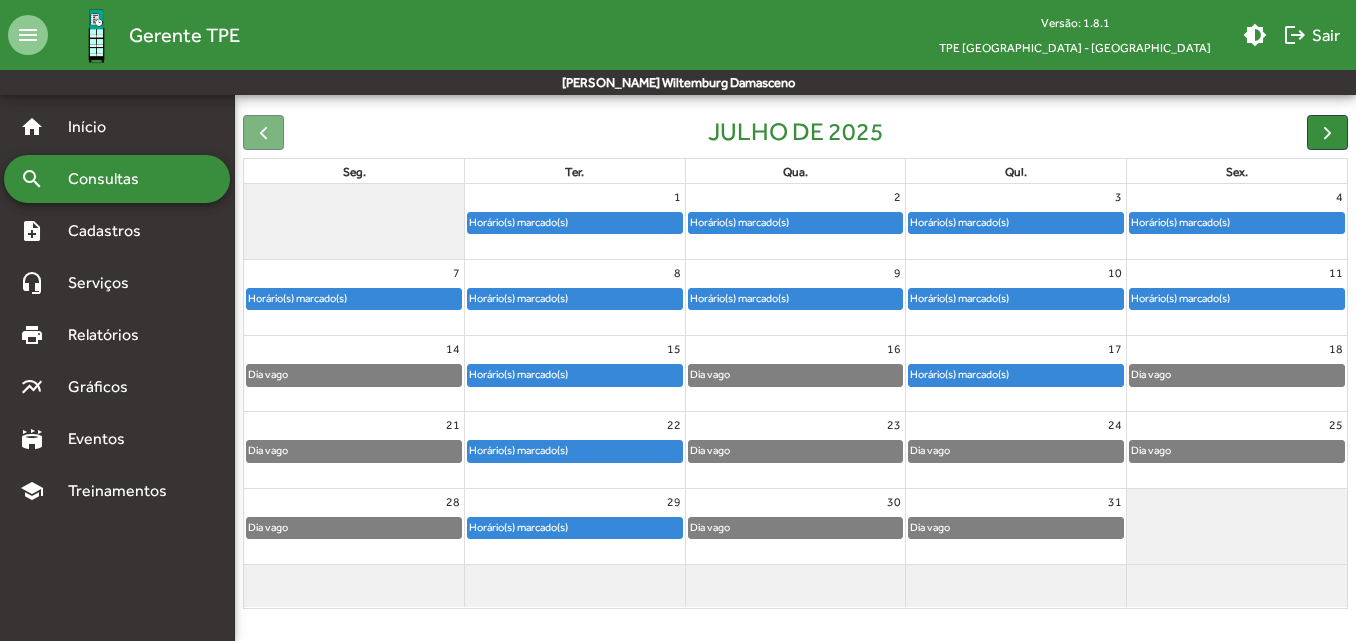 click on "Horário(s) marcado(s)" 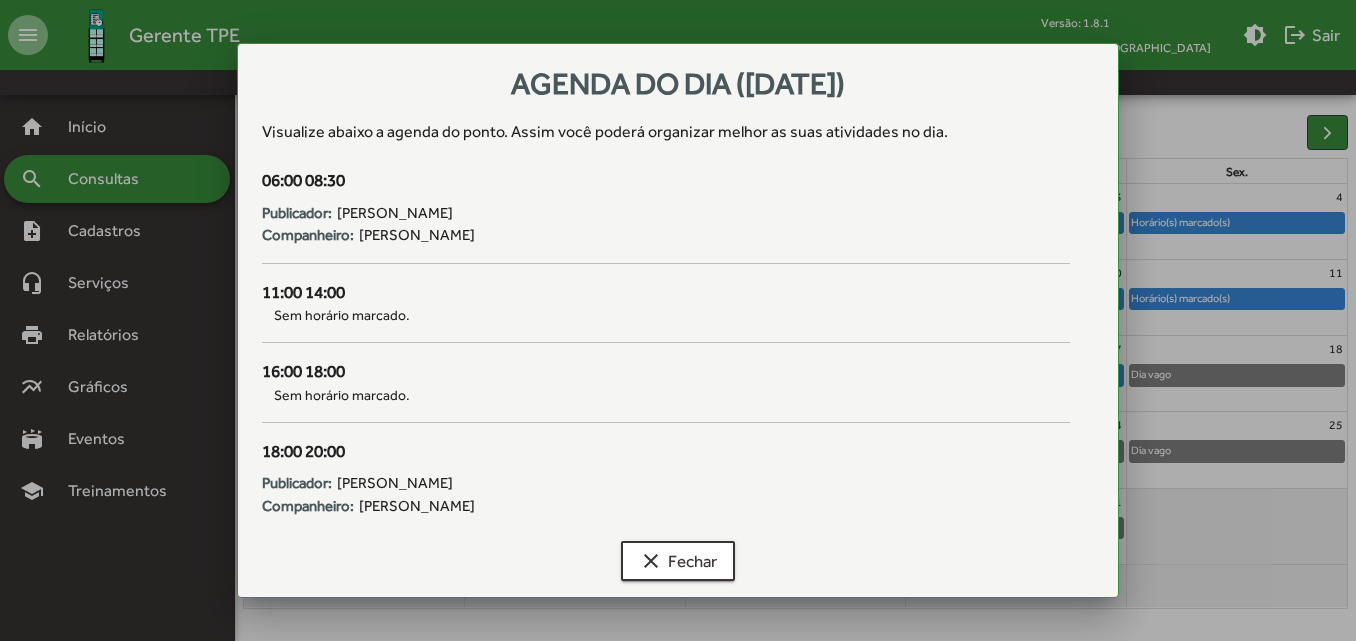 scroll, scrollTop: 0, scrollLeft: 0, axis: both 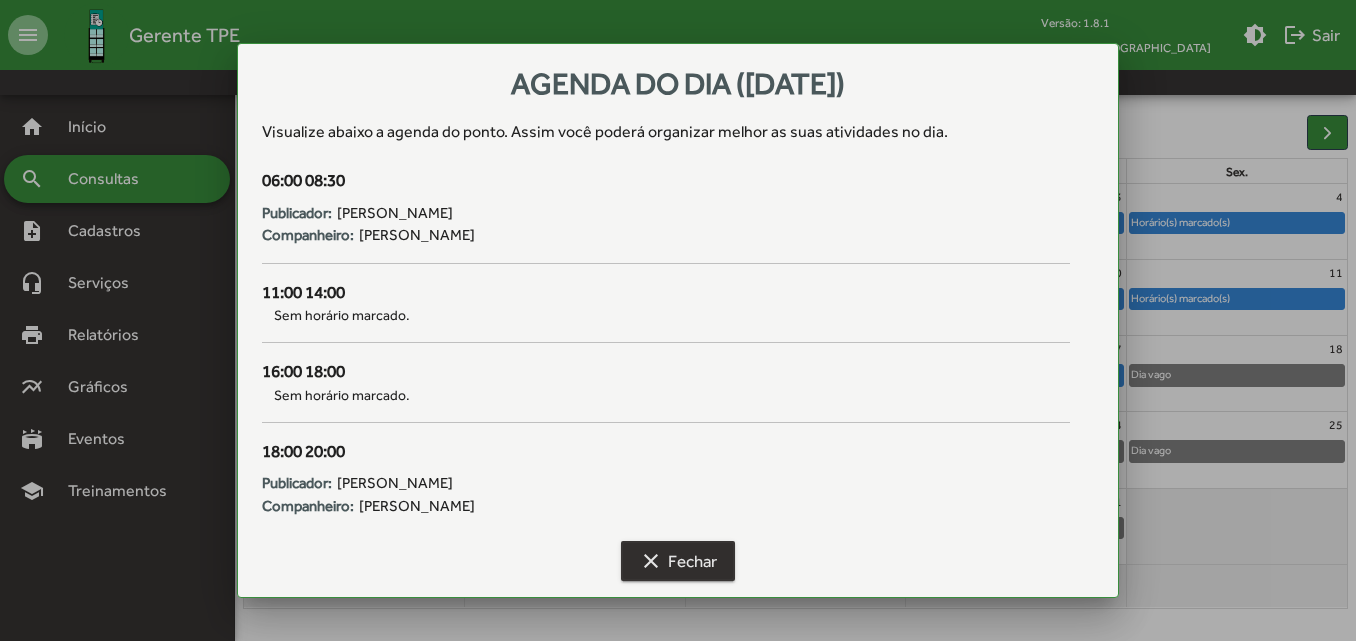click on "clear  Fechar" at bounding box center (678, 561) 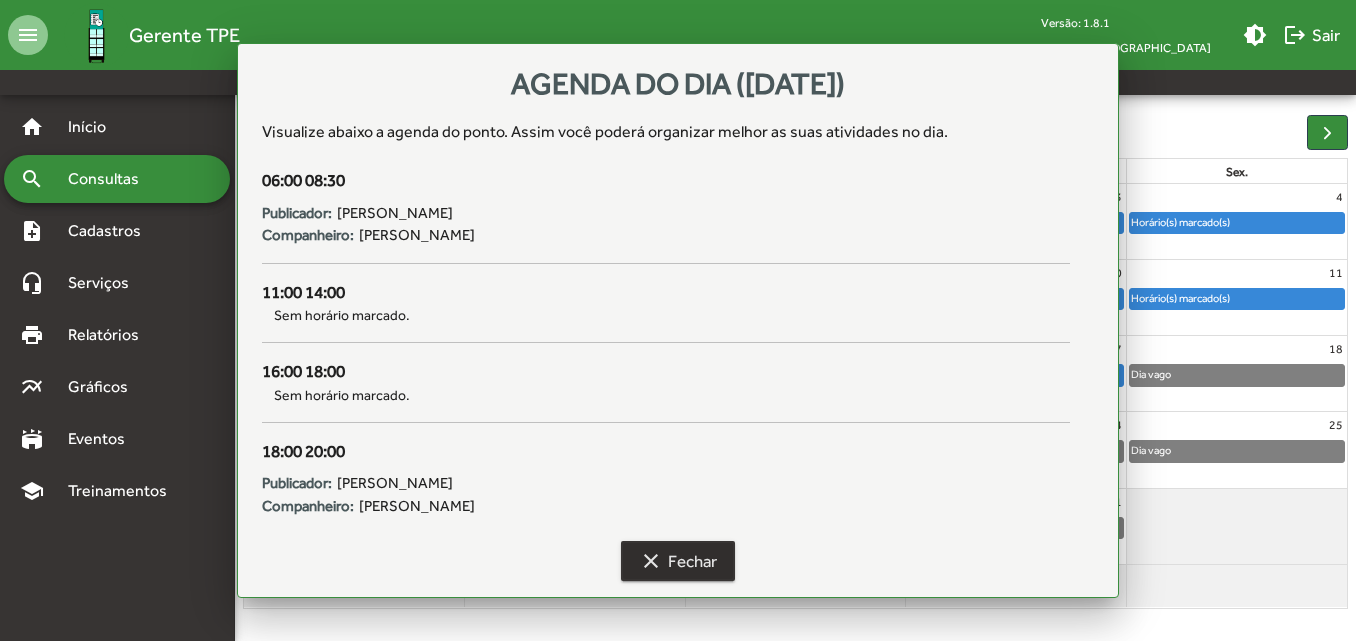 scroll, scrollTop: 187, scrollLeft: 0, axis: vertical 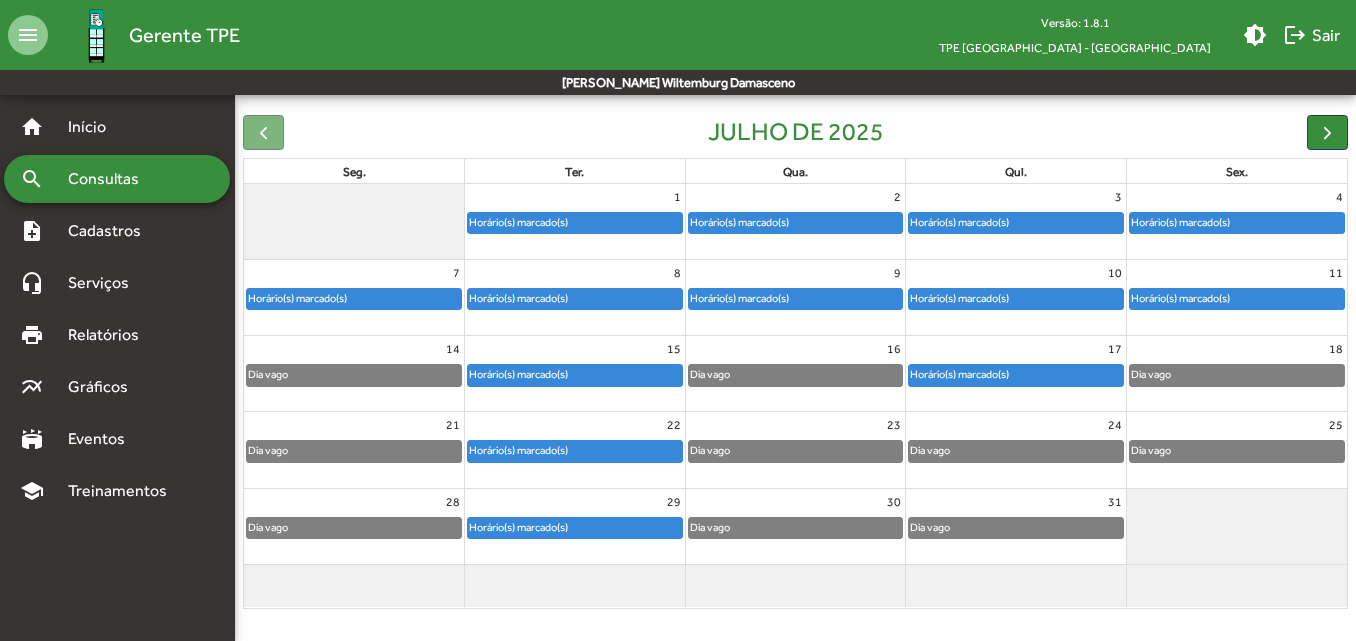 click on "Horário(s) marcado(s)" 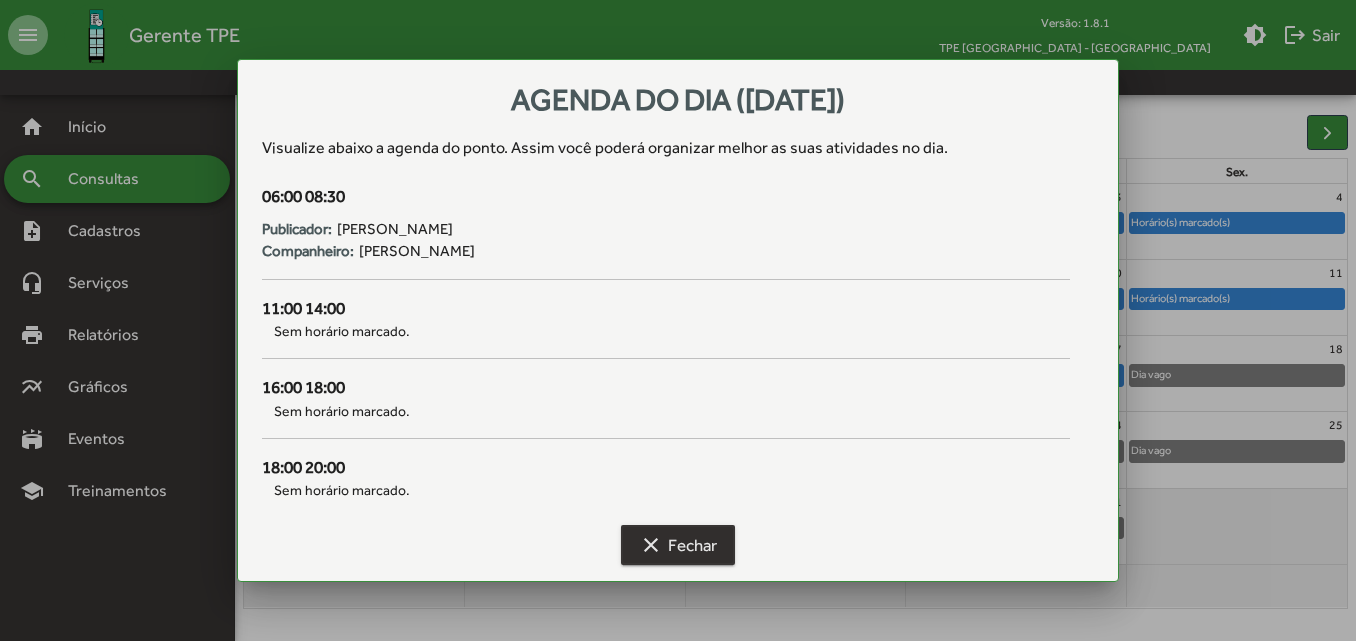 click on "clear  Fechar" at bounding box center (678, 545) 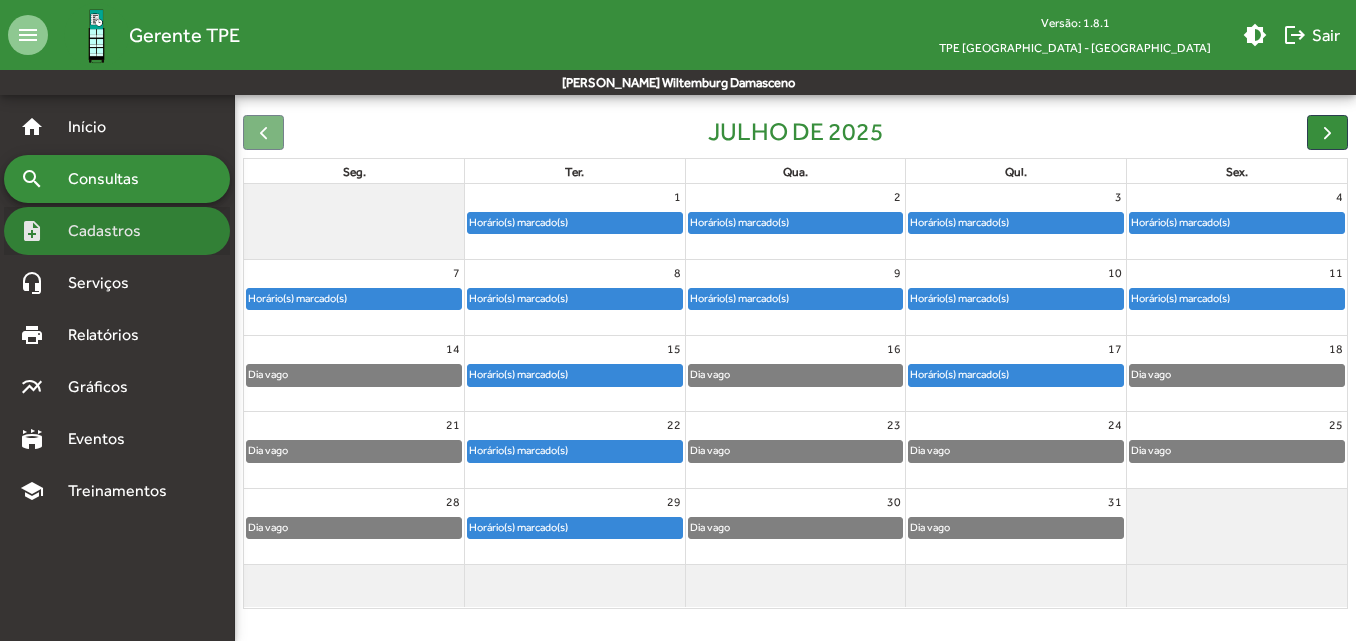 click on "Cadastros" at bounding box center (111, 231) 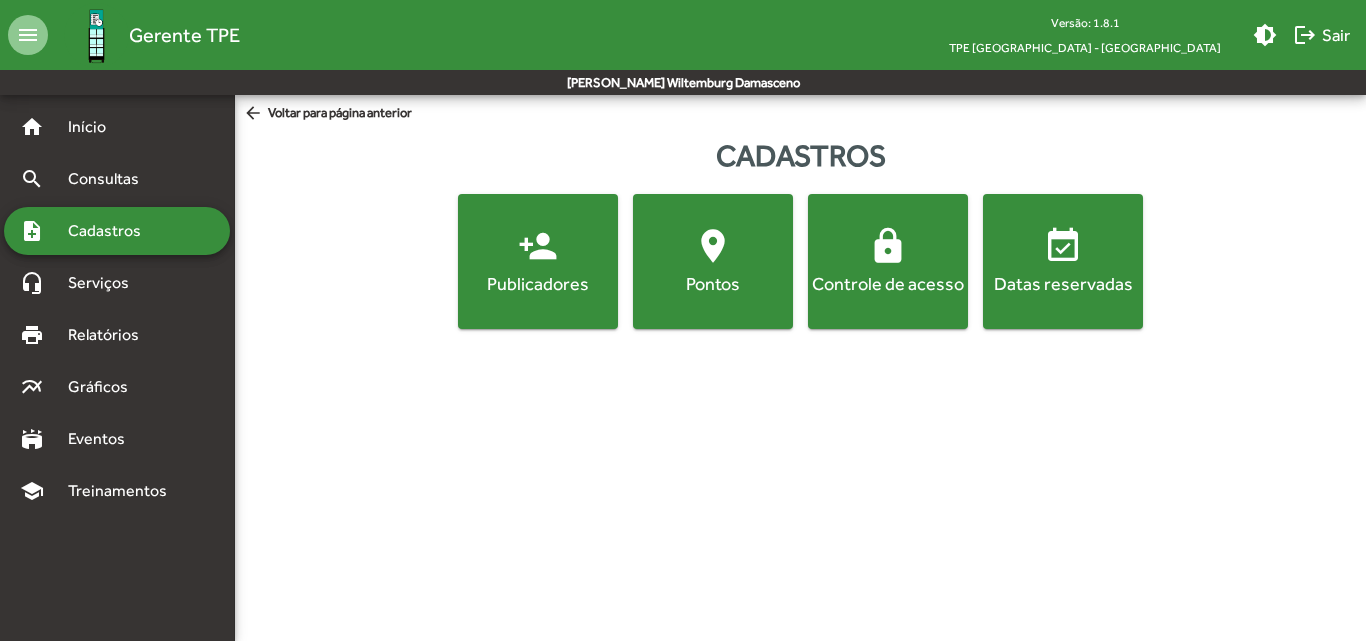 click on "location_on  Pontos" 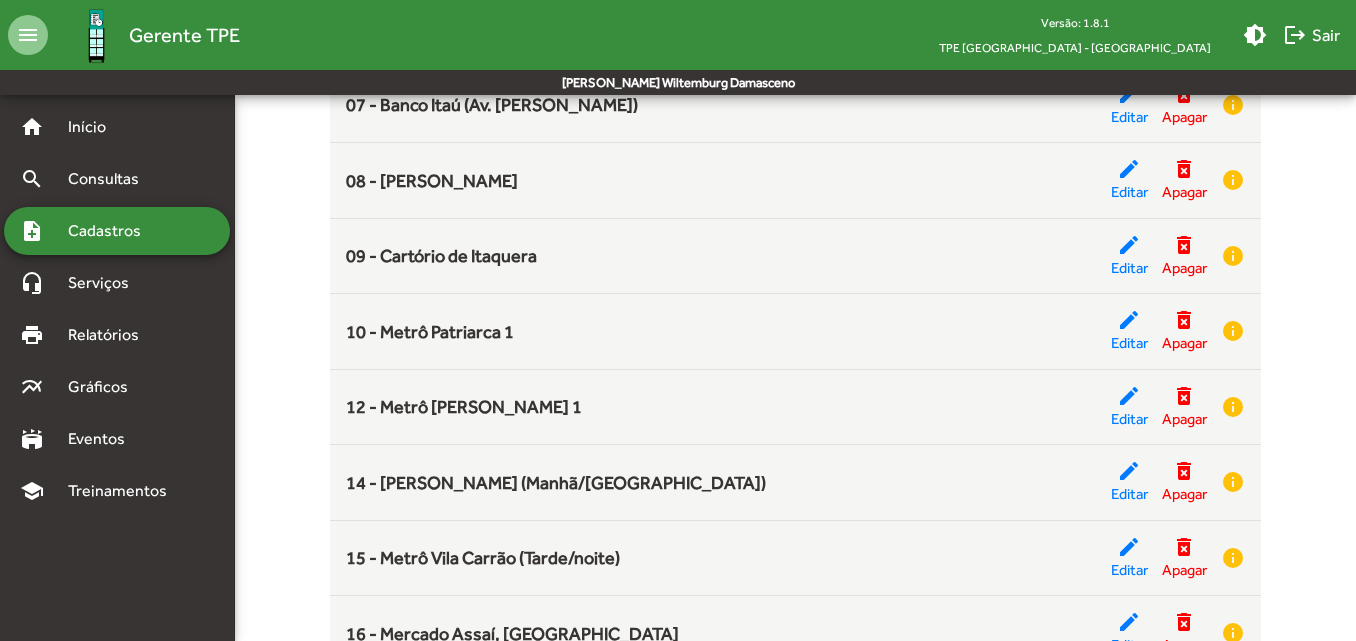 scroll, scrollTop: 663, scrollLeft: 0, axis: vertical 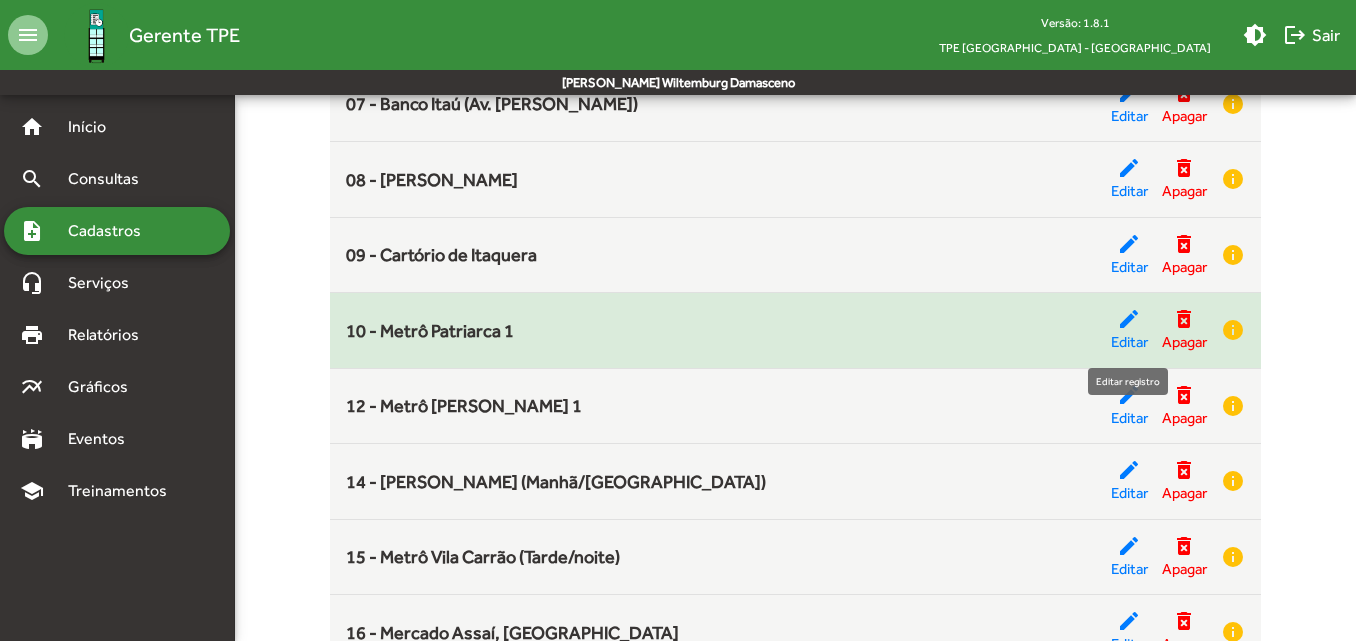 click on "edit" 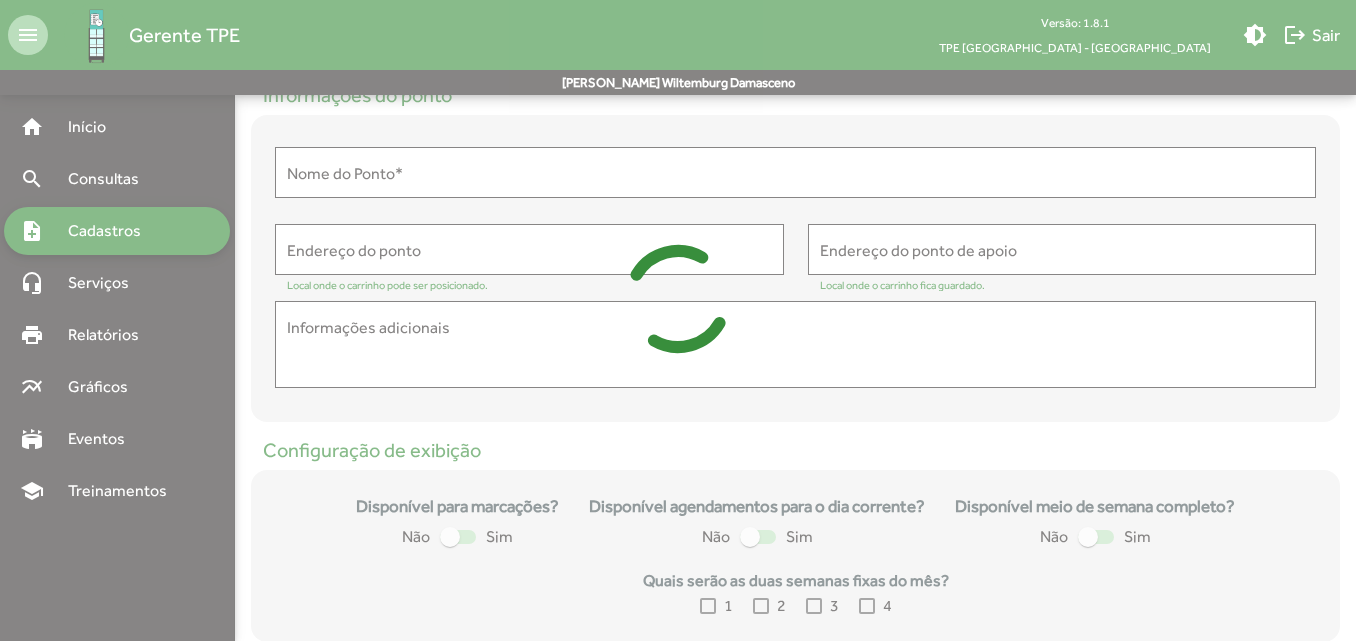 scroll, scrollTop: 0, scrollLeft: 0, axis: both 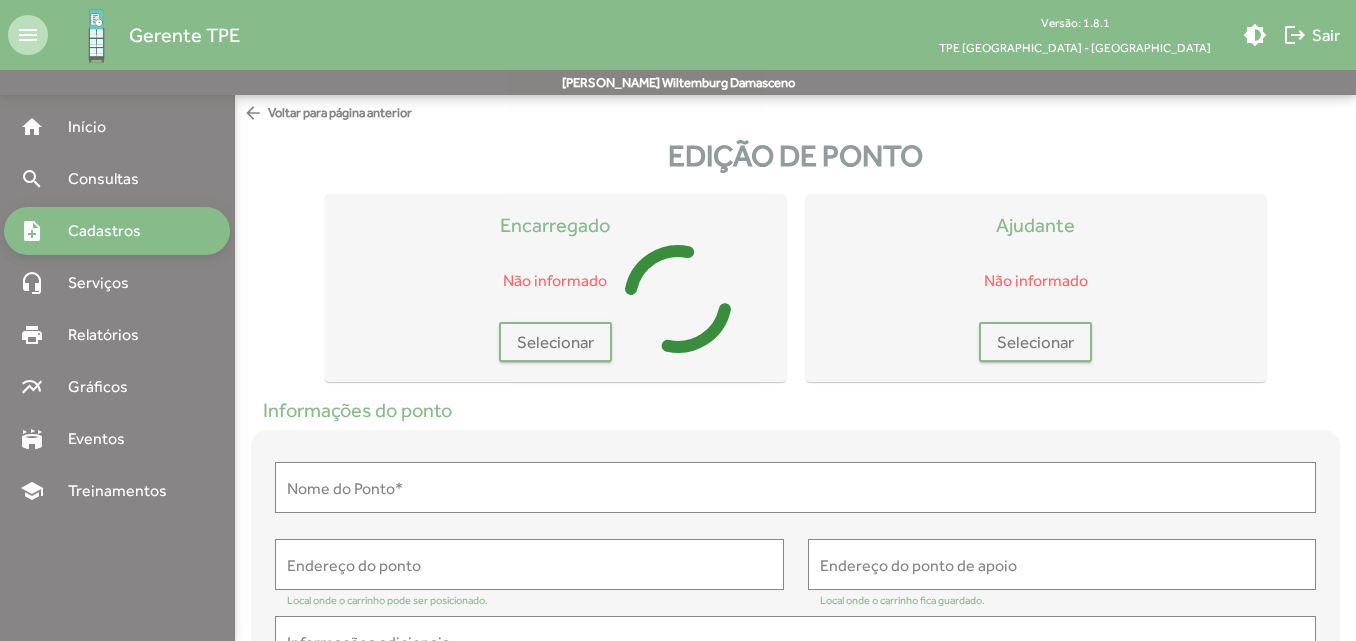 type on "**********" 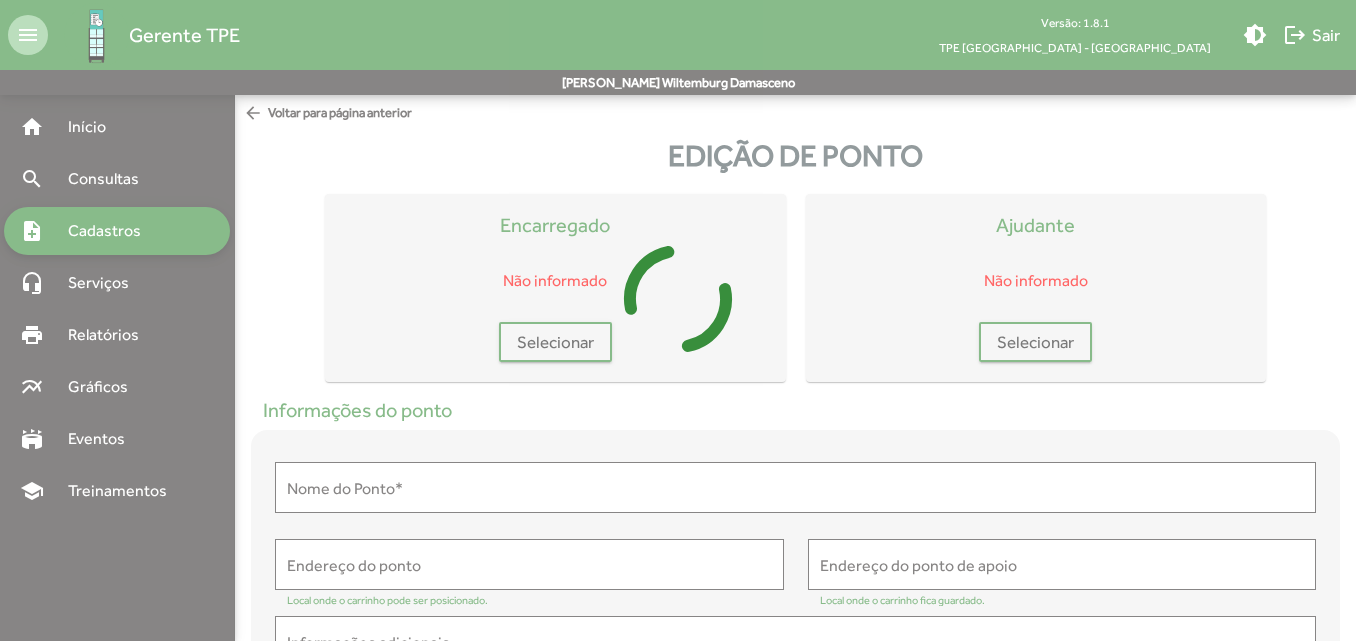 type on "**********" 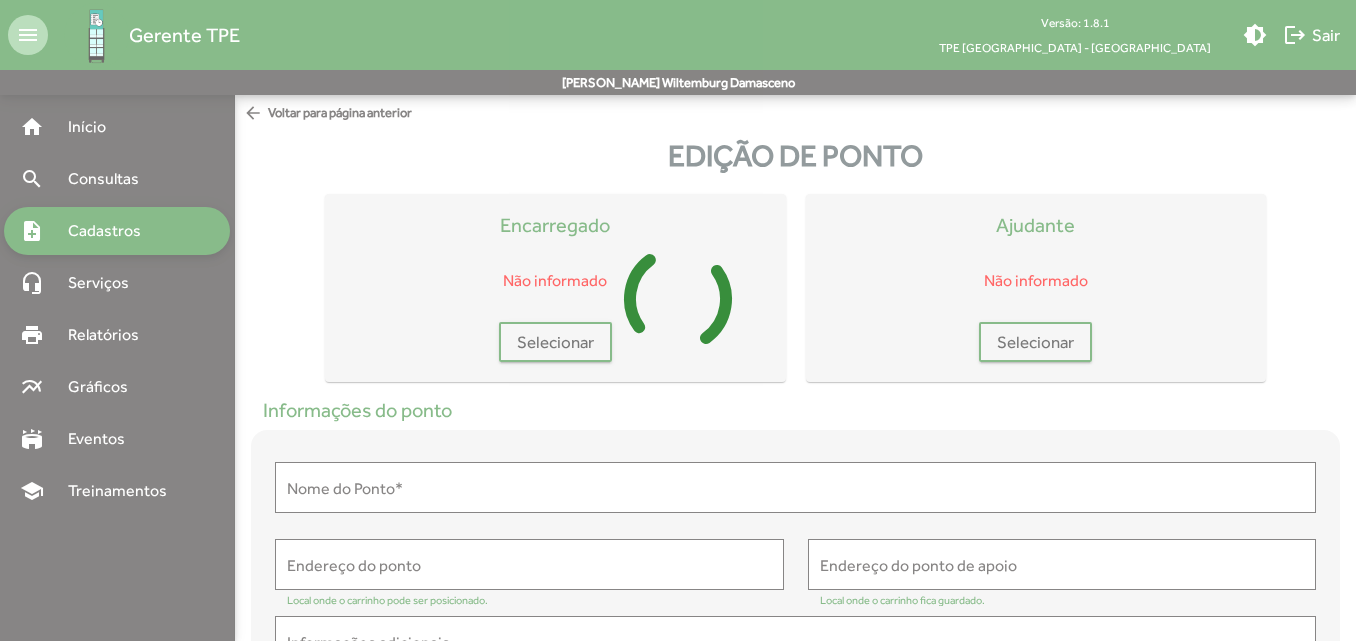 type on "**********" 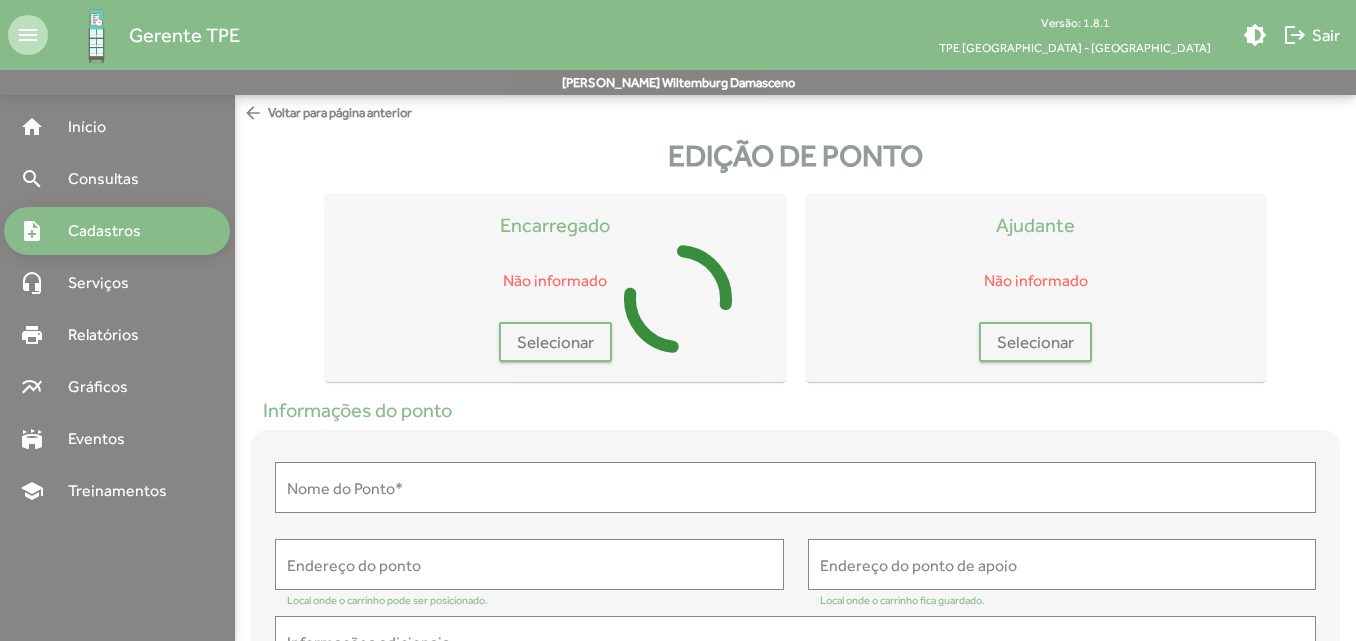 type on "**********" 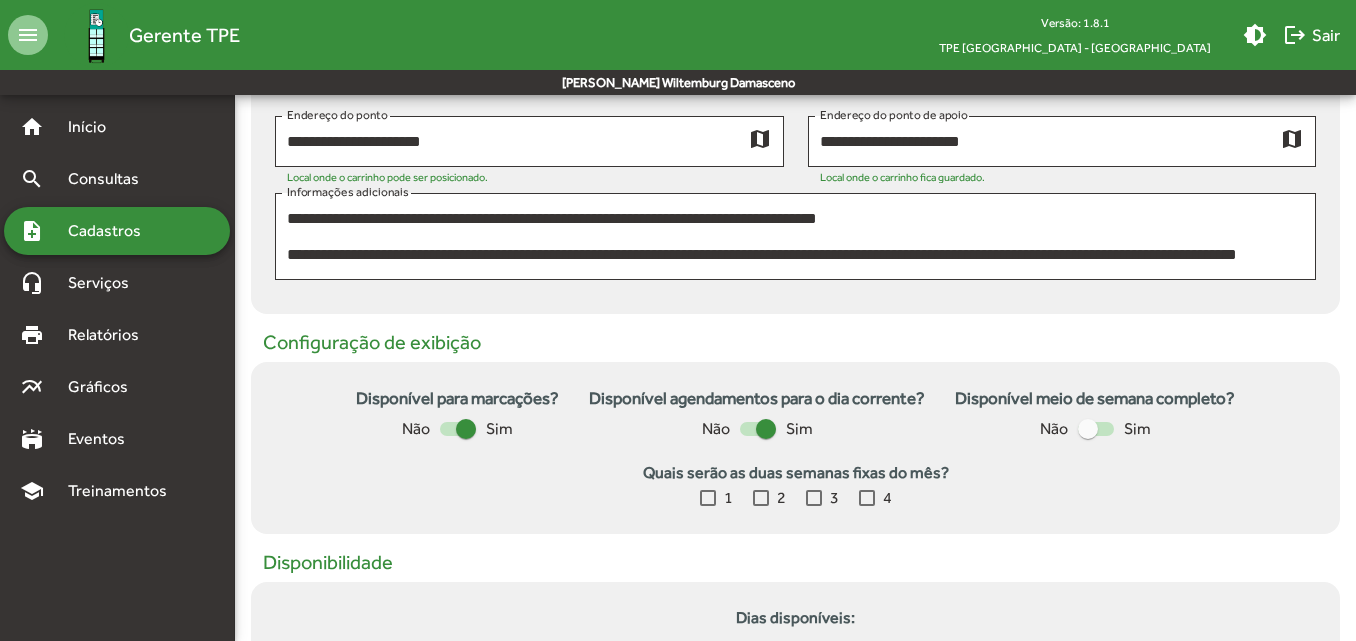 scroll, scrollTop: 424, scrollLeft: 0, axis: vertical 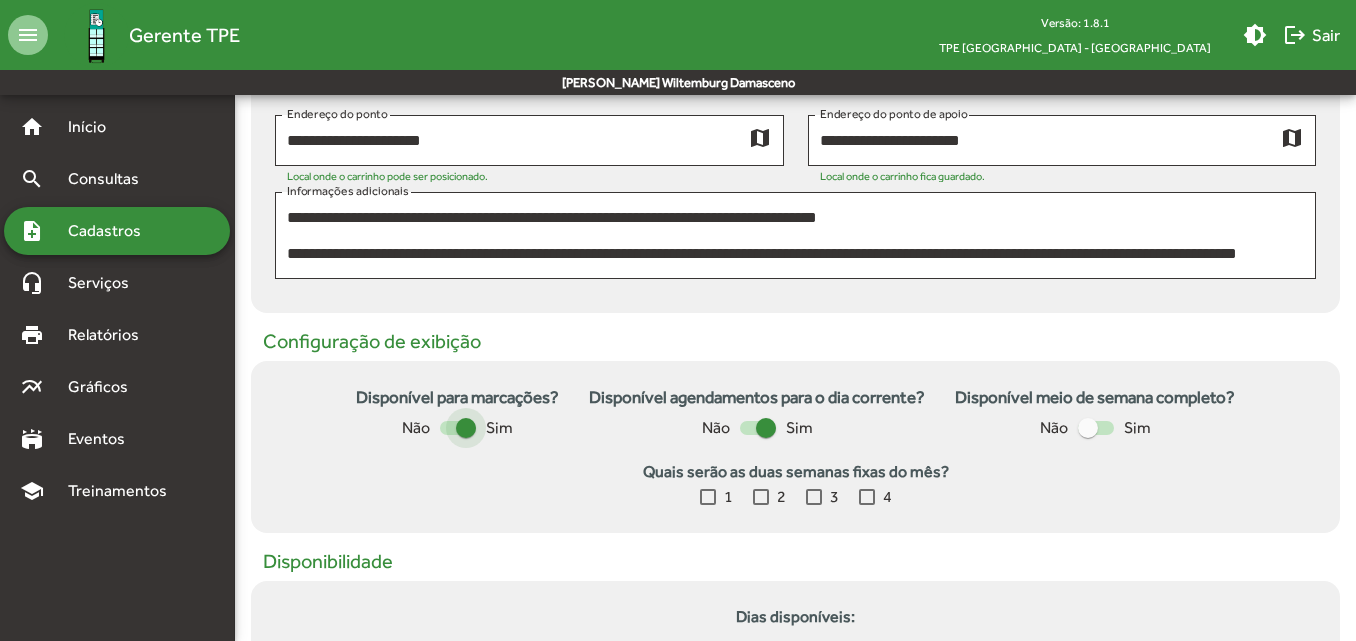 click at bounding box center (466, 428) 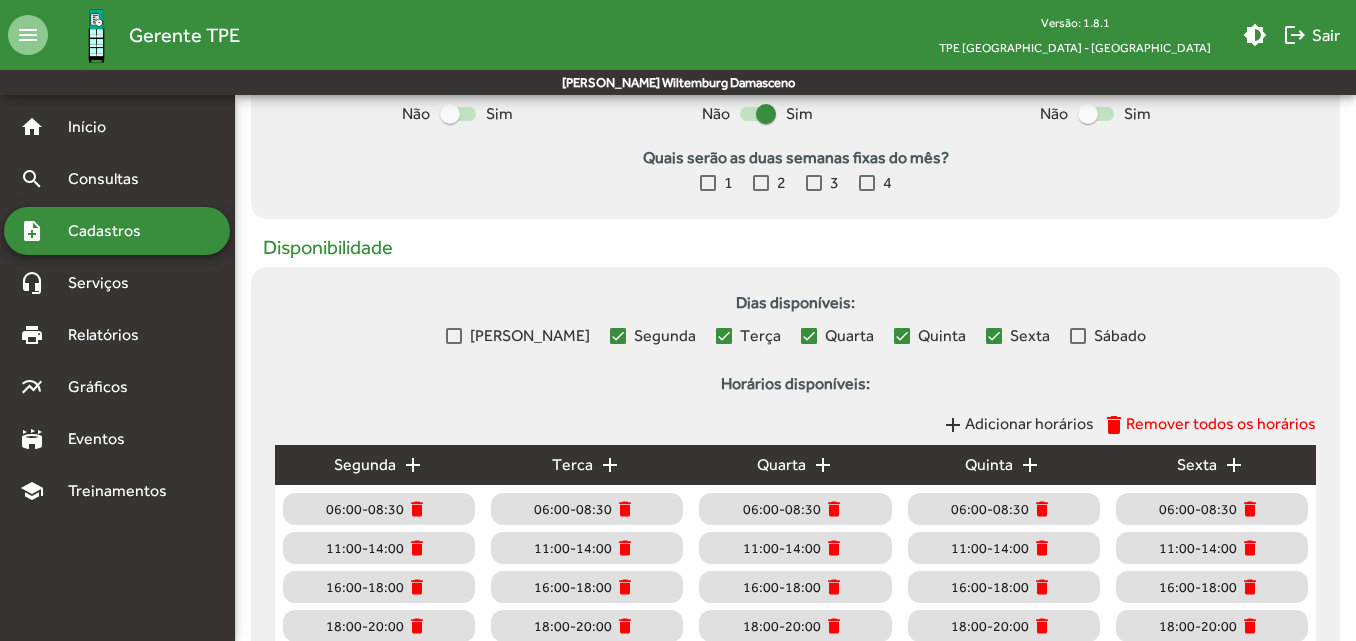 scroll, scrollTop: 907, scrollLeft: 0, axis: vertical 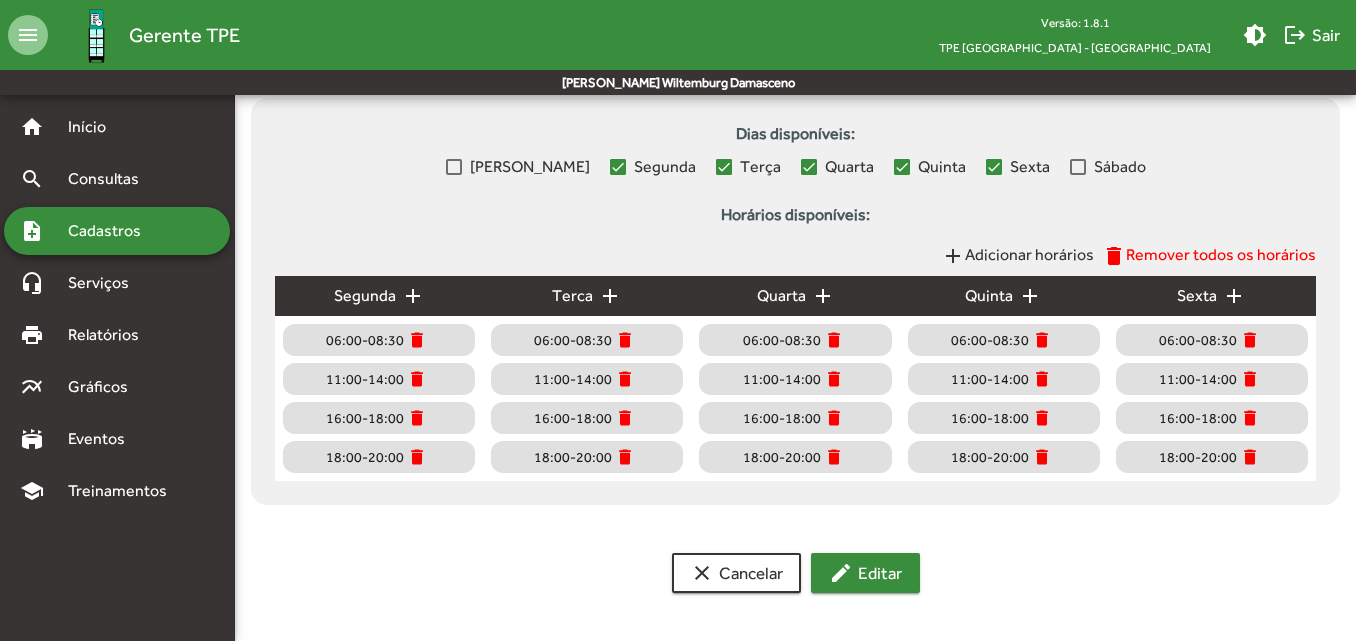 click on "edit  Editar" 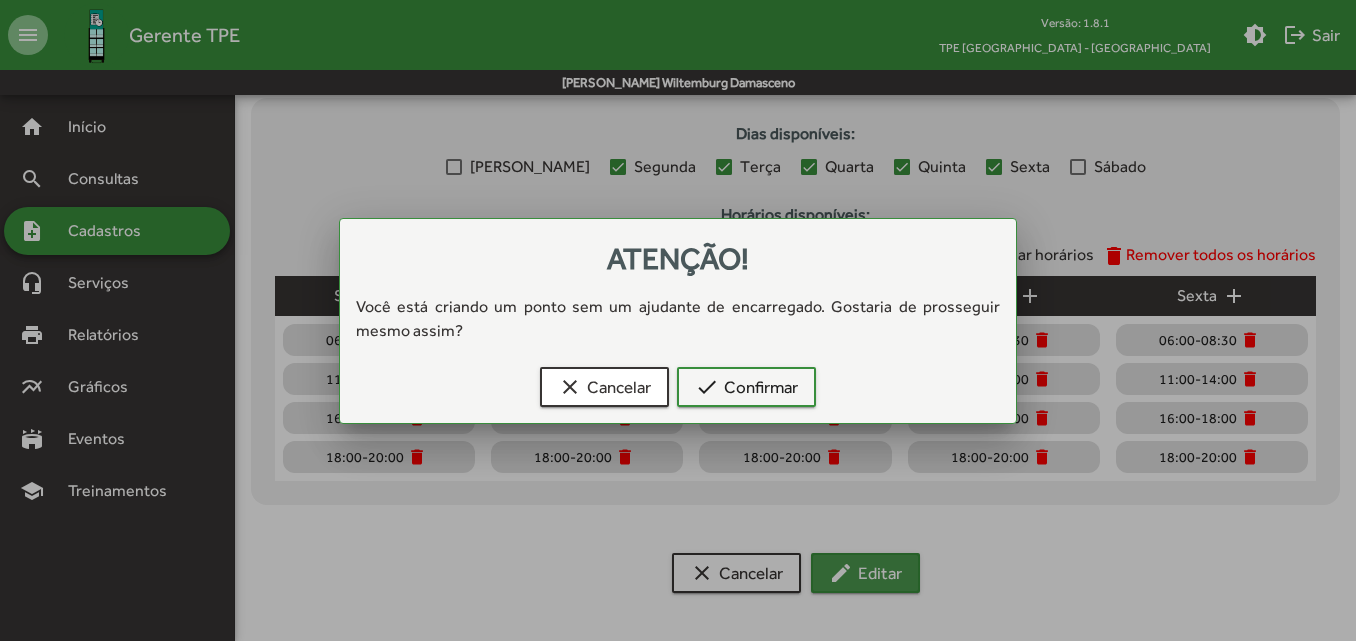 scroll, scrollTop: 0, scrollLeft: 0, axis: both 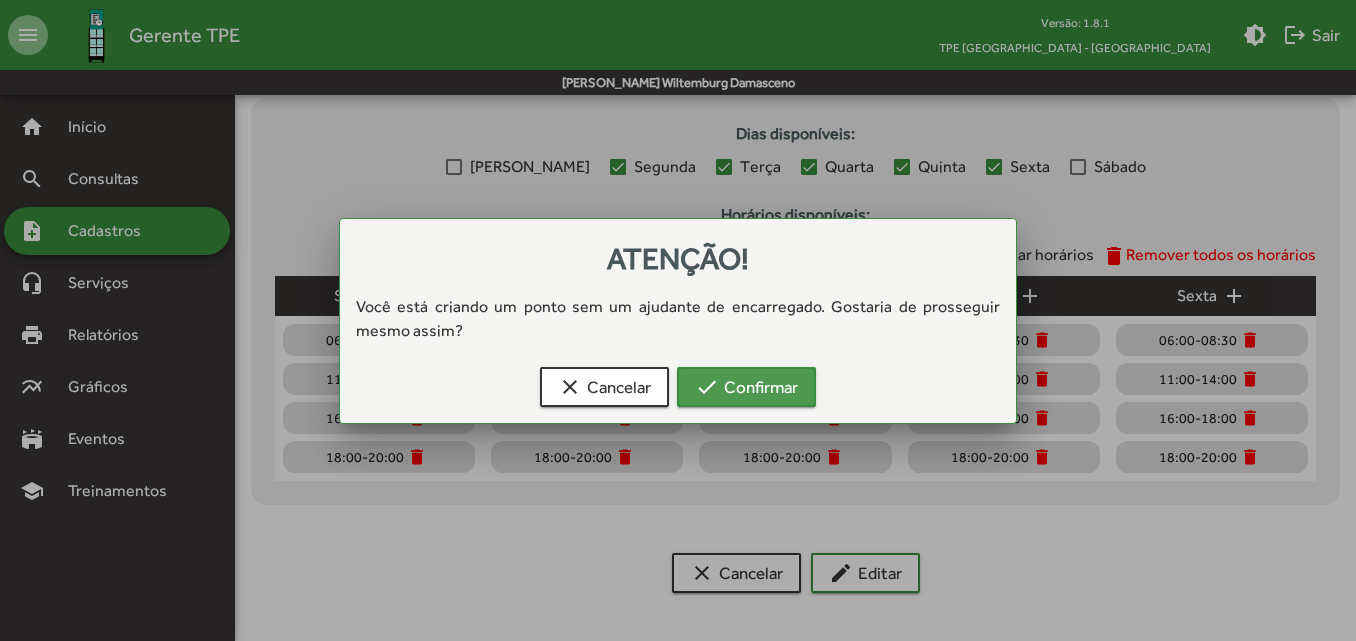 click on "check  Confirmar" at bounding box center [746, 387] 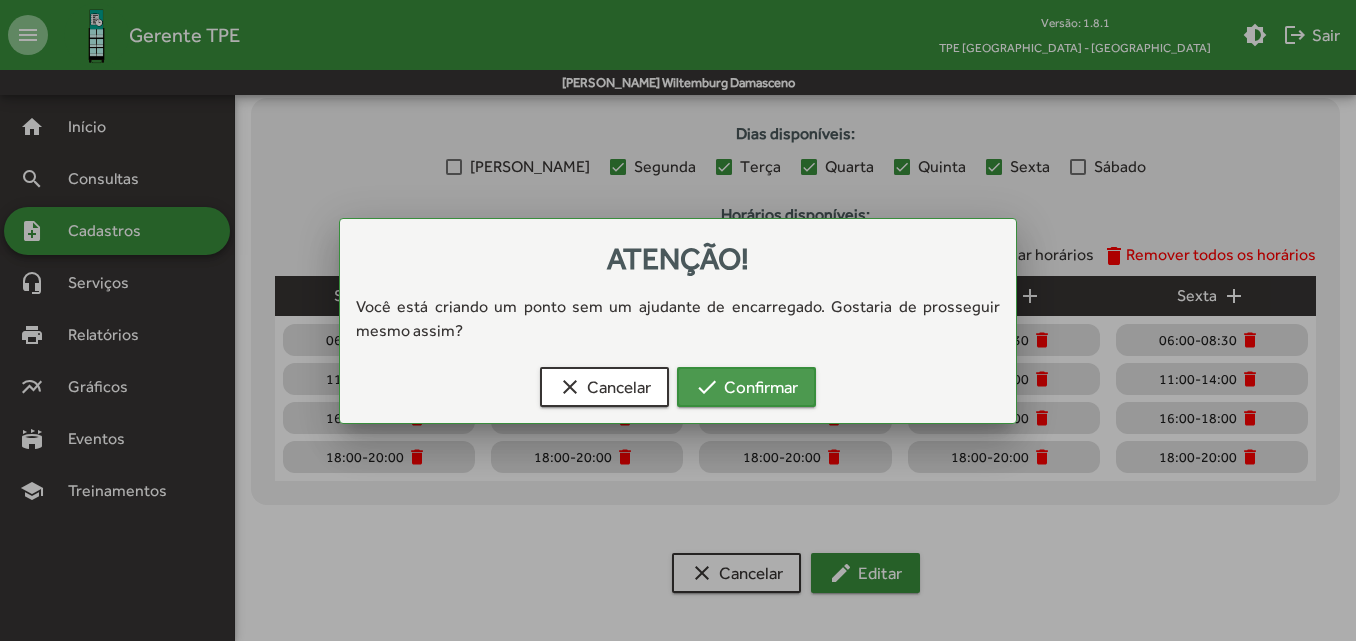scroll, scrollTop: 907, scrollLeft: 0, axis: vertical 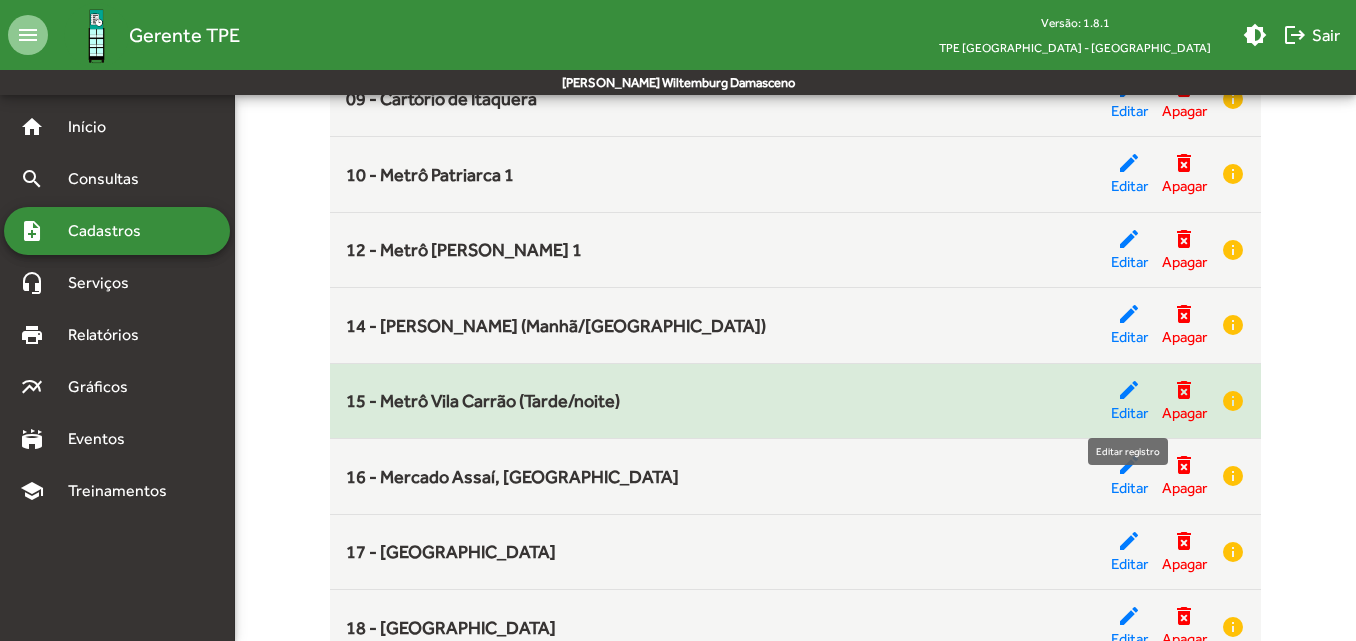 click on "edit" 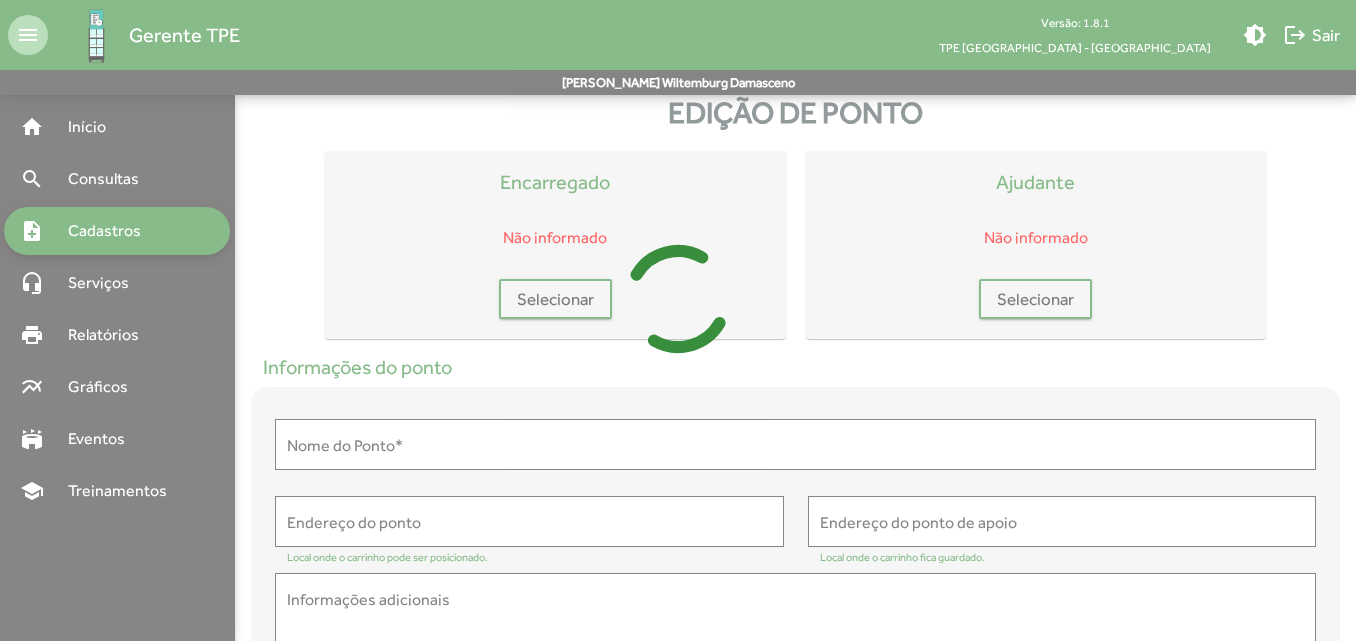 scroll, scrollTop: 0, scrollLeft: 0, axis: both 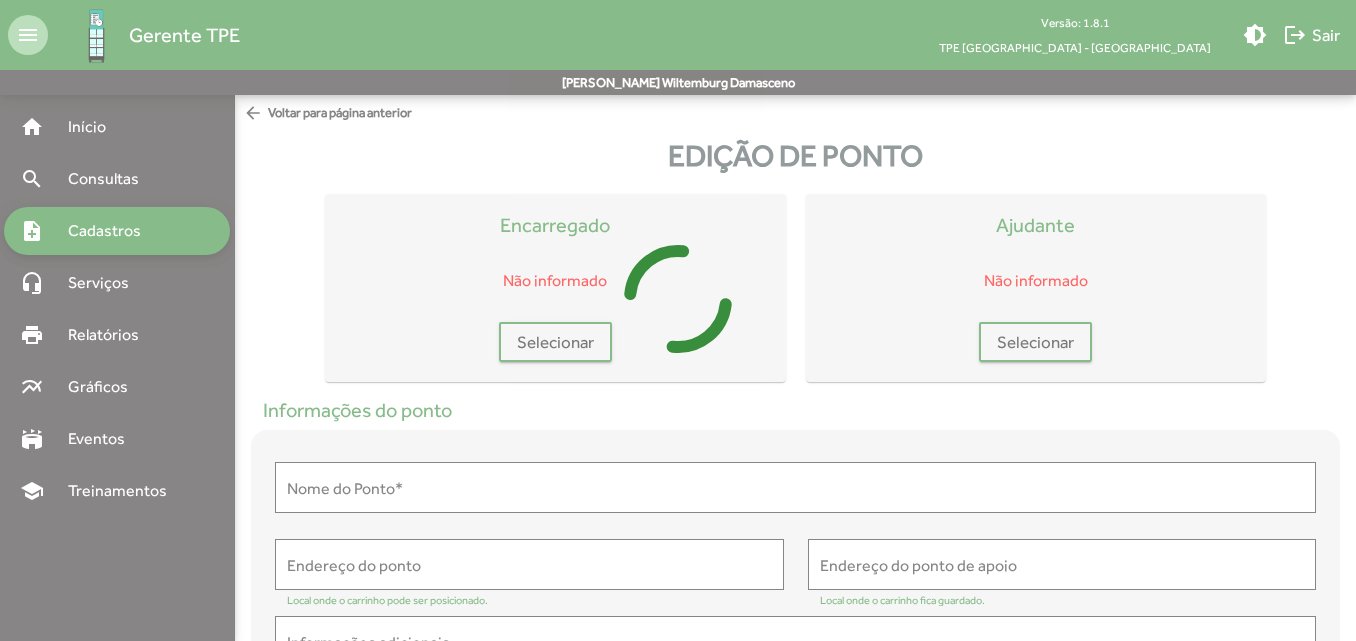 type on "**********" 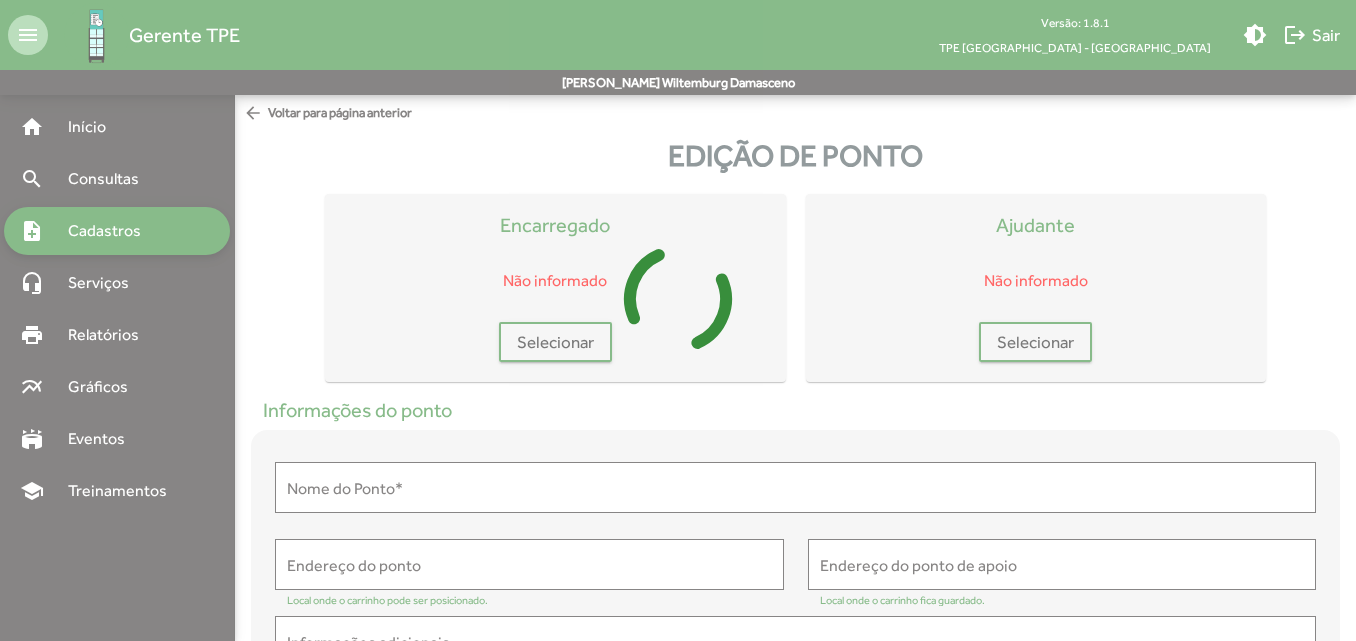 type on "**********" 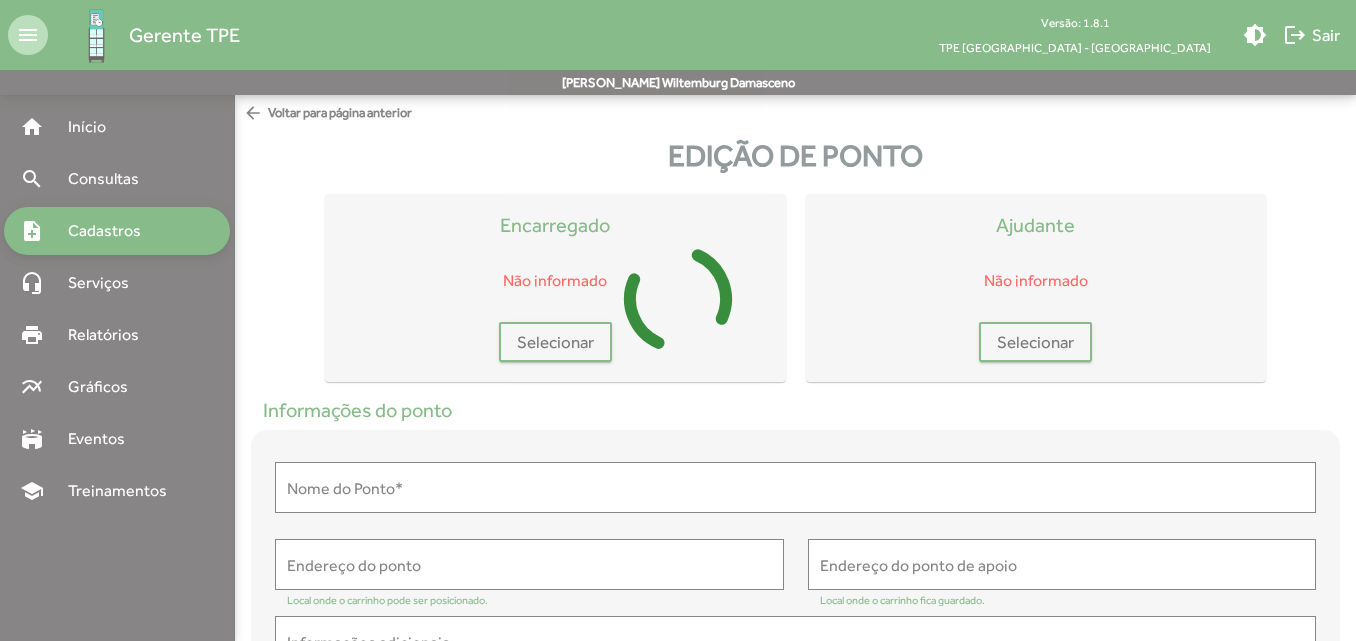 type on "**********" 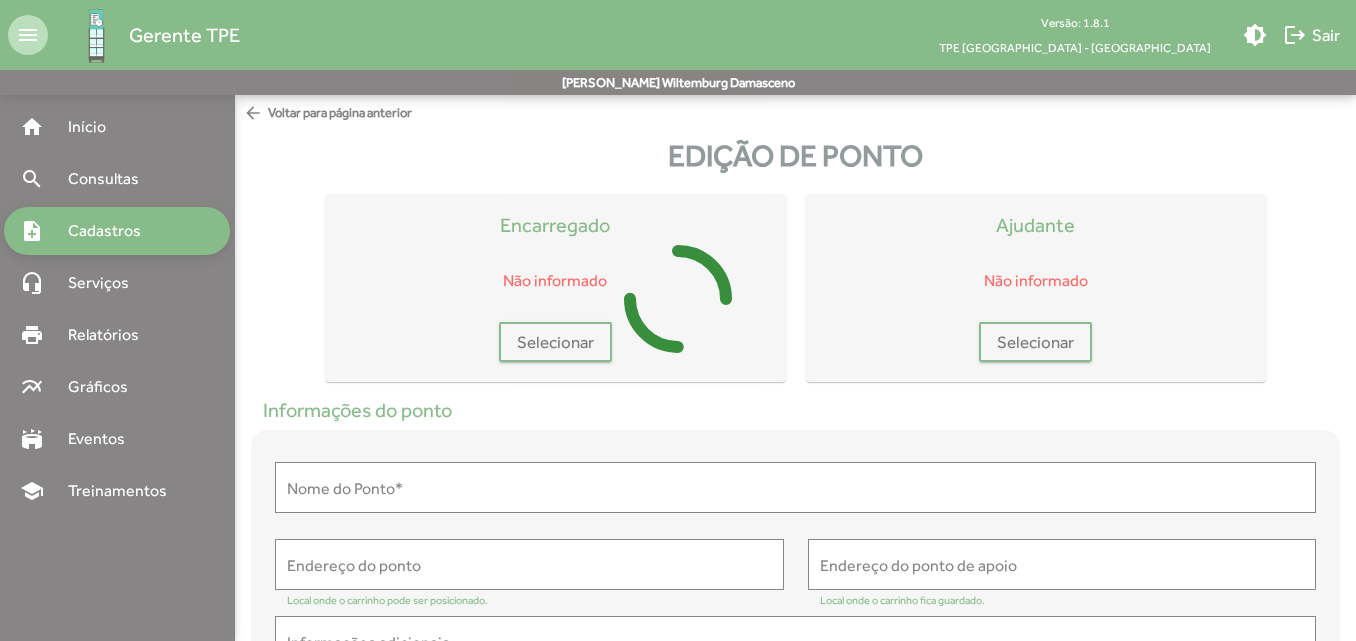 type on "**********" 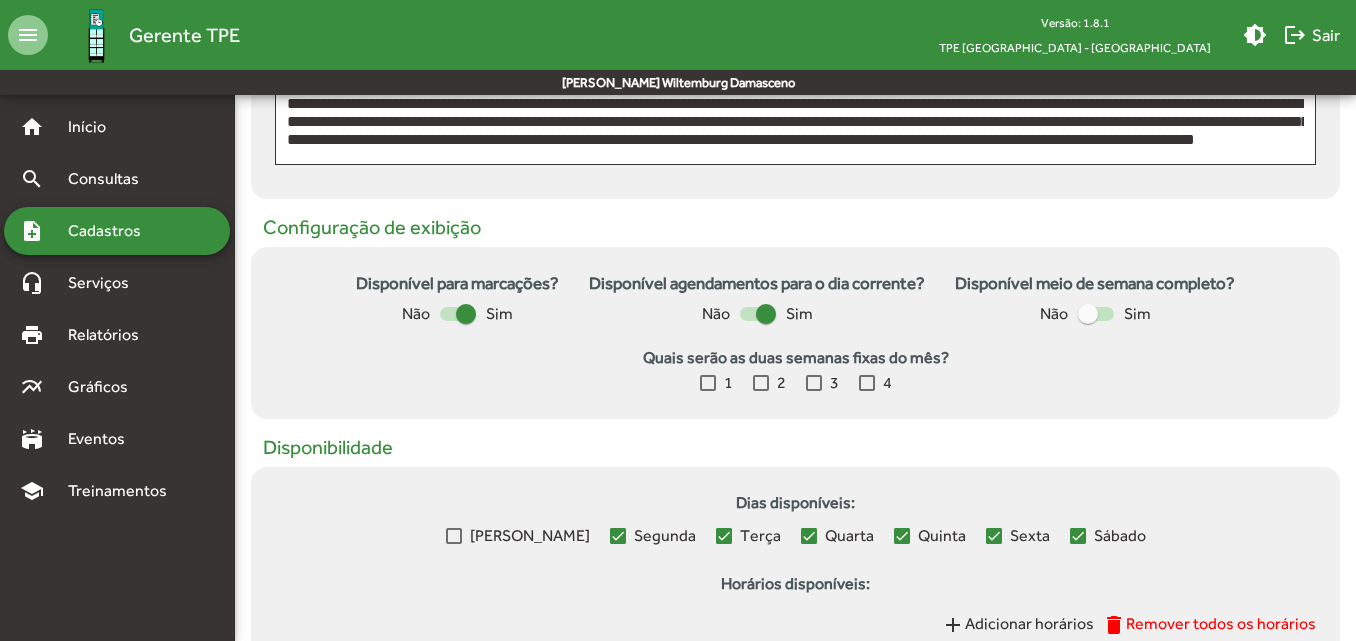 scroll, scrollTop: 537, scrollLeft: 0, axis: vertical 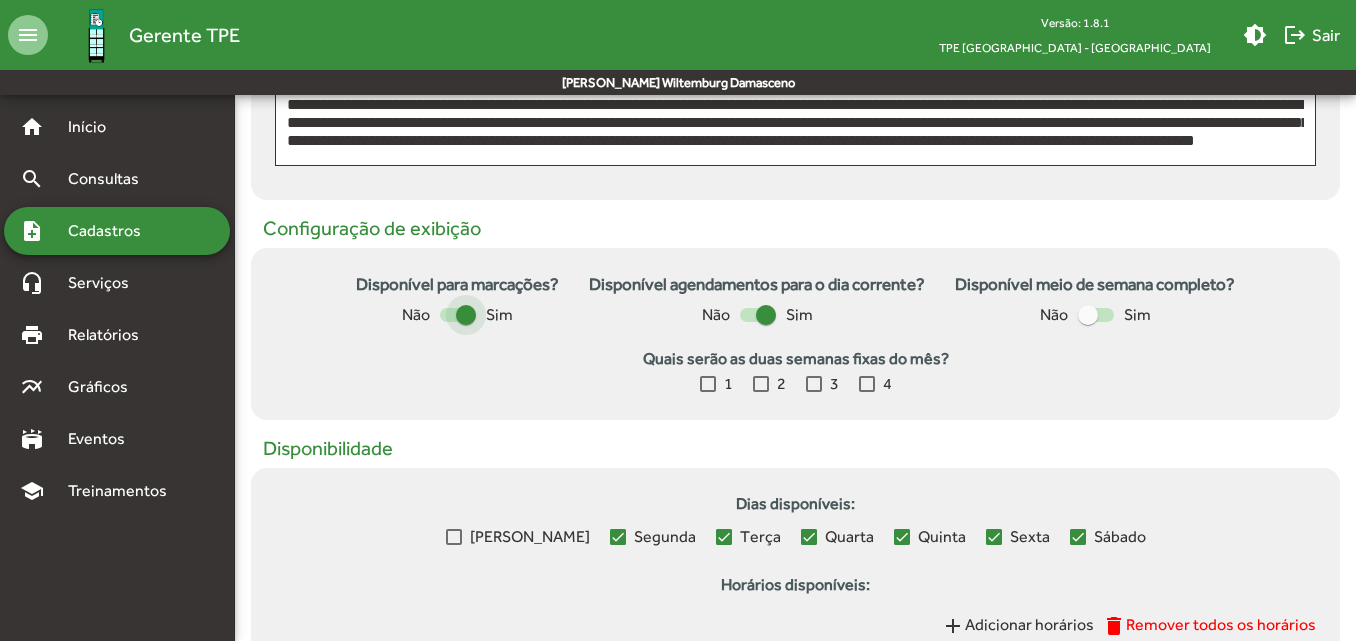 click at bounding box center (466, 315) 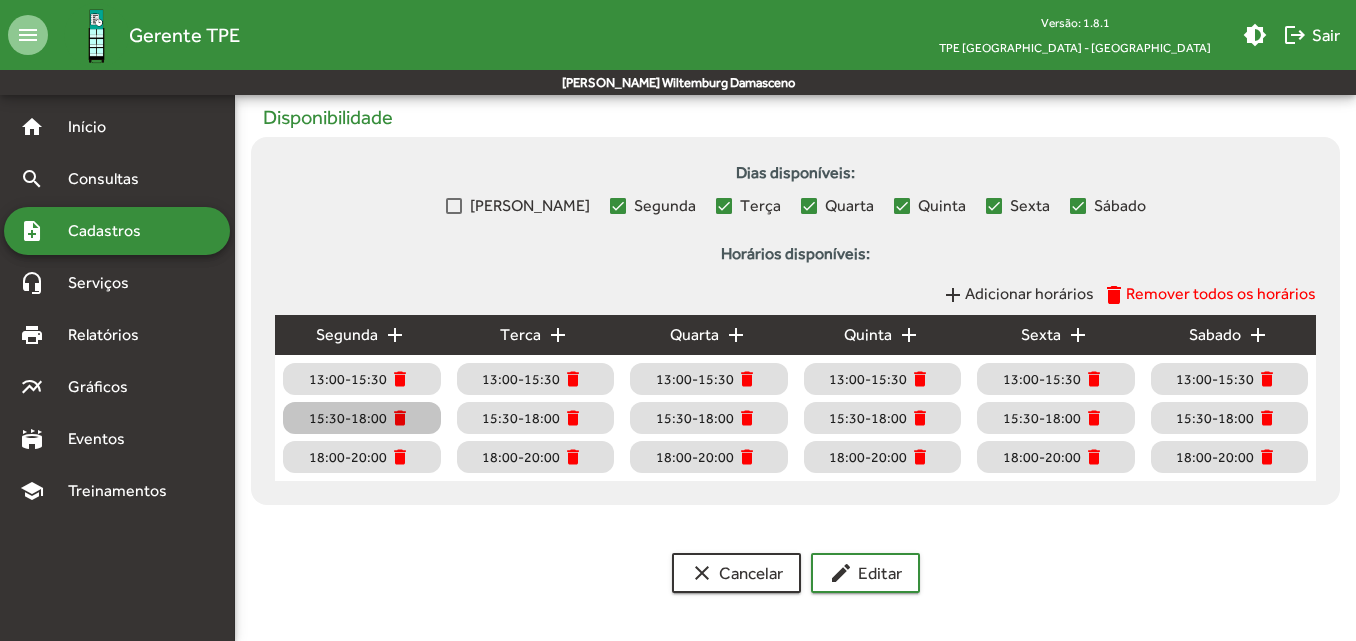 scroll, scrollTop: 0, scrollLeft: 0, axis: both 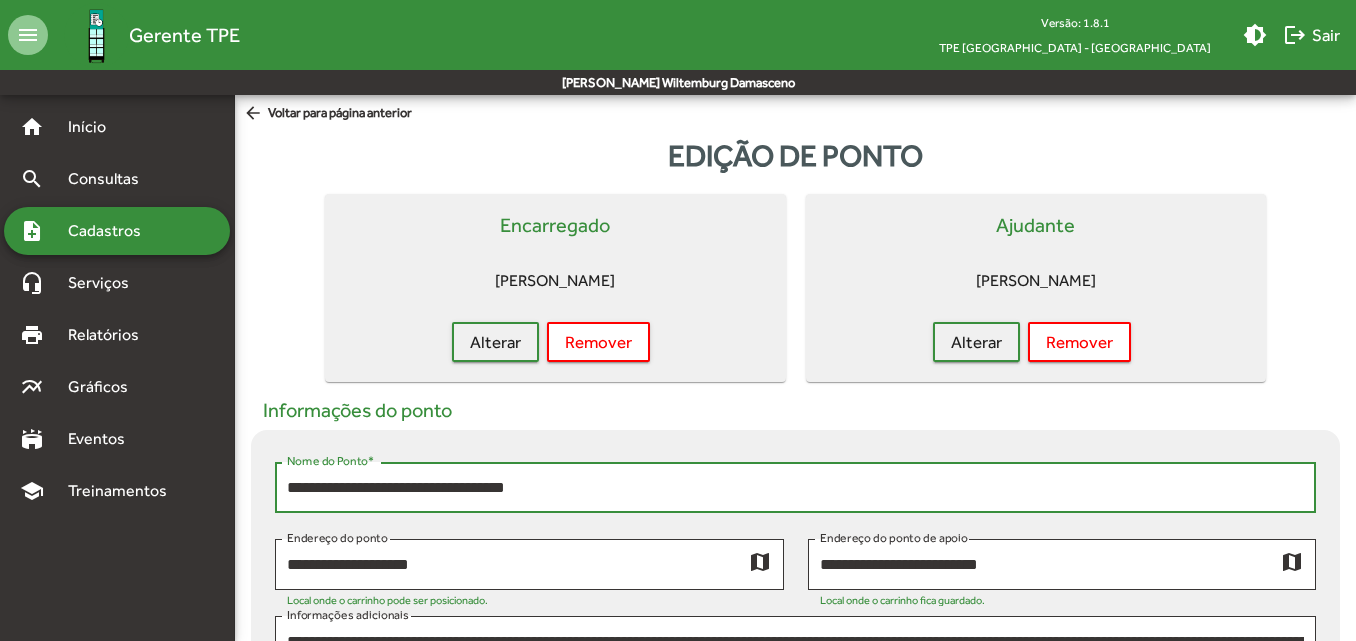 click on "**********" at bounding box center (795, 488) 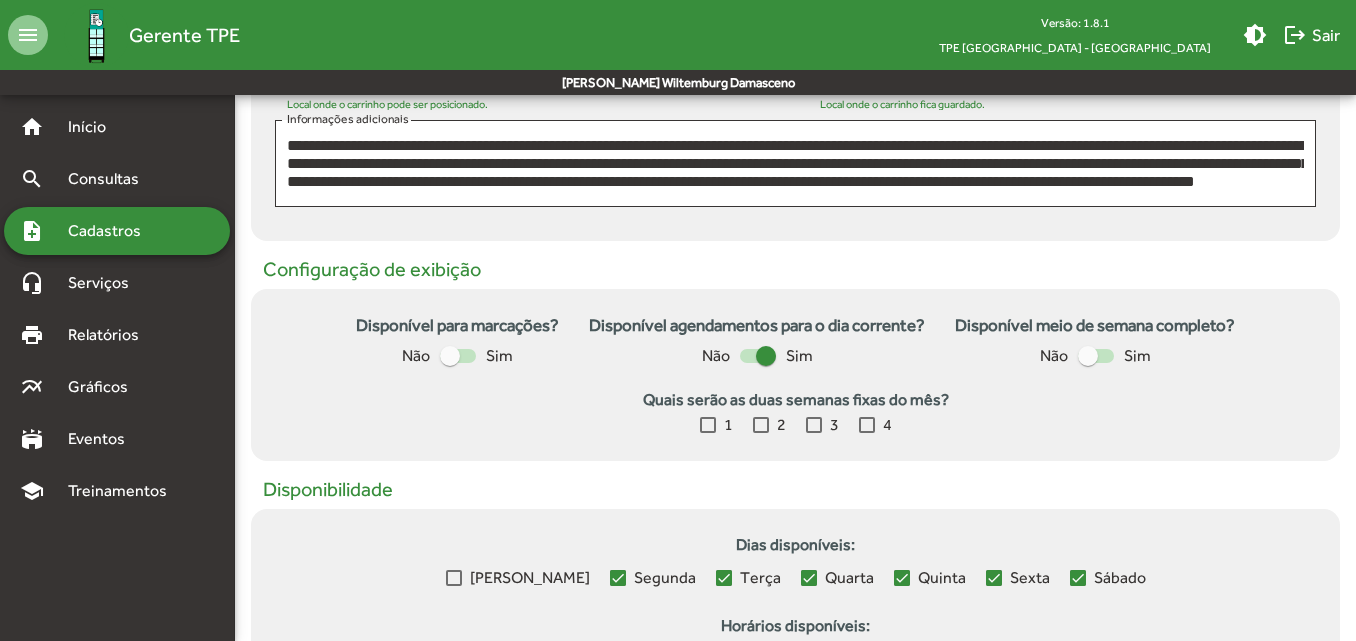 scroll, scrollTop: 868, scrollLeft: 0, axis: vertical 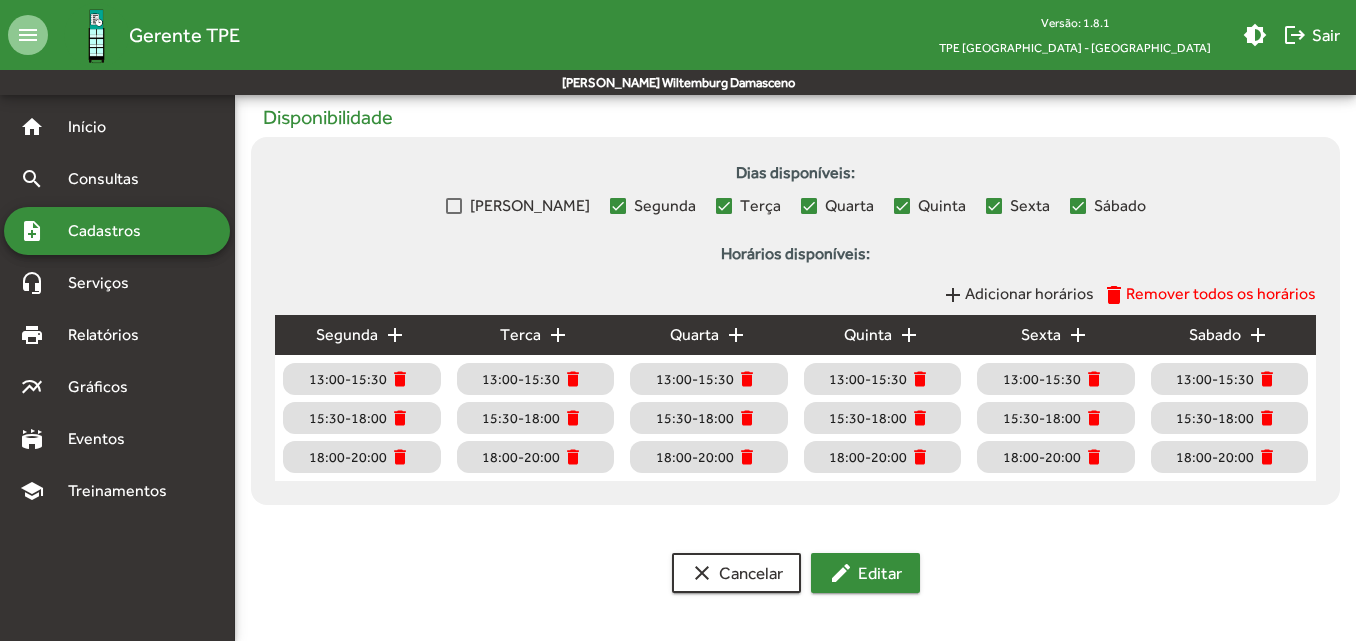 type on "**********" 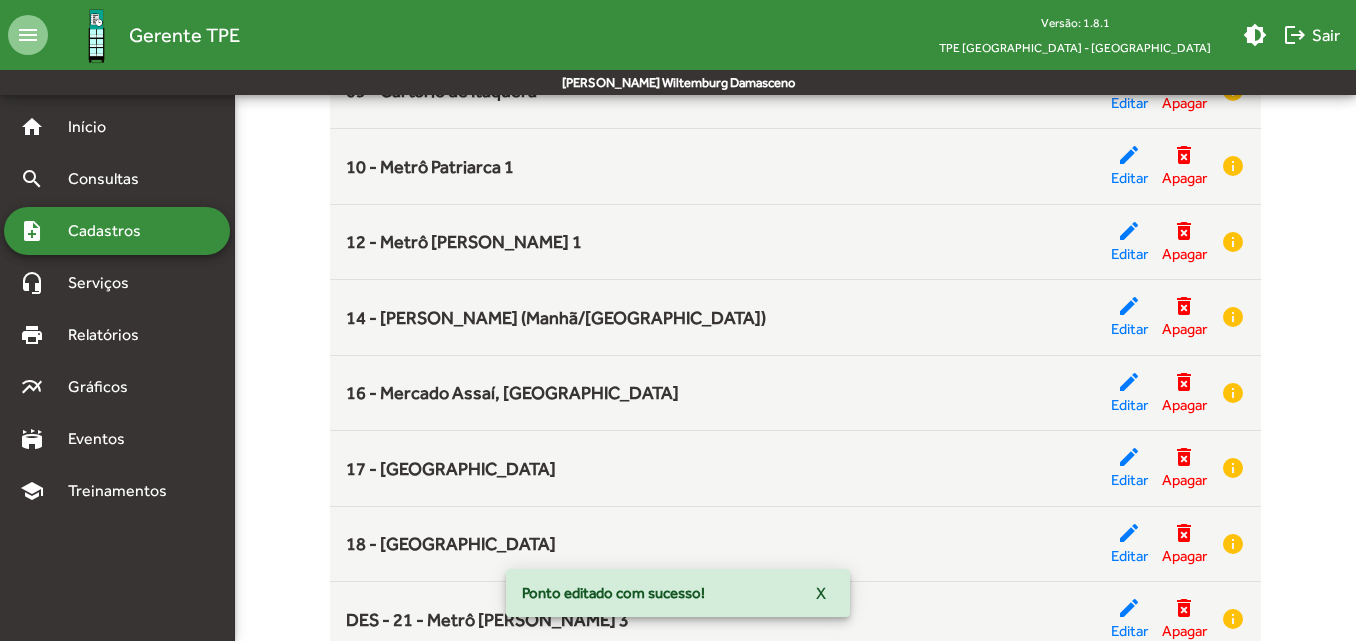 scroll, scrollTop: 828, scrollLeft: 0, axis: vertical 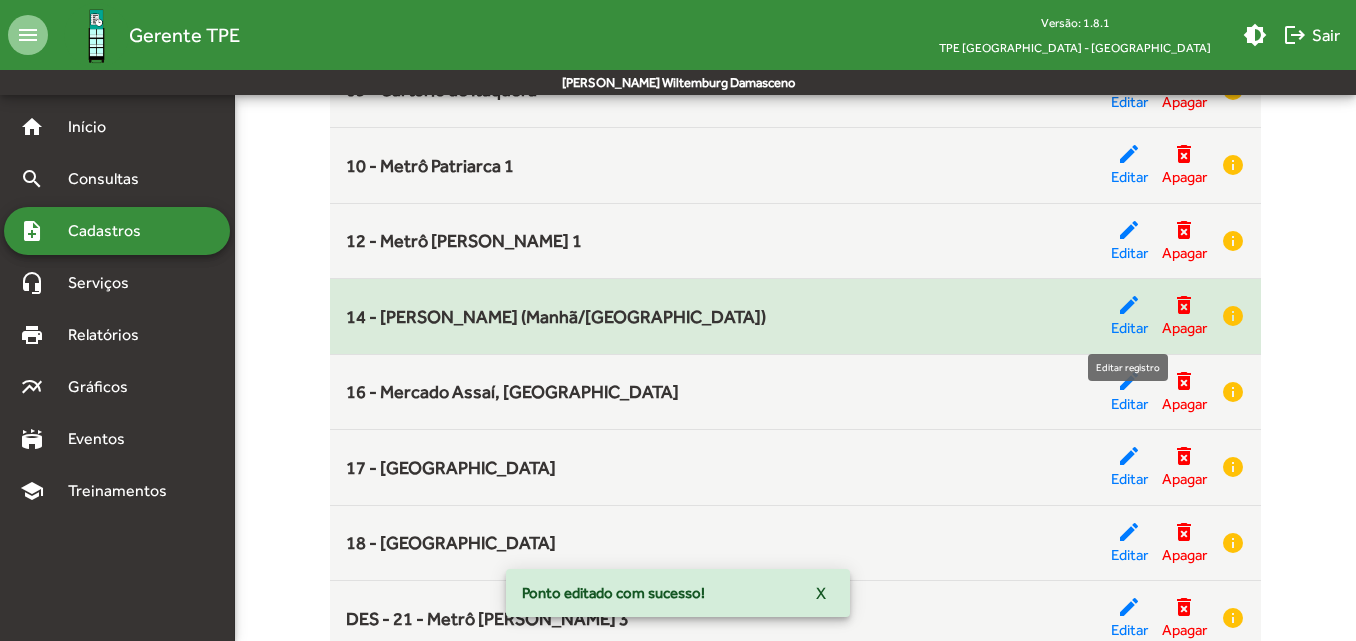 click on "edit" 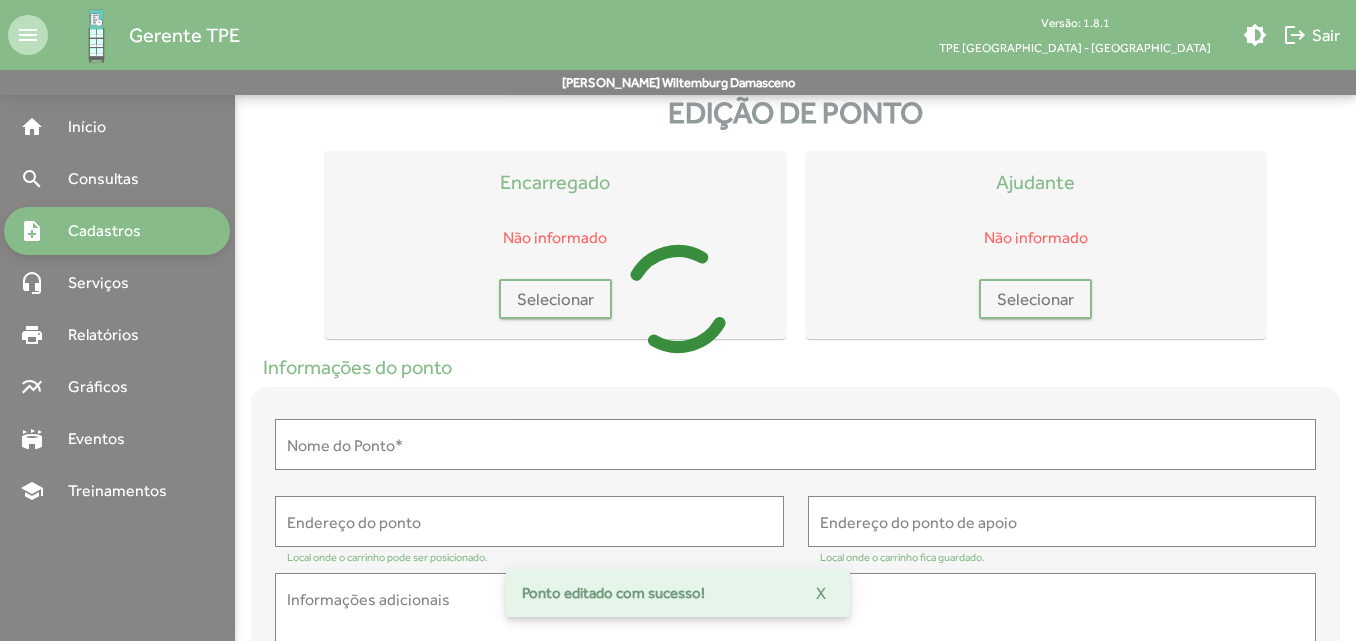 scroll, scrollTop: 0, scrollLeft: 0, axis: both 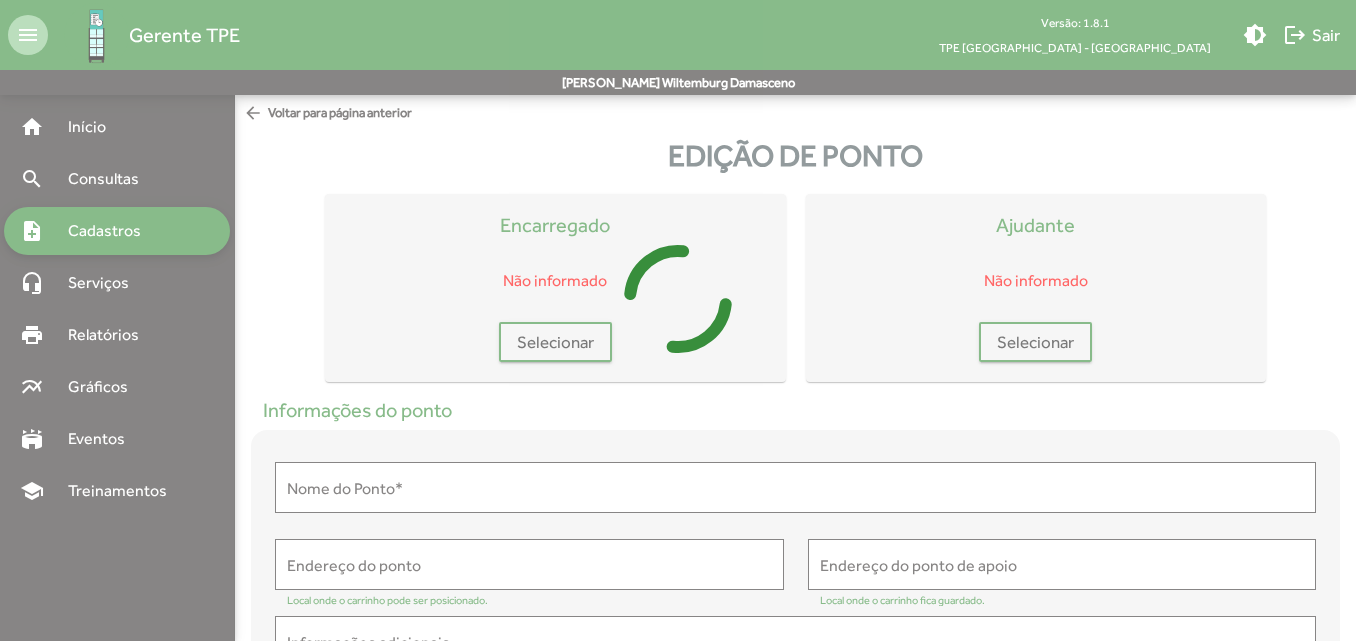 type on "**********" 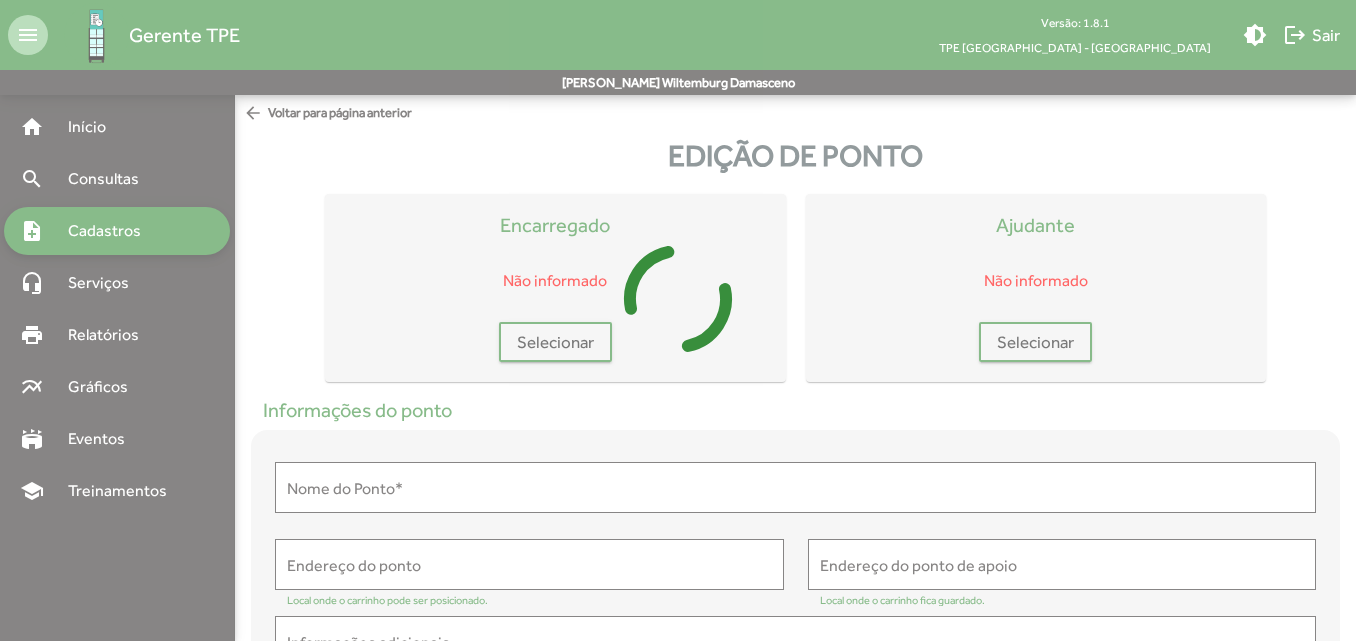type on "**********" 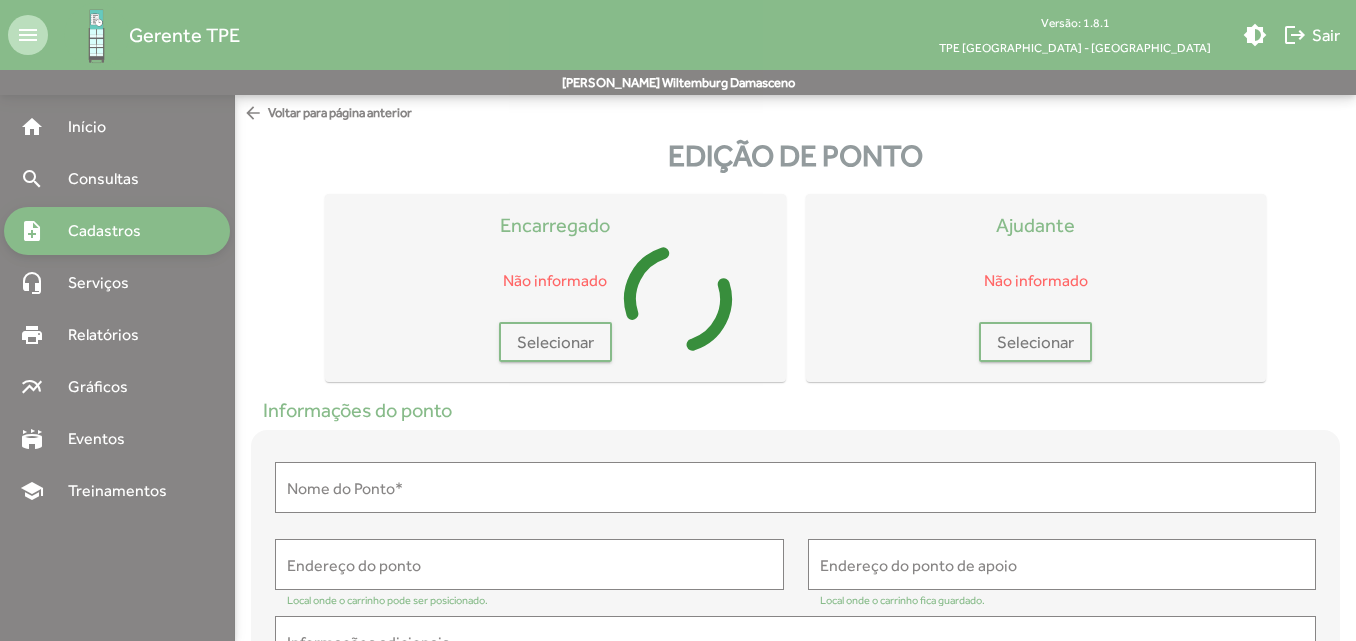 type on "**********" 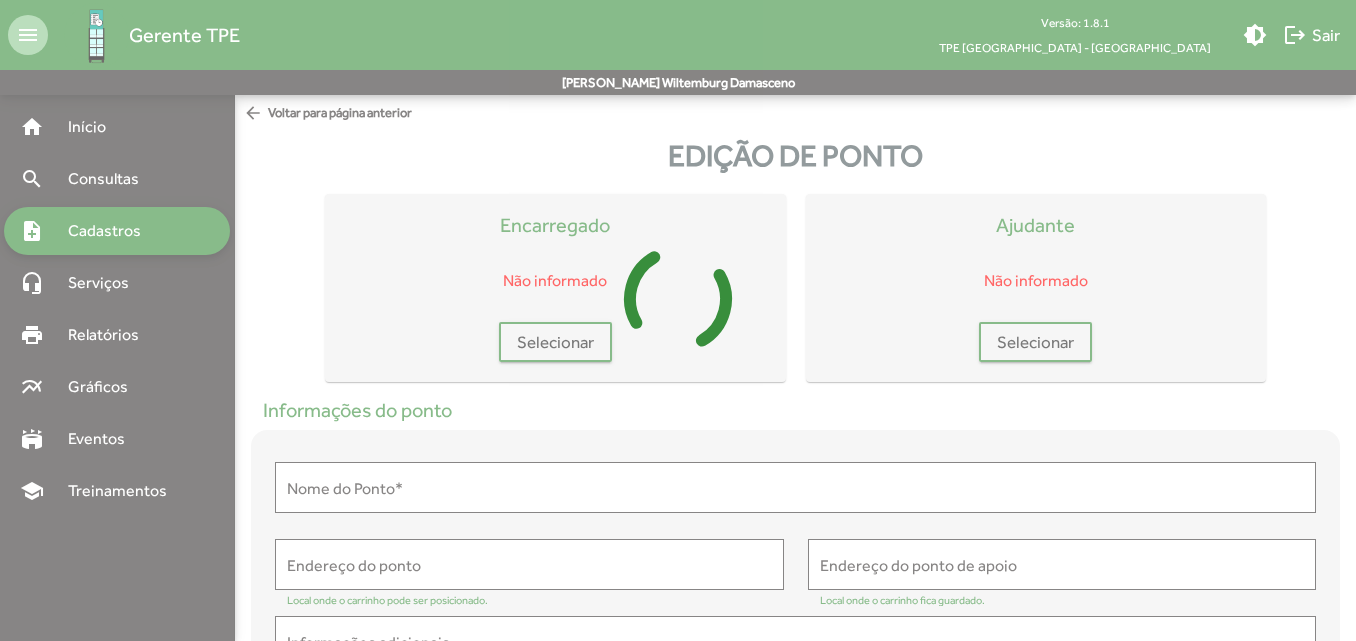 type on "**********" 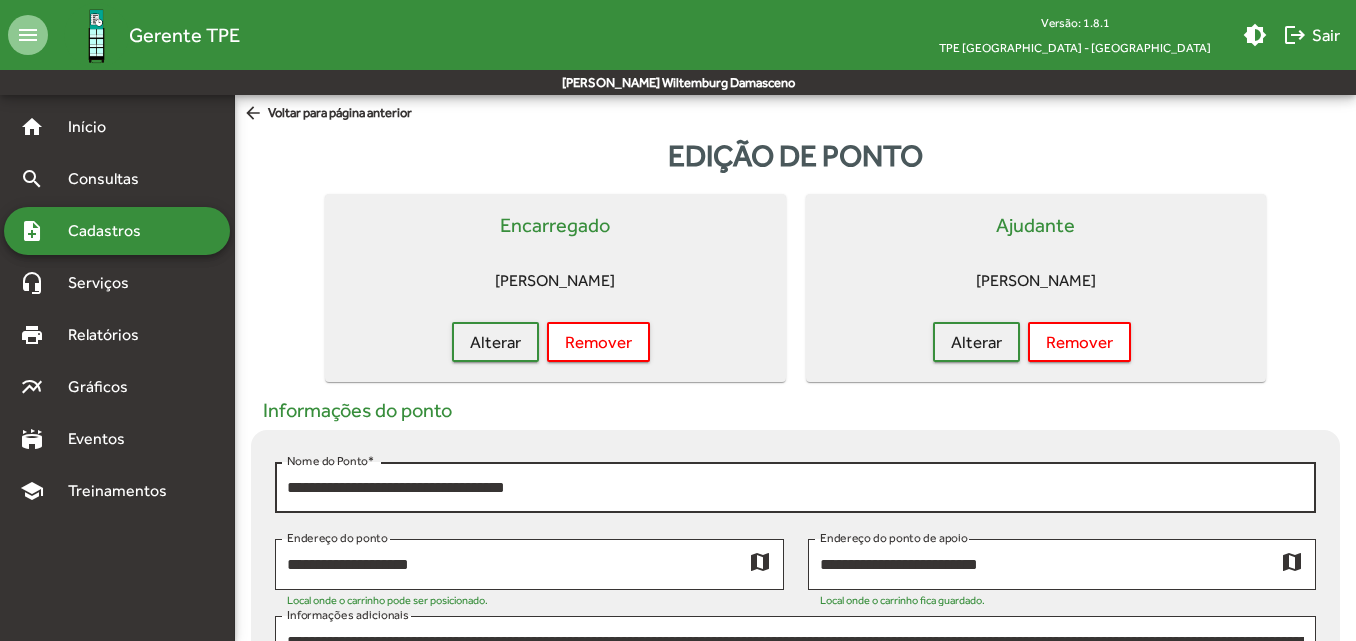 click on "**********" at bounding box center (795, 488) 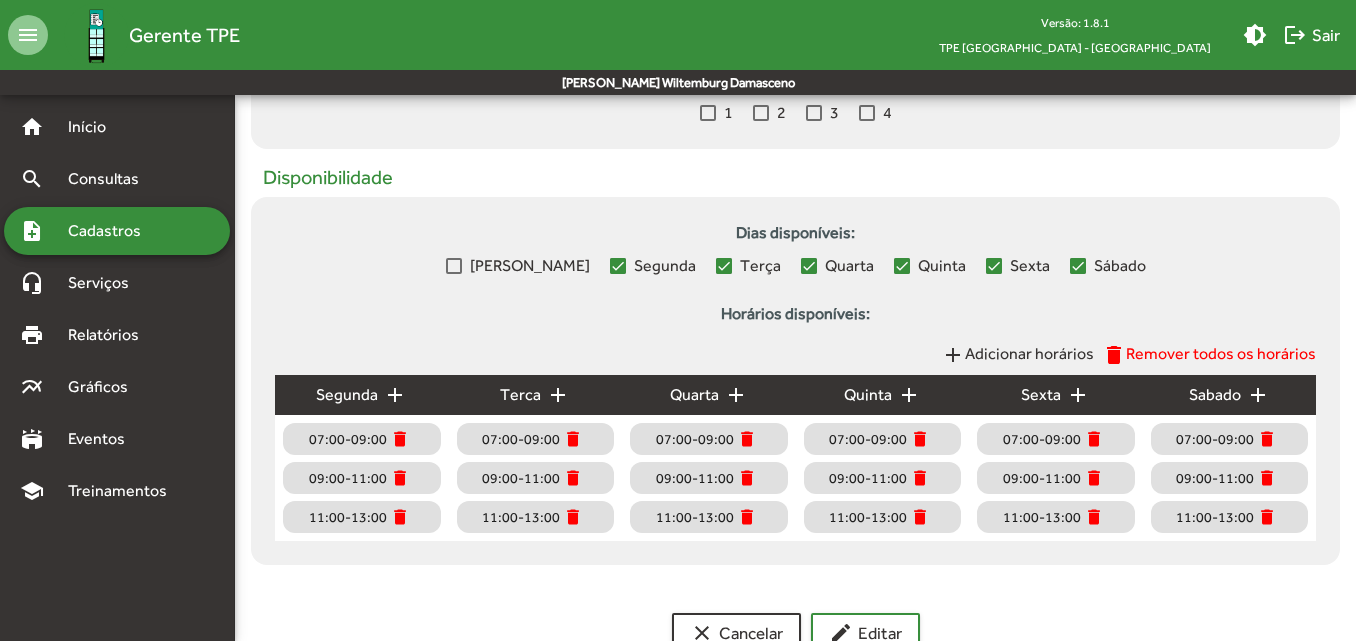 scroll, scrollTop: 810, scrollLeft: 0, axis: vertical 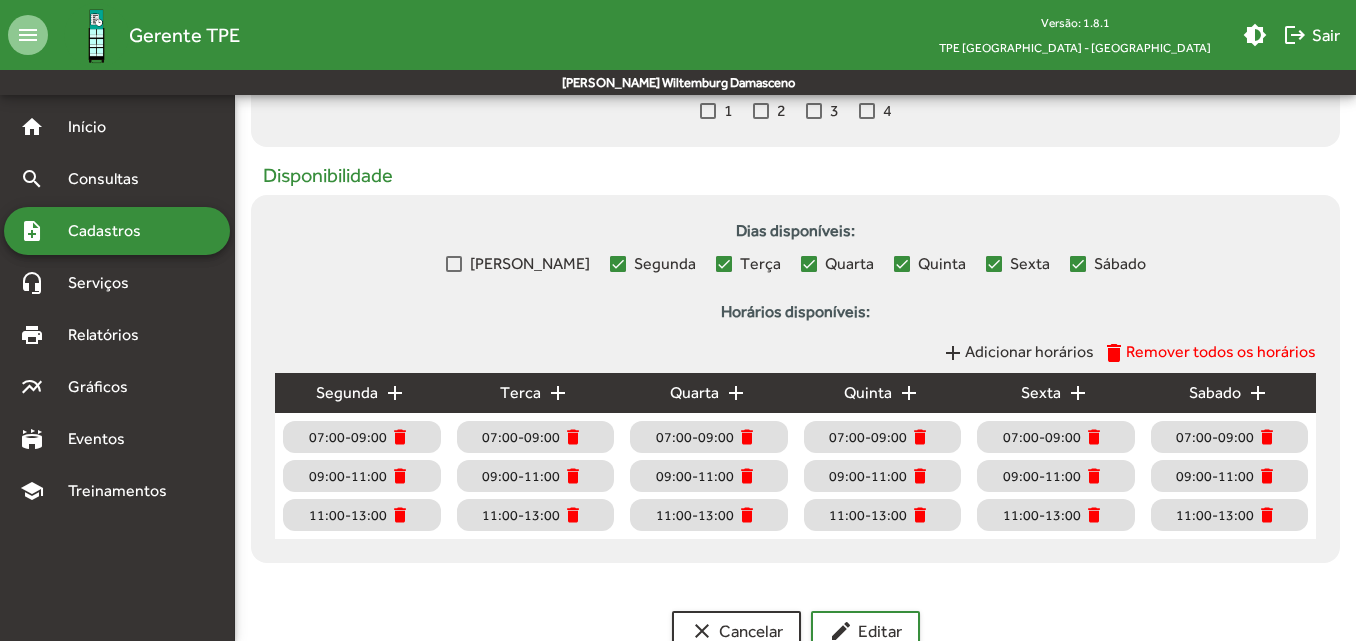 type on "**********" 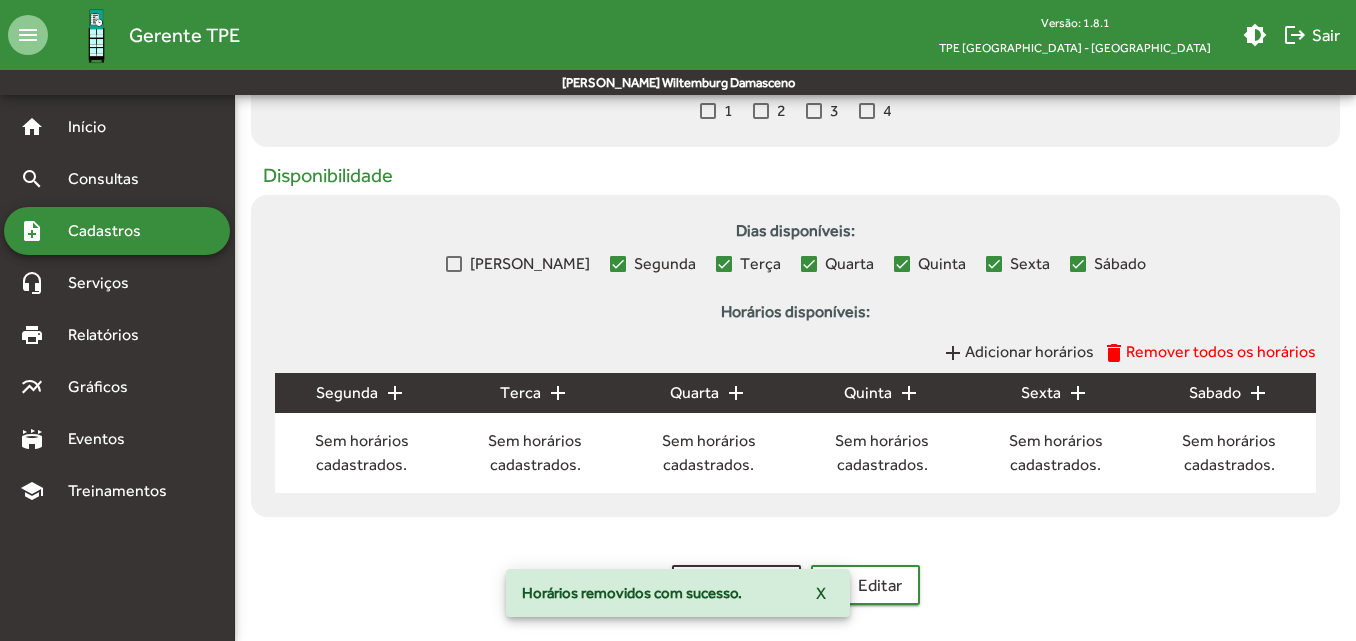 click on "Adicionar horários" 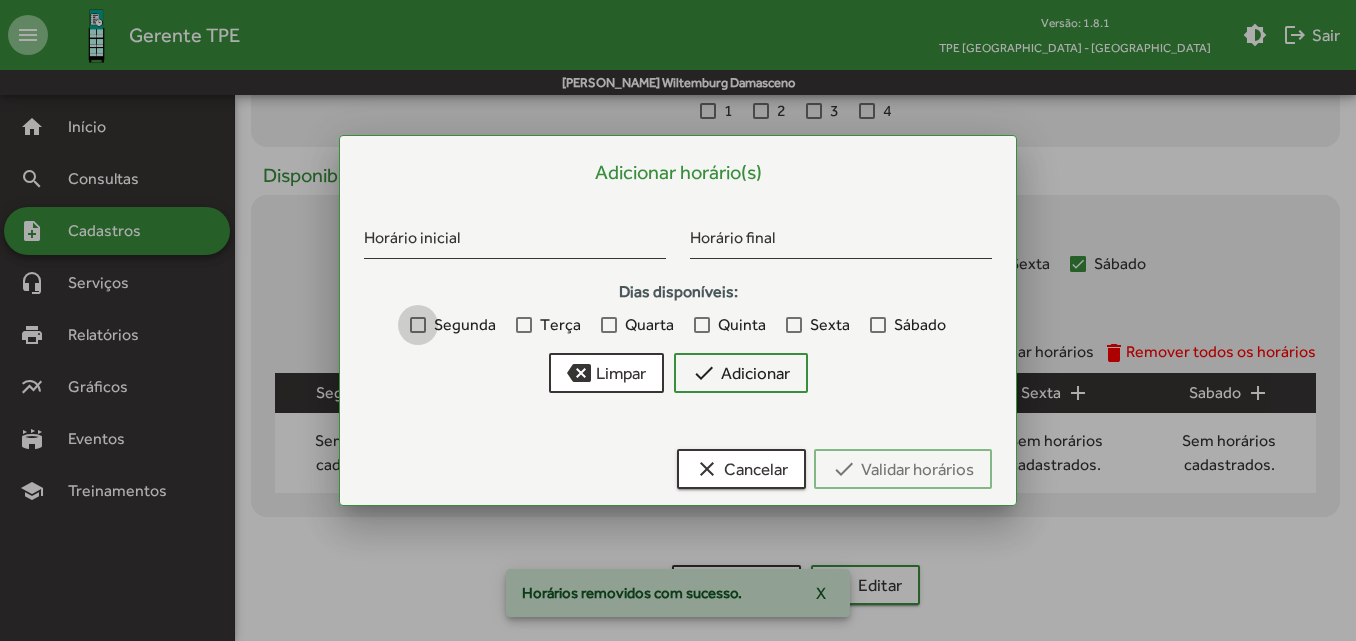 click at bounding box center [418, 325] 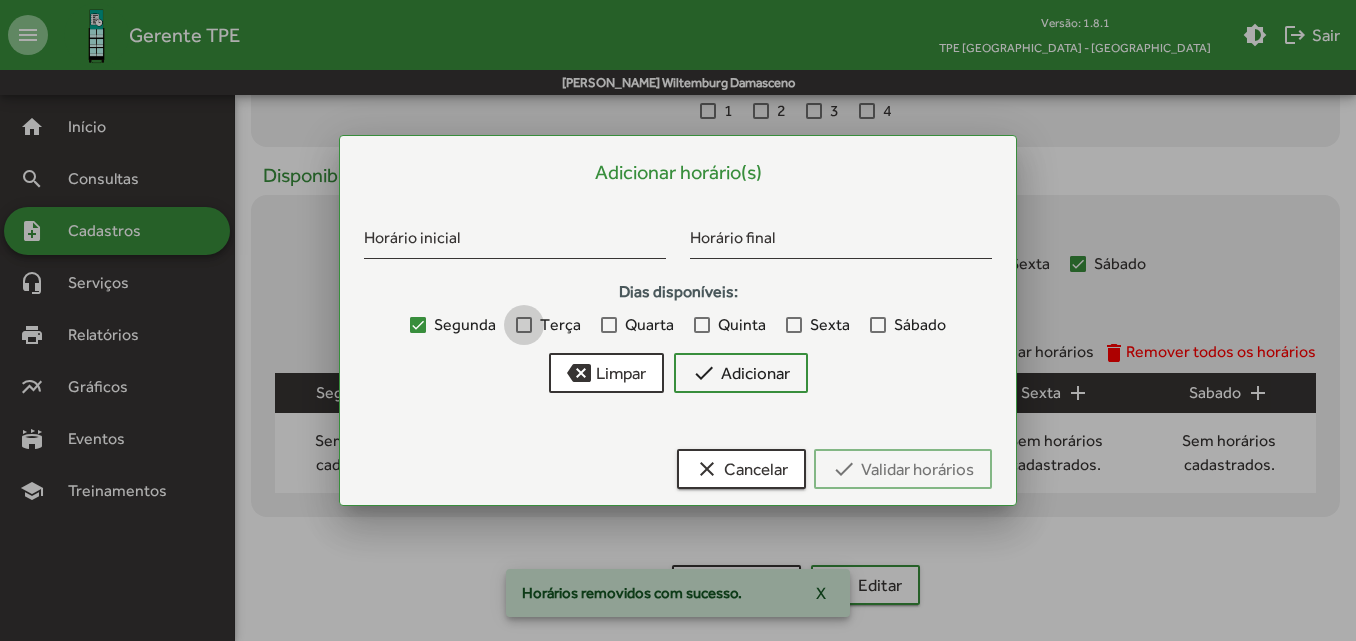 click at bounding box center [524, 325] 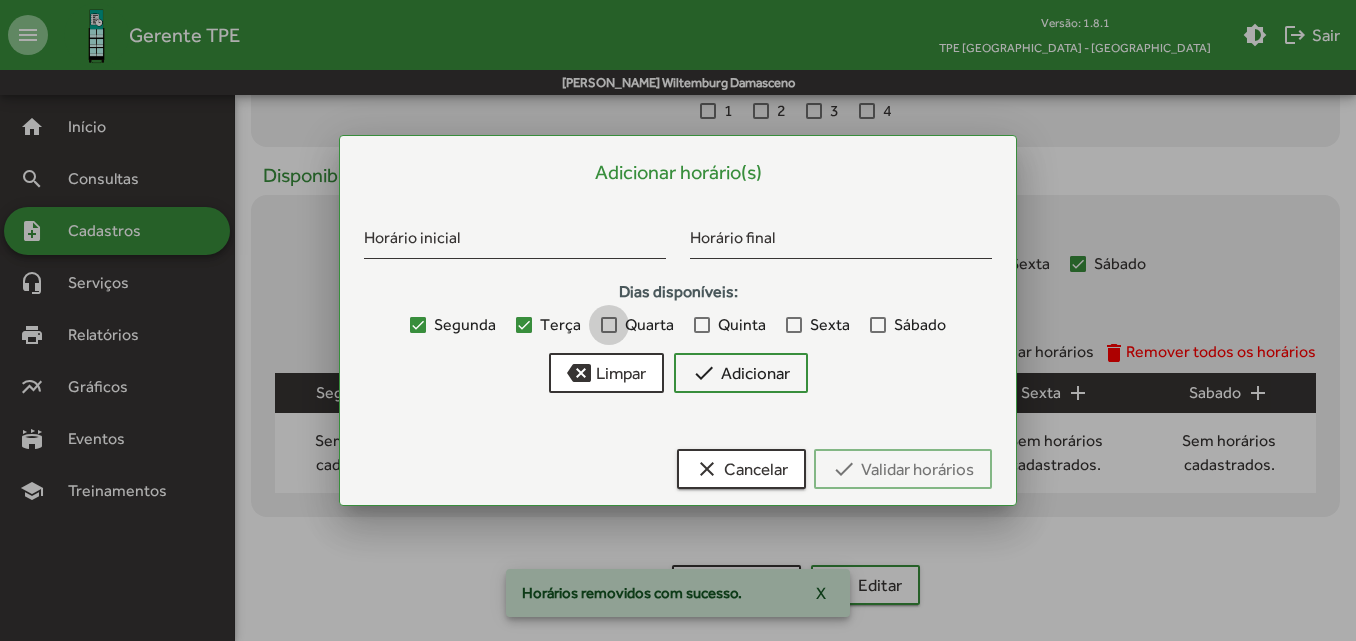 click at bounding box center (609, 325) 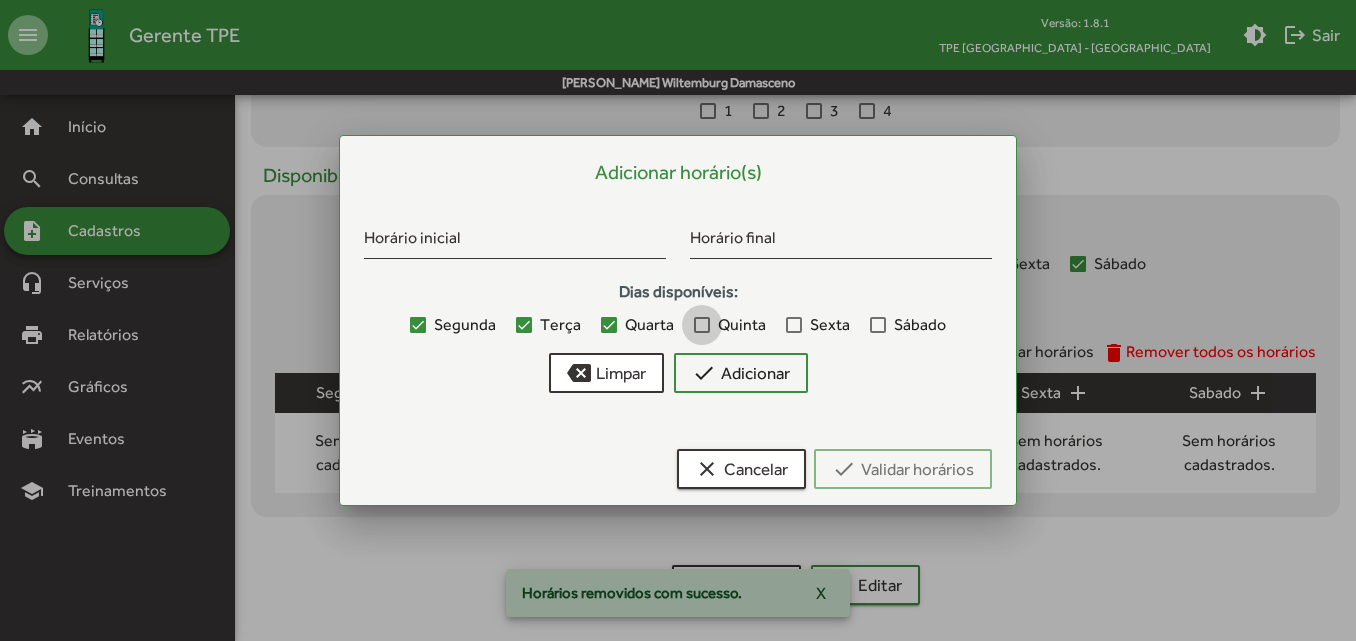 click at bounding box center [702, 325] 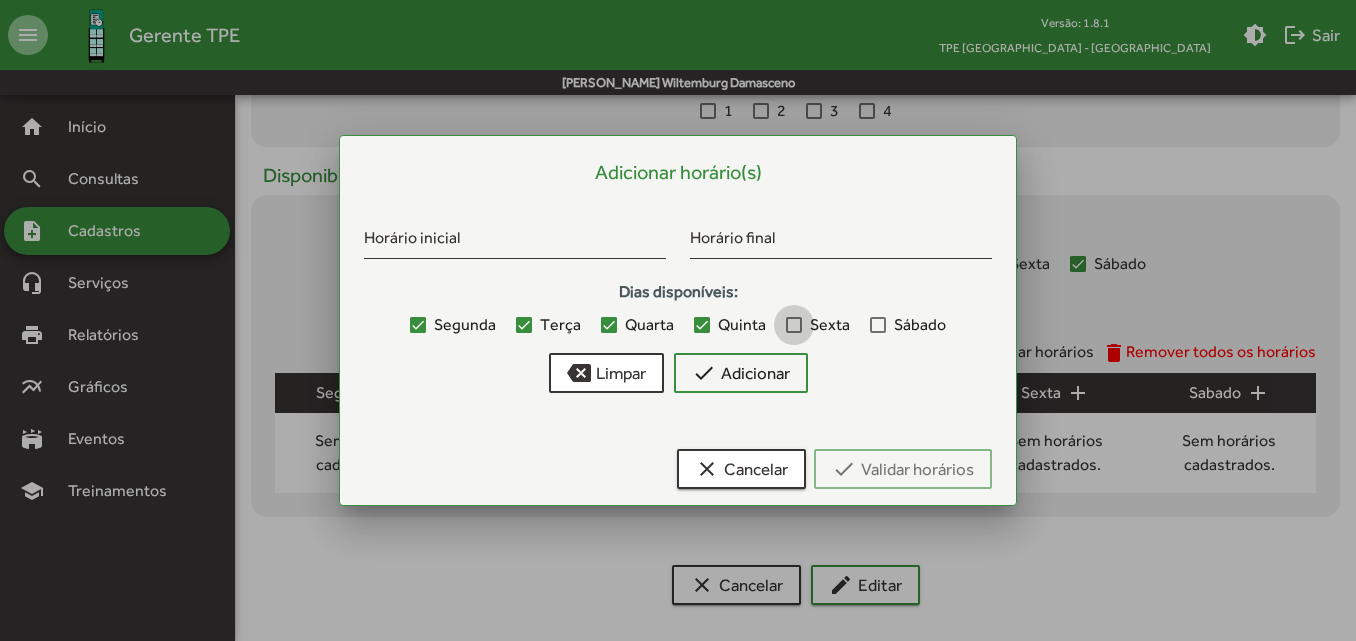 click on "Sexta" at bounding box center (830, 325) 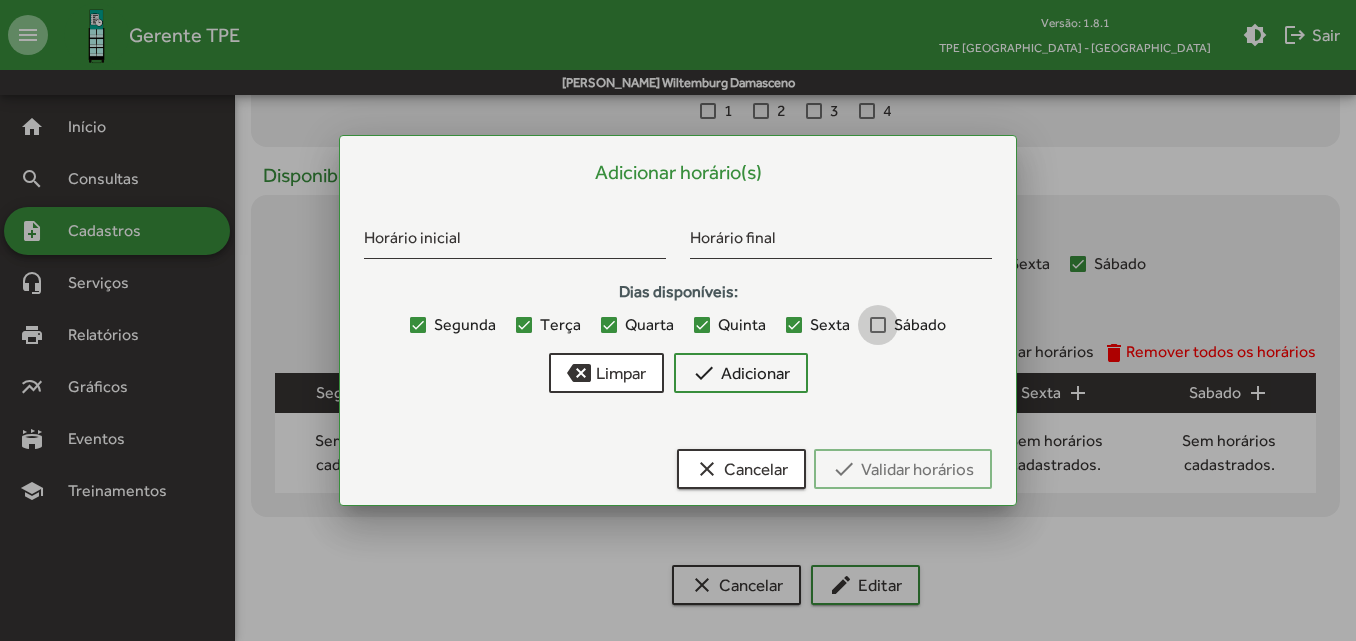 click at bounding box center [878, 325] 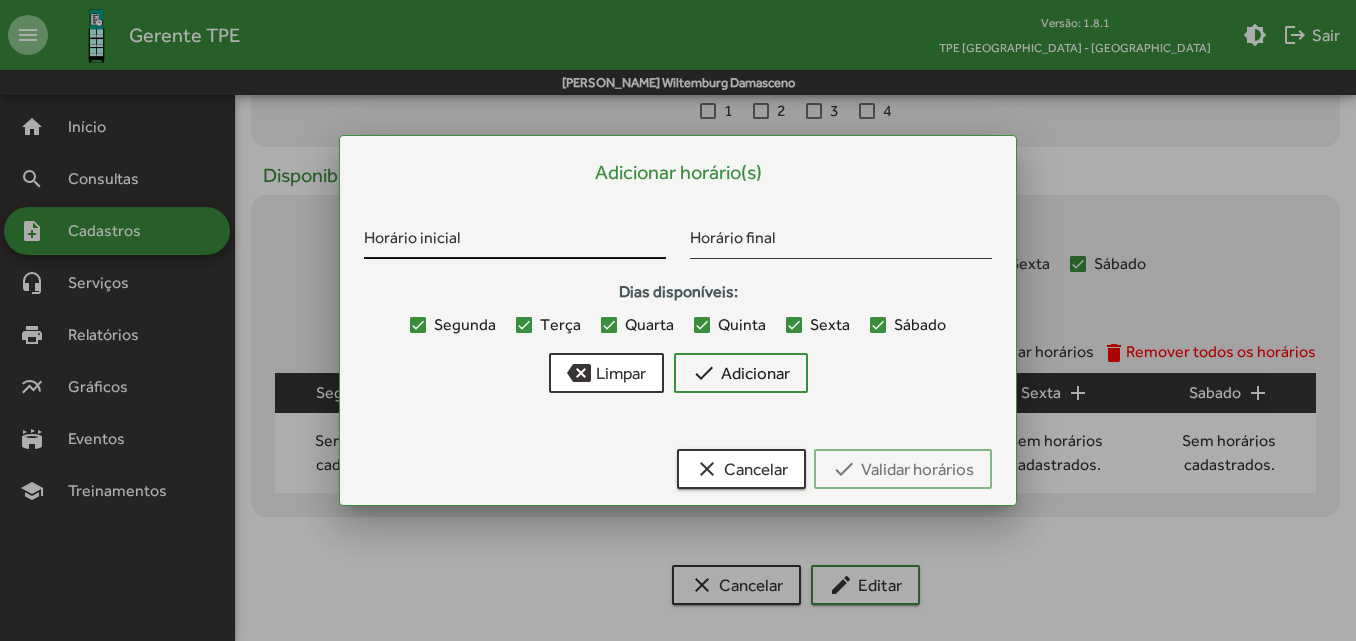click on "Horário inicial" at bounding box center [515, 235] 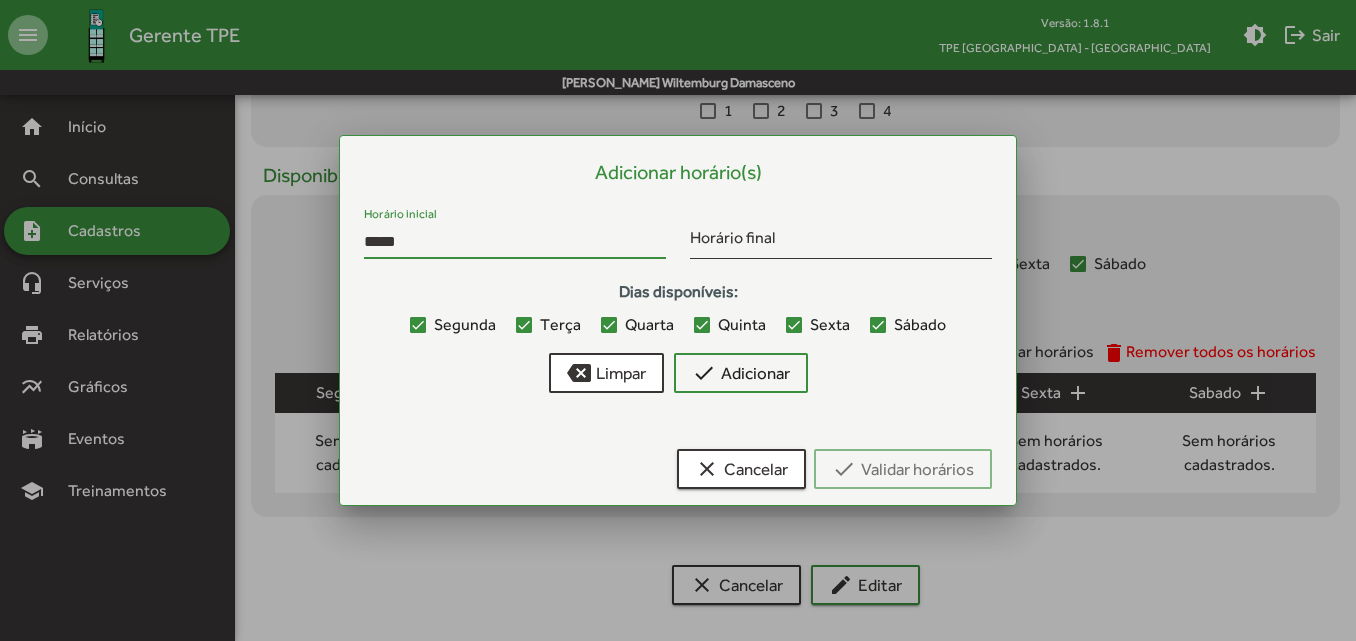 type on "*****" 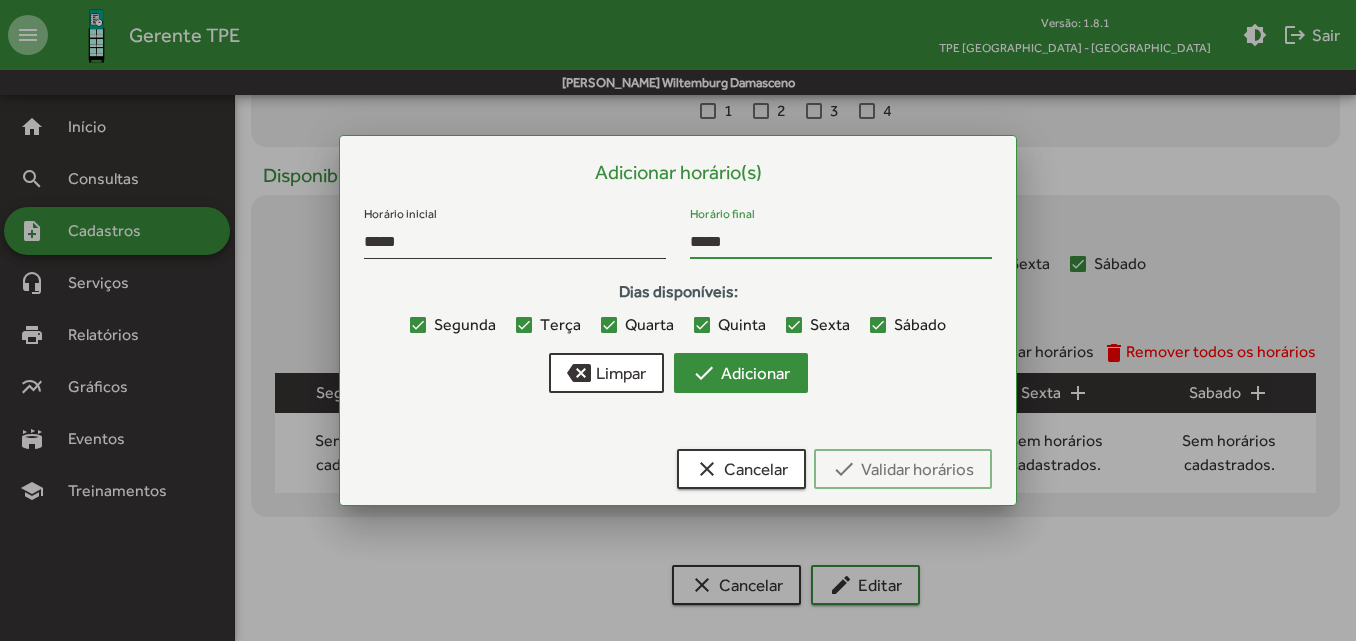 type on "*****" 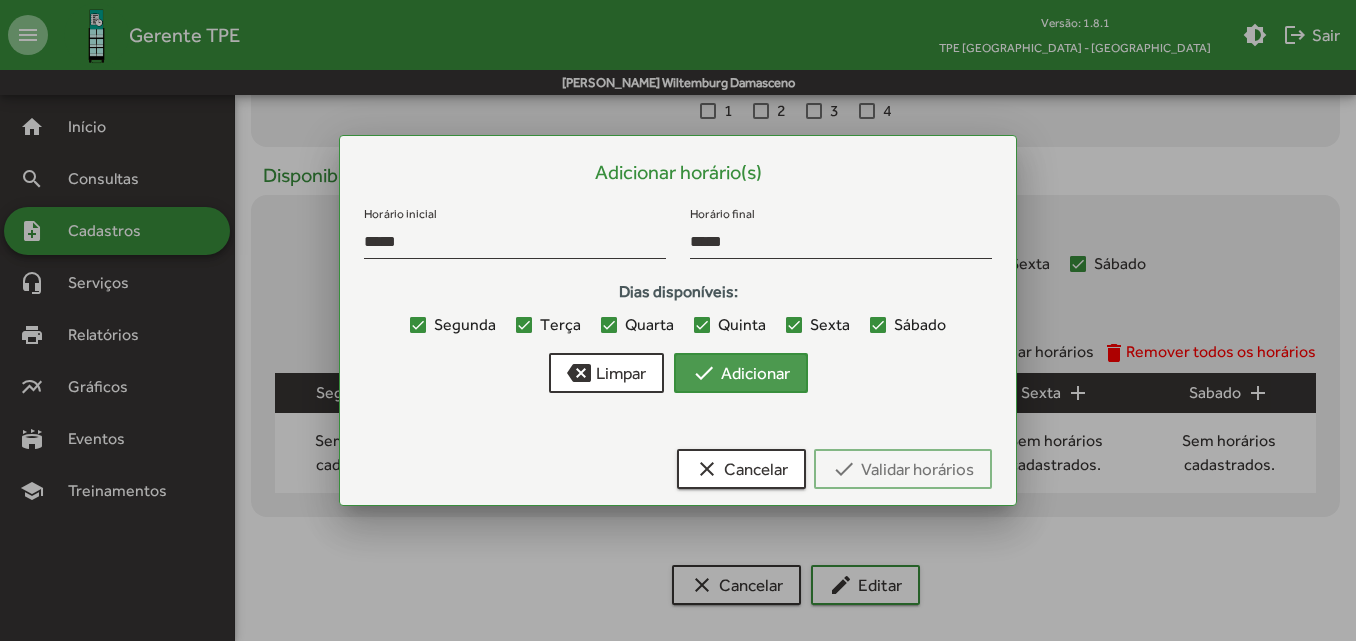click on "check  Adicionar" at bounding box center [741, 373] 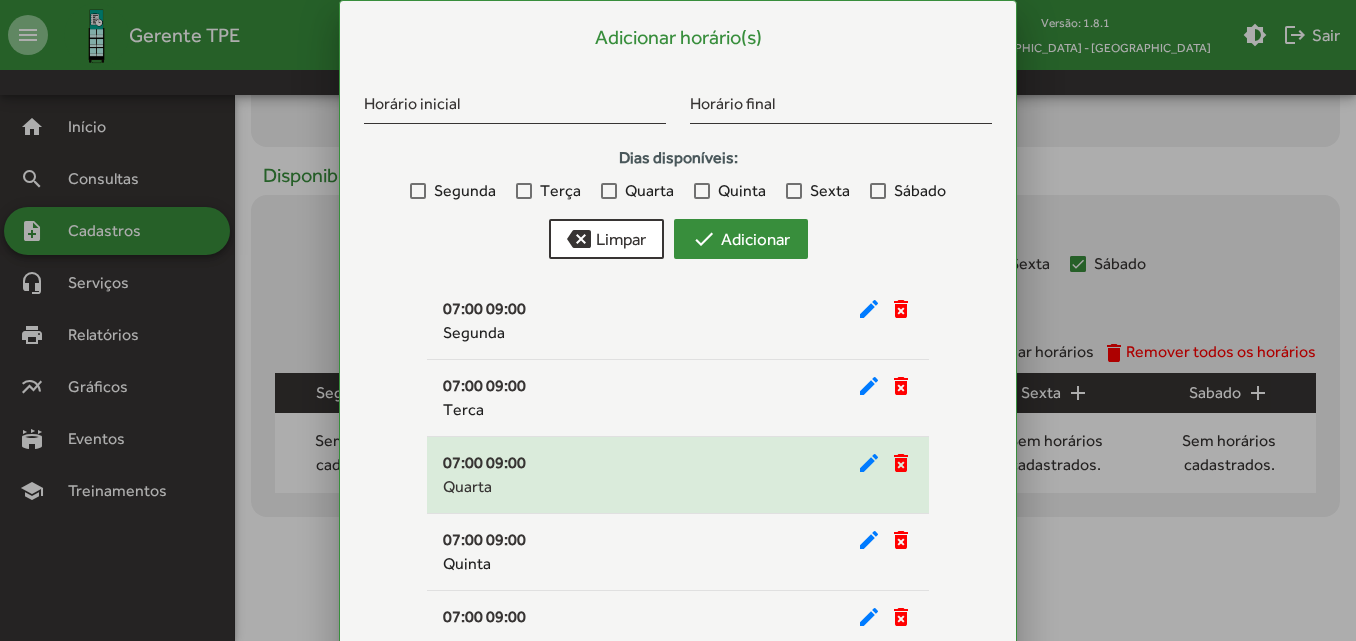 scroll, scrollTop: 111, scrollLeft: 0, axis: vertical 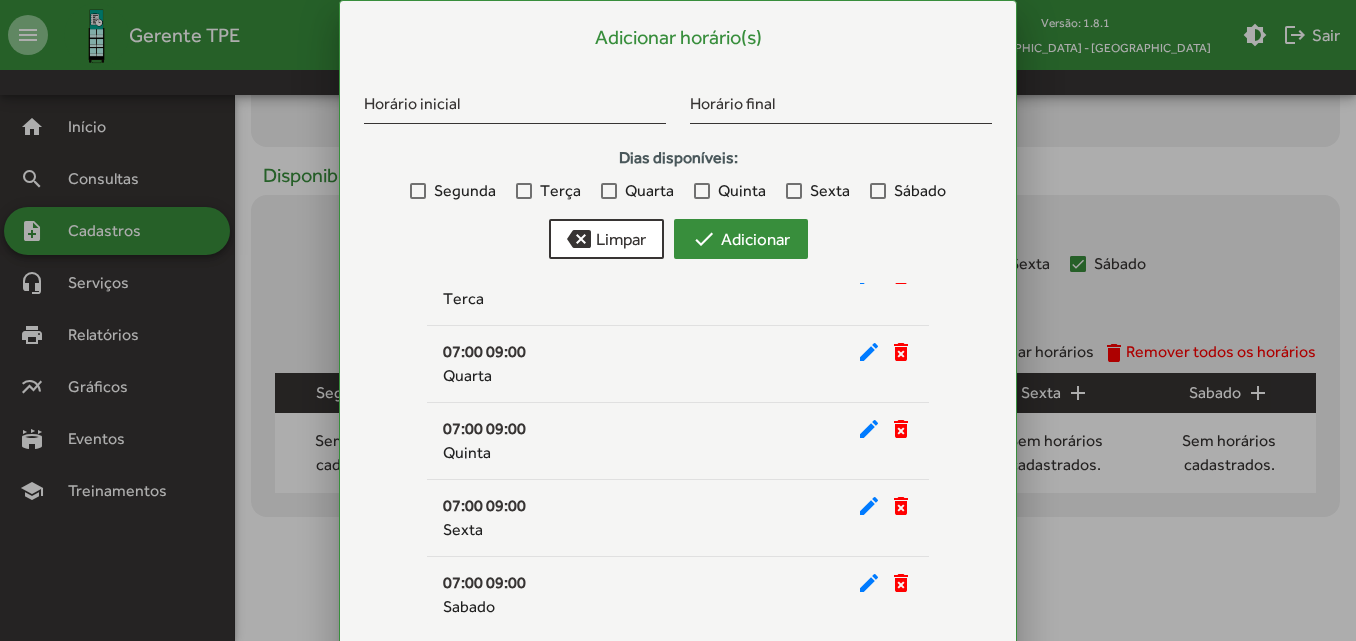 type 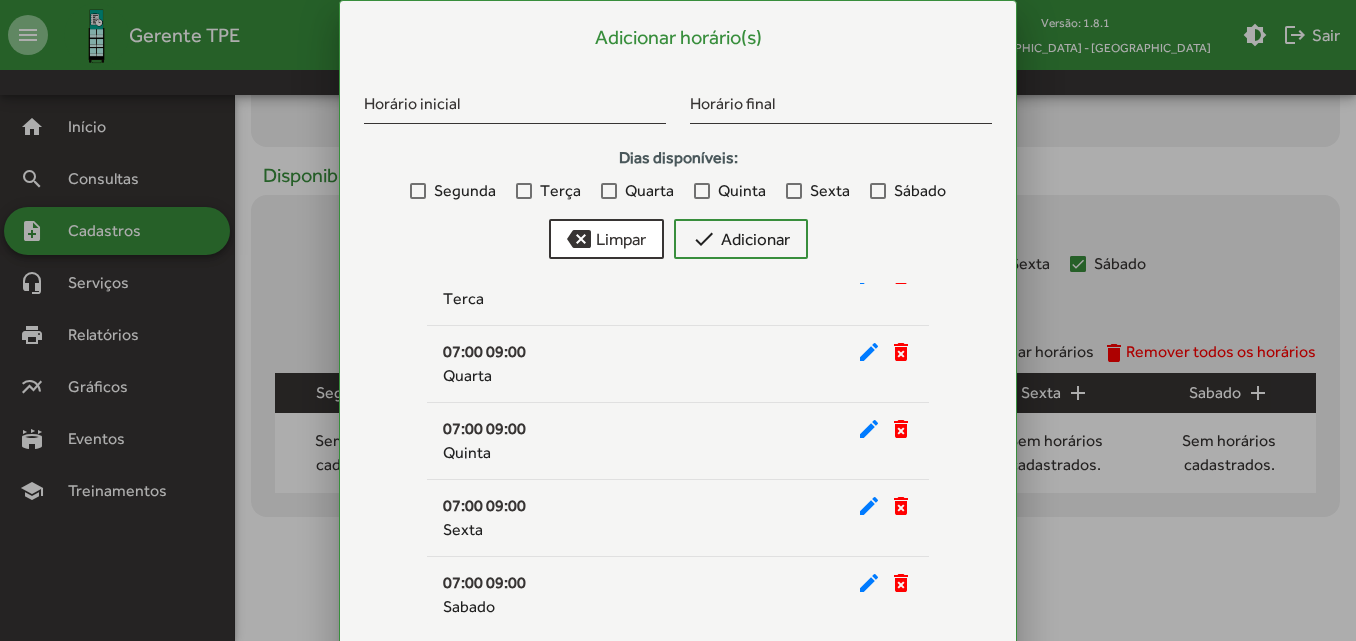 type 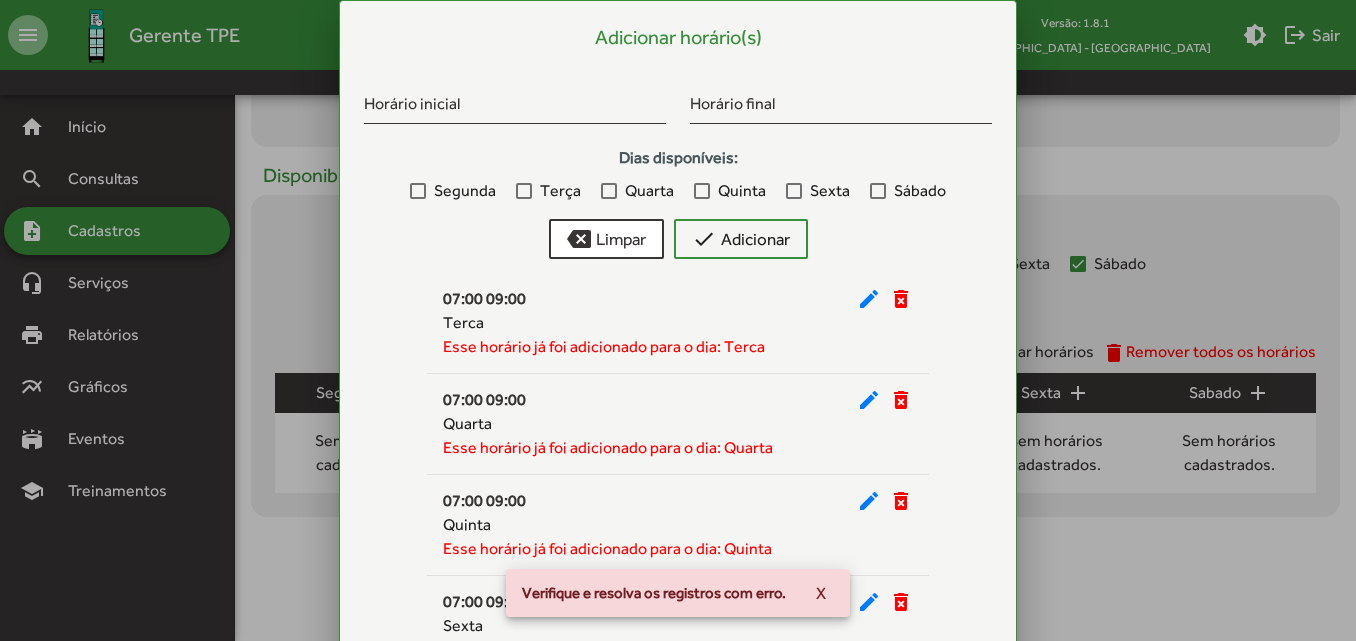 scroll, scrollTop: 135, scrollLeft: 0, axis: vertical 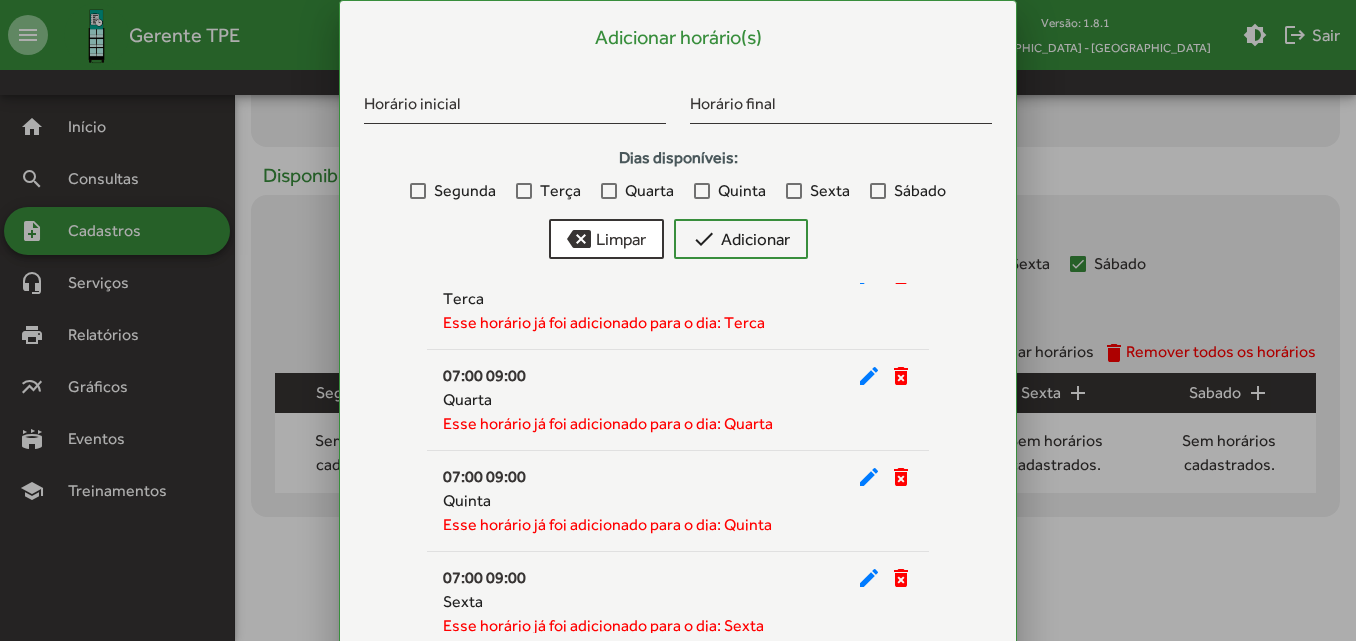 click at bounding box center [678, 320] 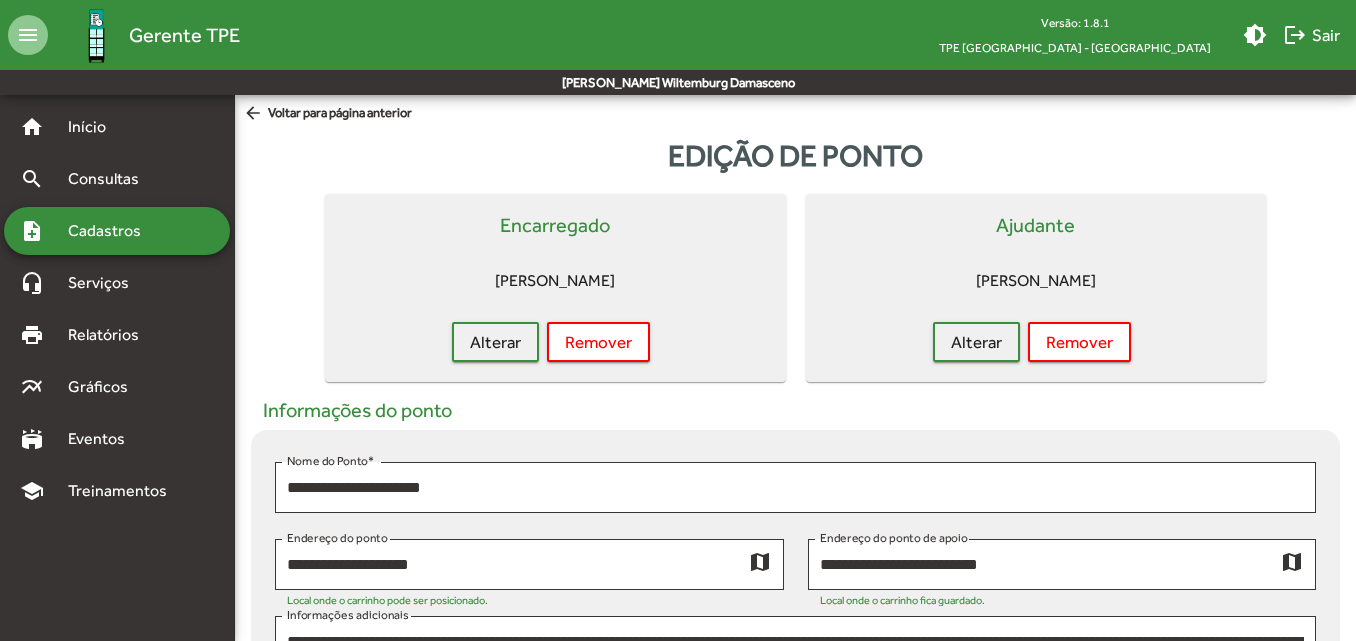 scroll, scrollTop: 810, scrollLeft: 0, axis: vertical 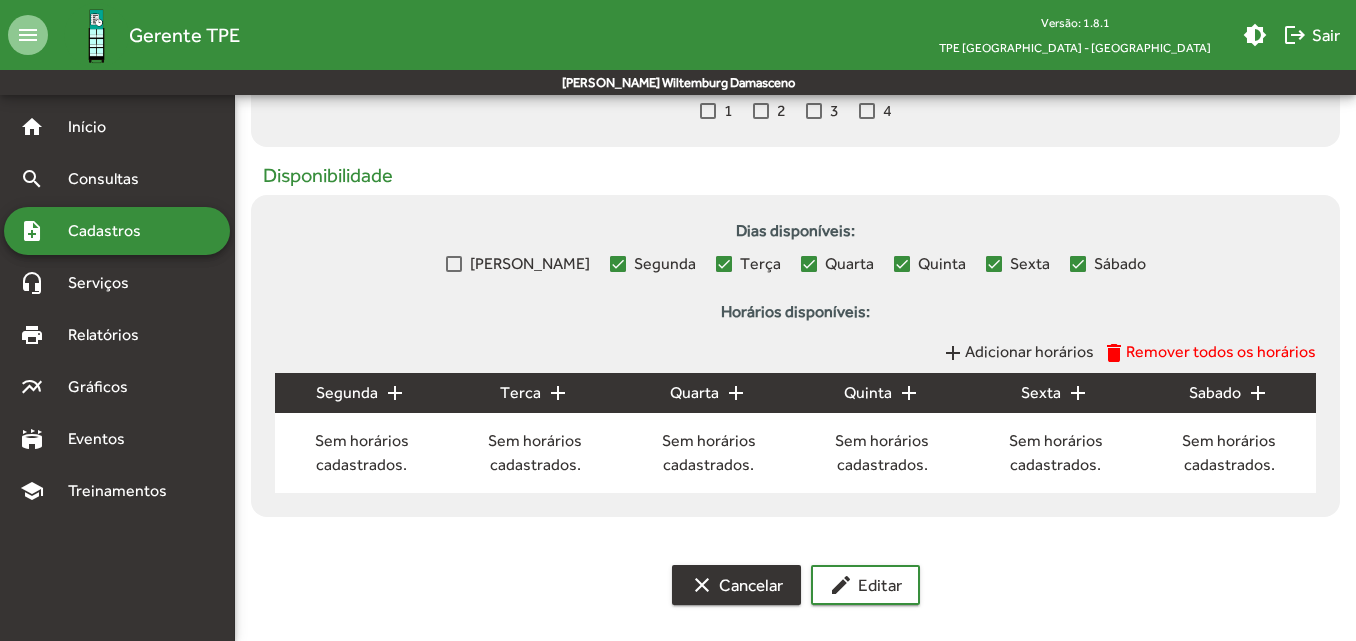 click on "clear" 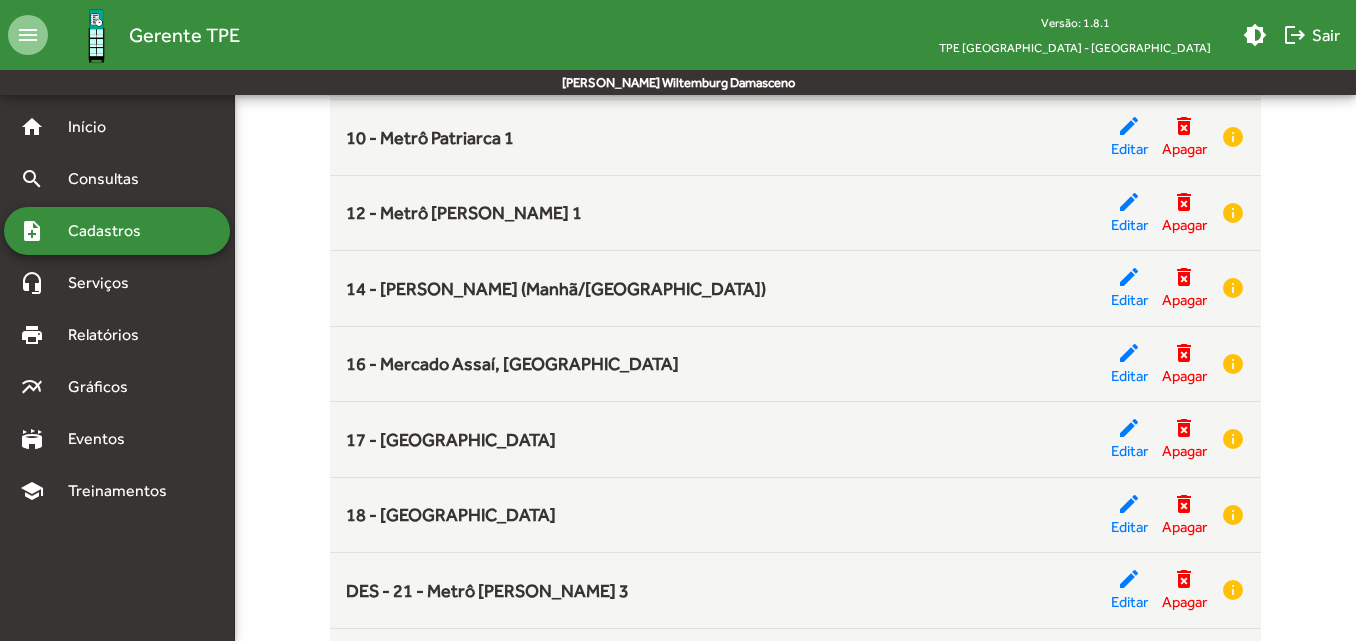 scroll, scrollTop: 857, scrollLeft: 0, axis: vertical 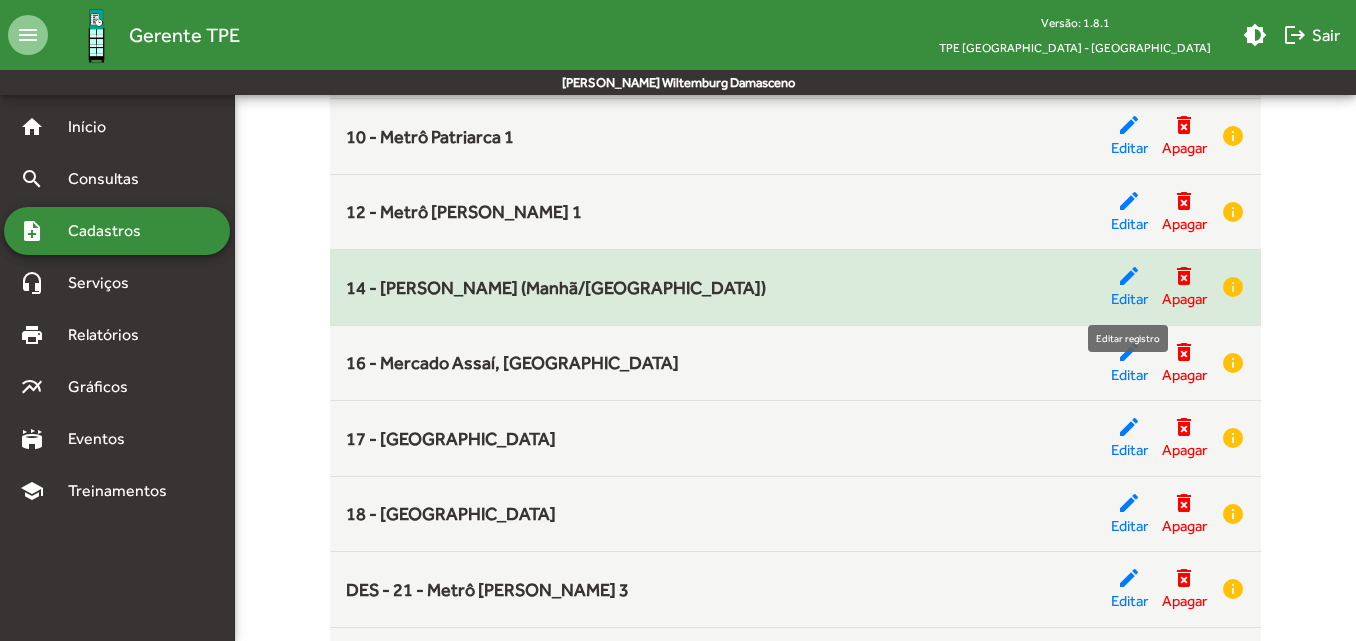 click on "Editar" 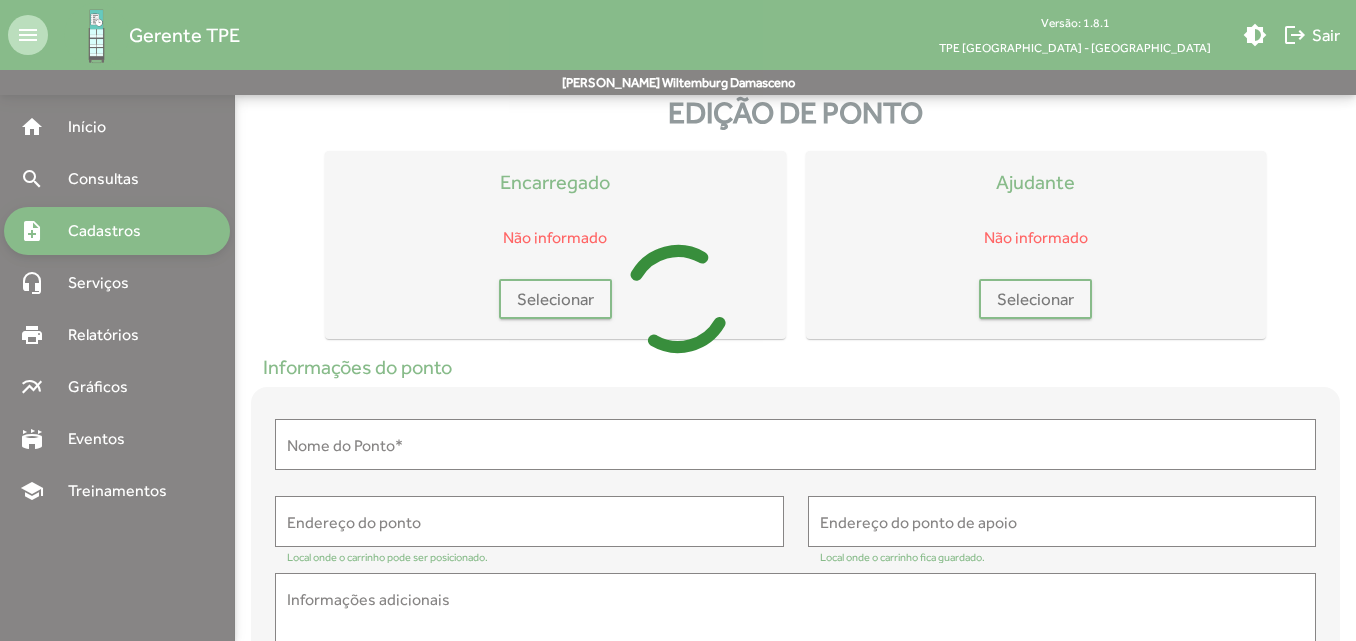 scroll, scrollTop: 0, scrollLeft: 0, axis: both 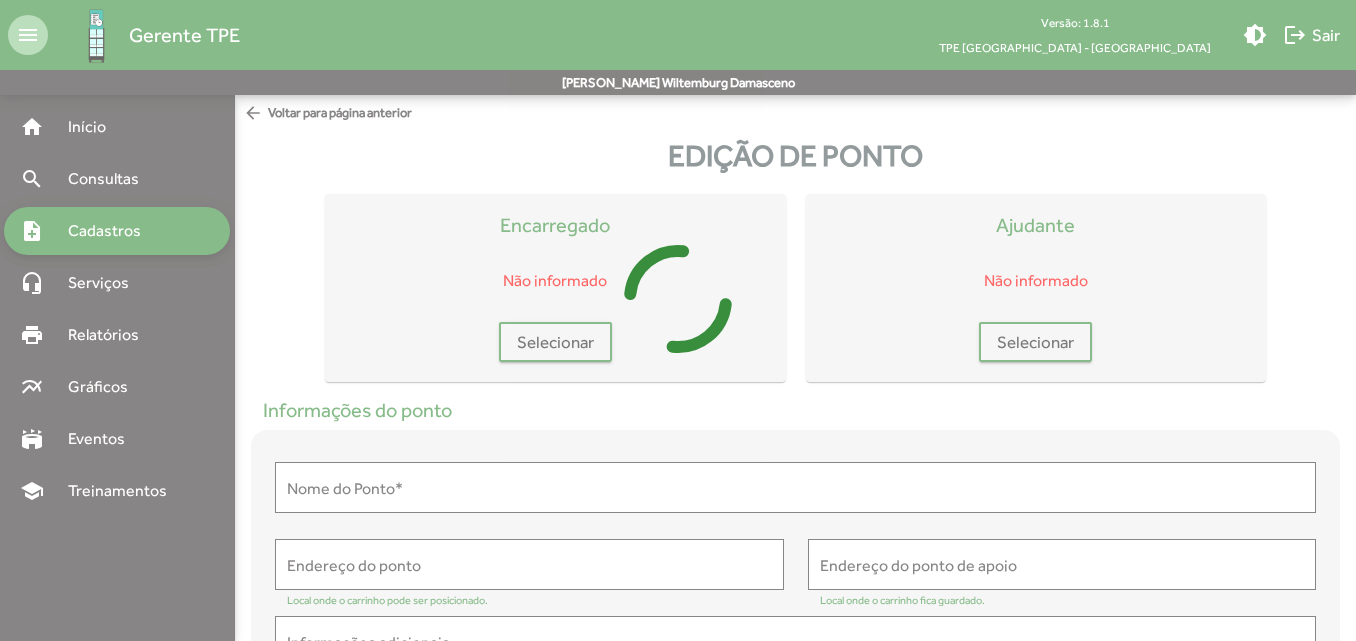 type on "**********" 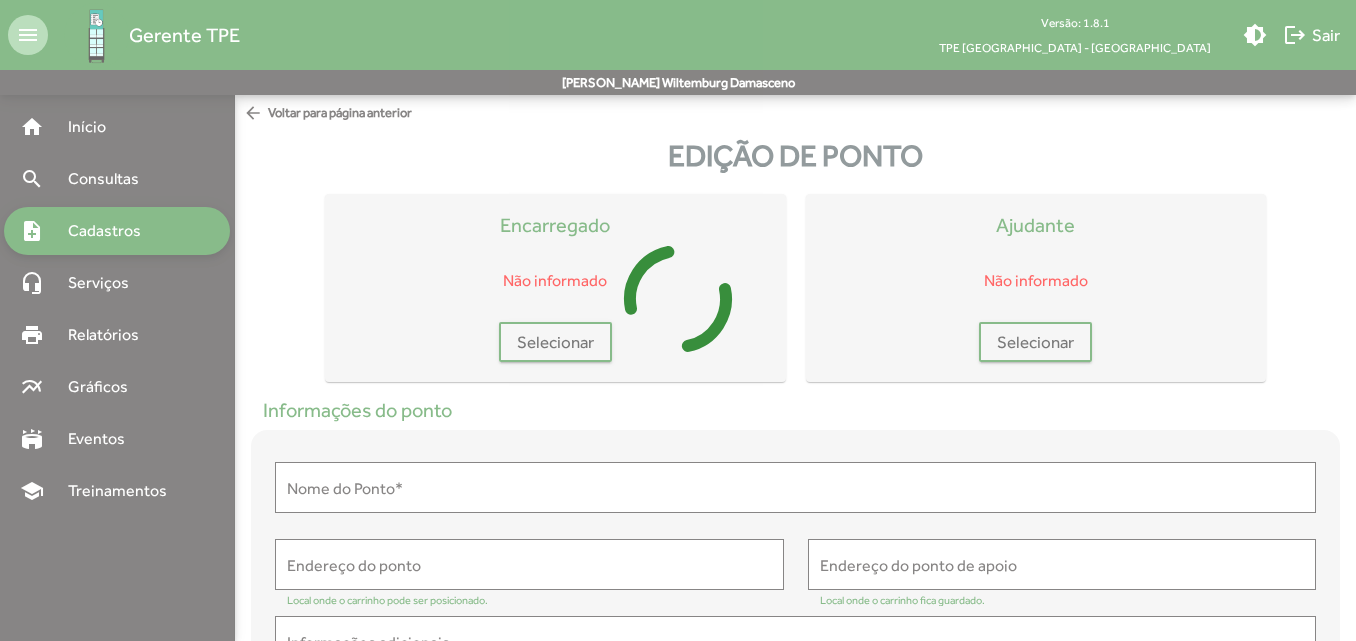 type on "**********" 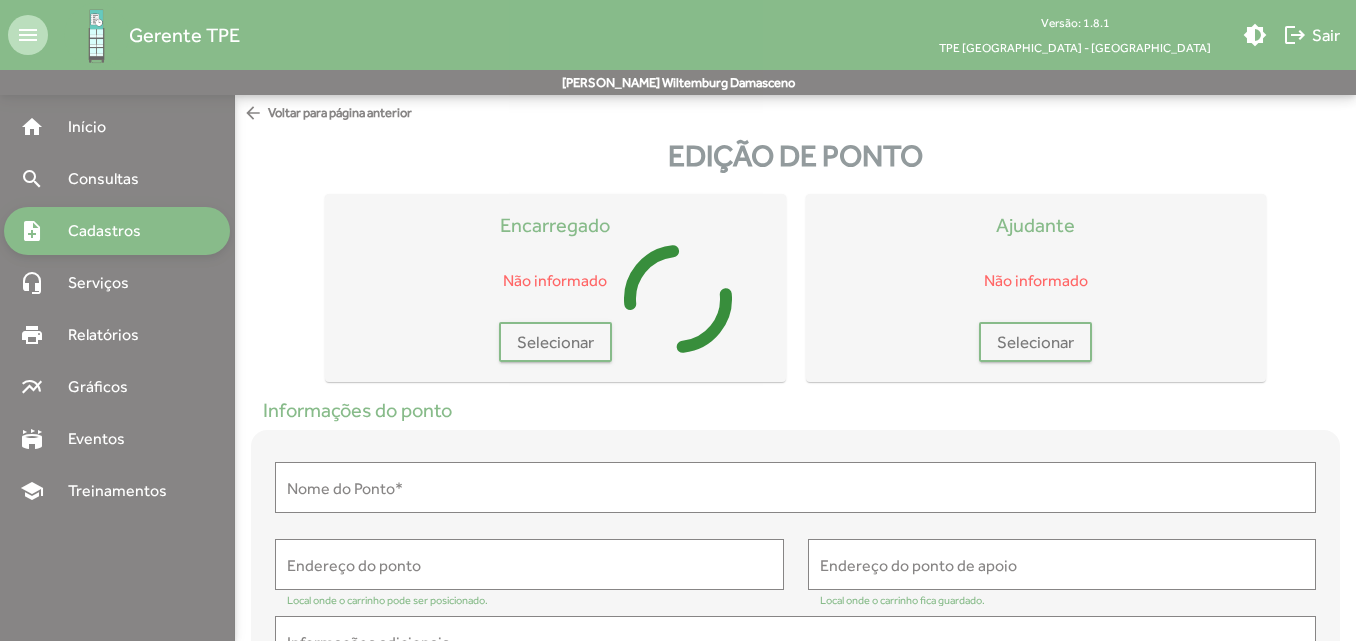 type on "**********" 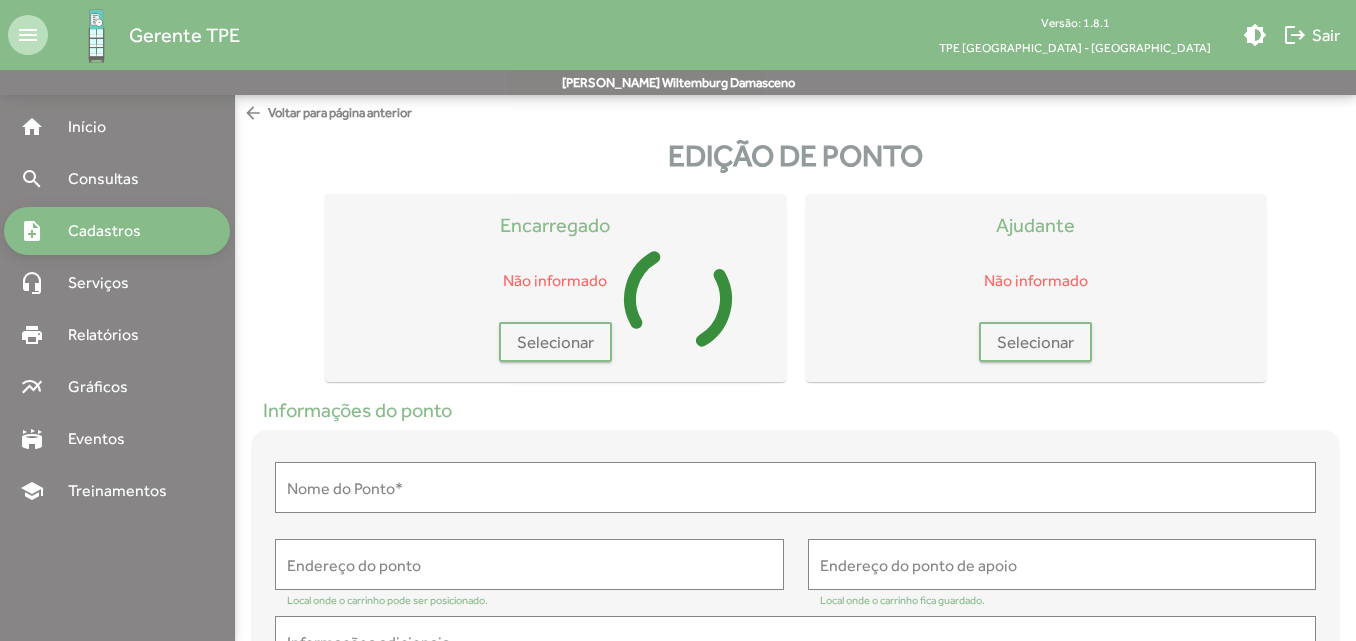 type on "**********" 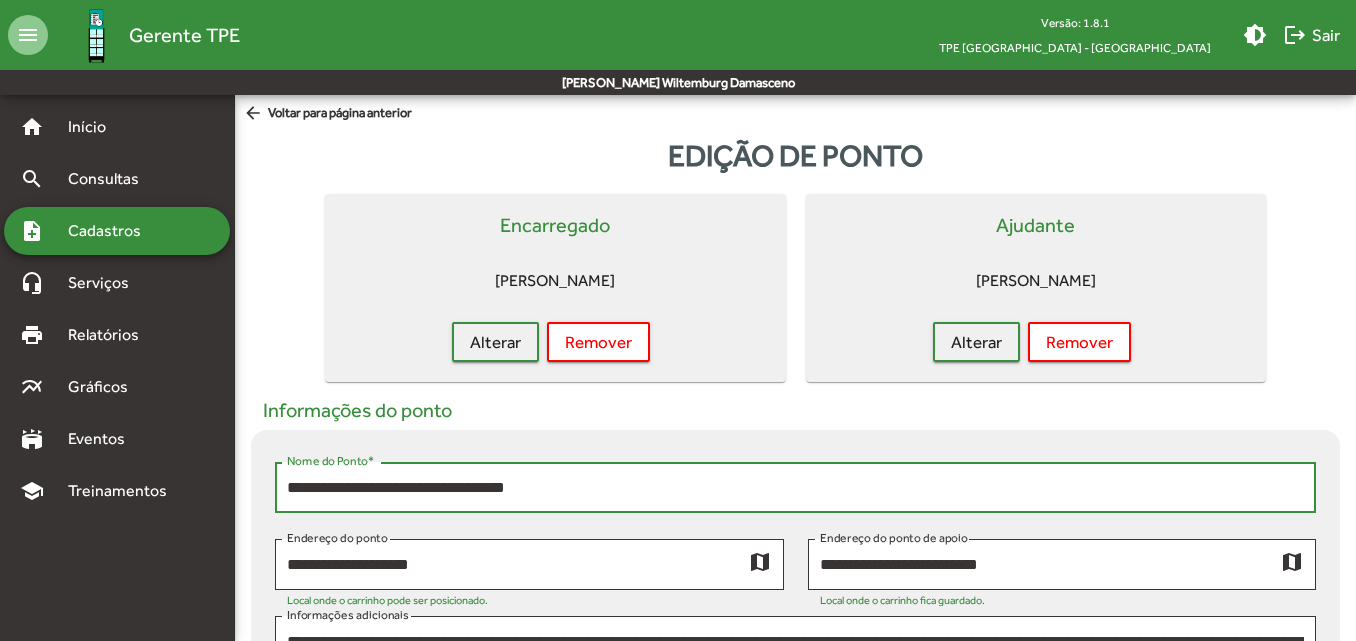click on "**********" at bounding box center [795, 488] 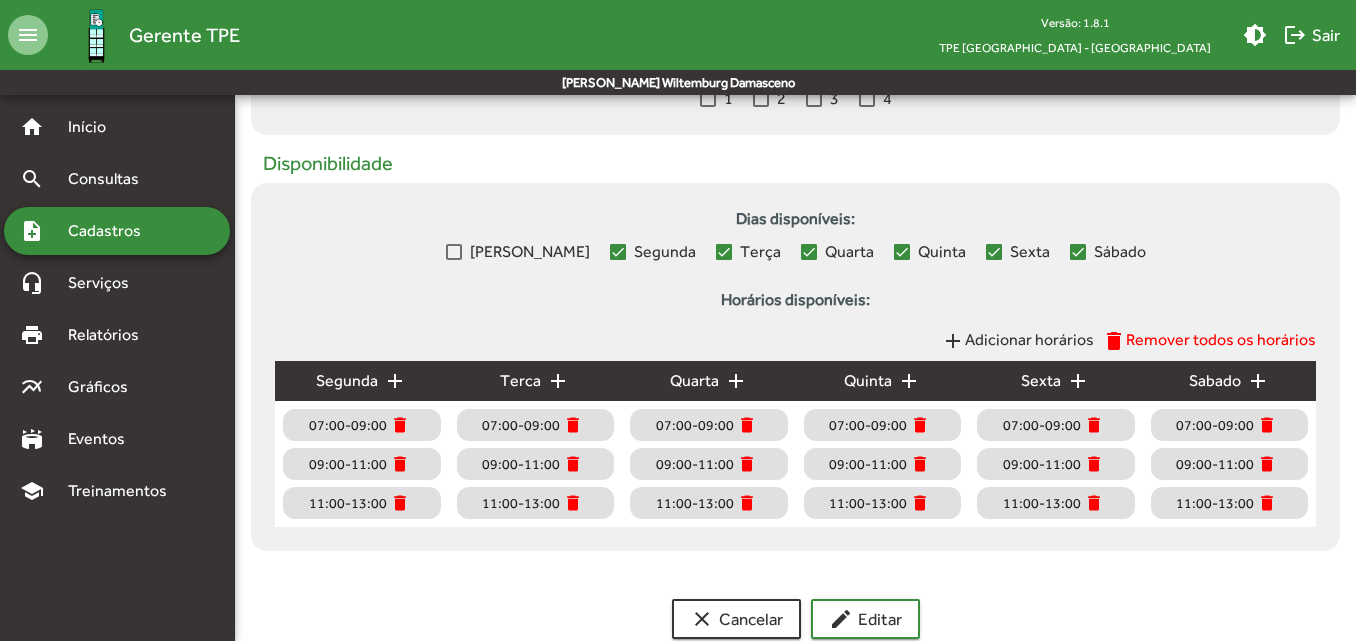 scroll, scrollTop: 825, scrollLeft: 0, axis: vertical 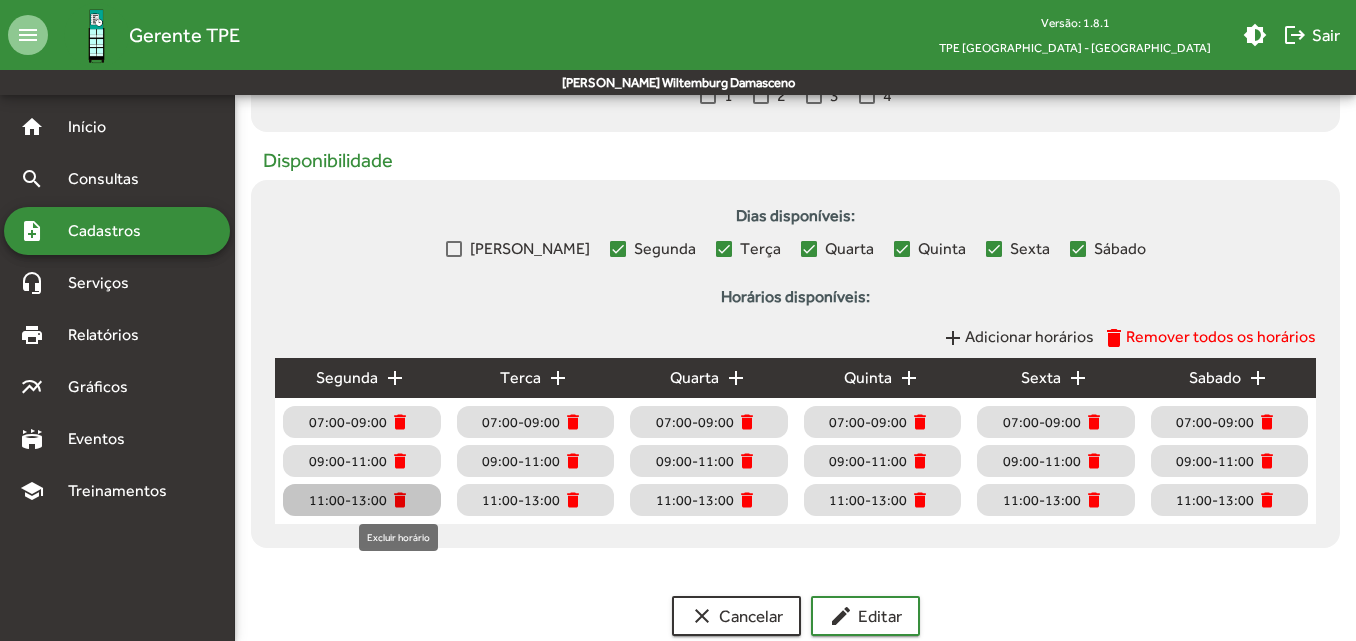 type on "**********" 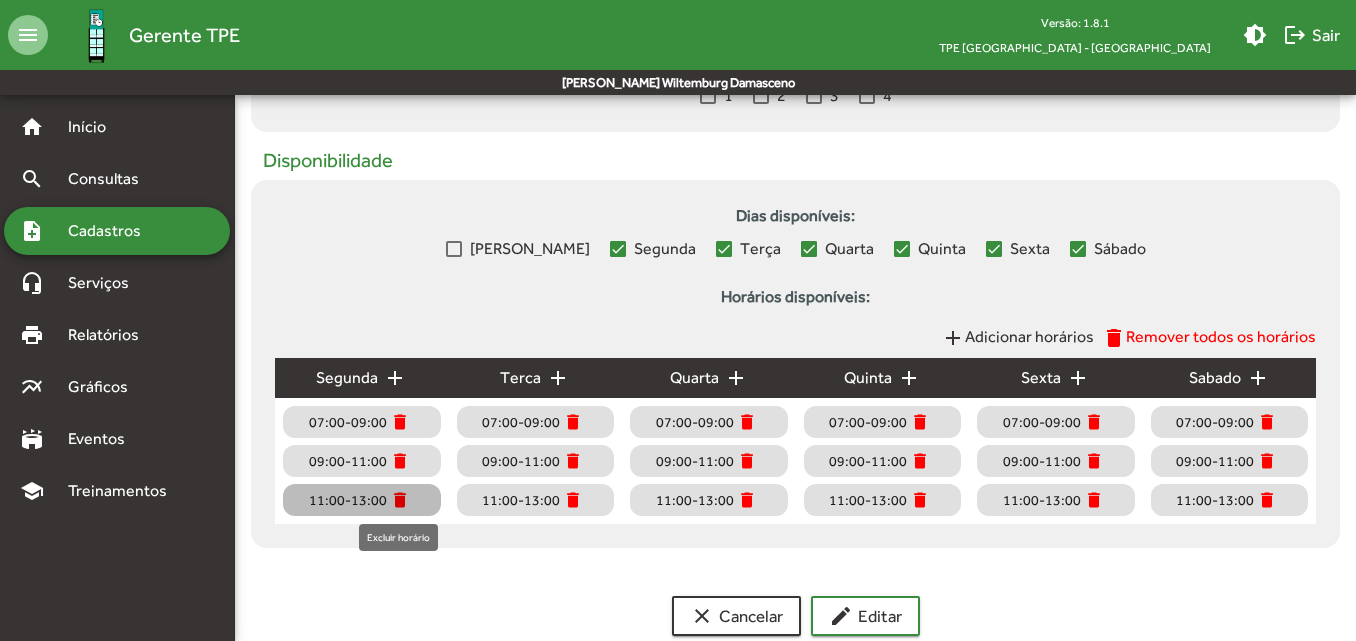 click on "delete" 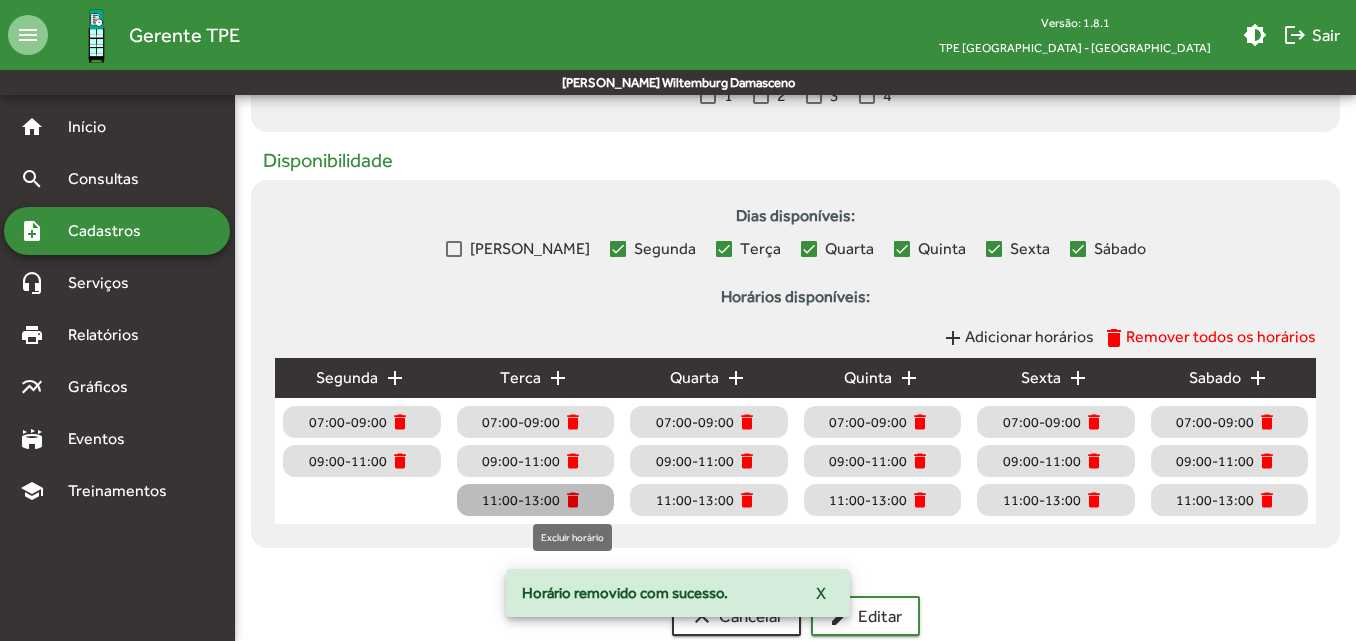 click on "delete" 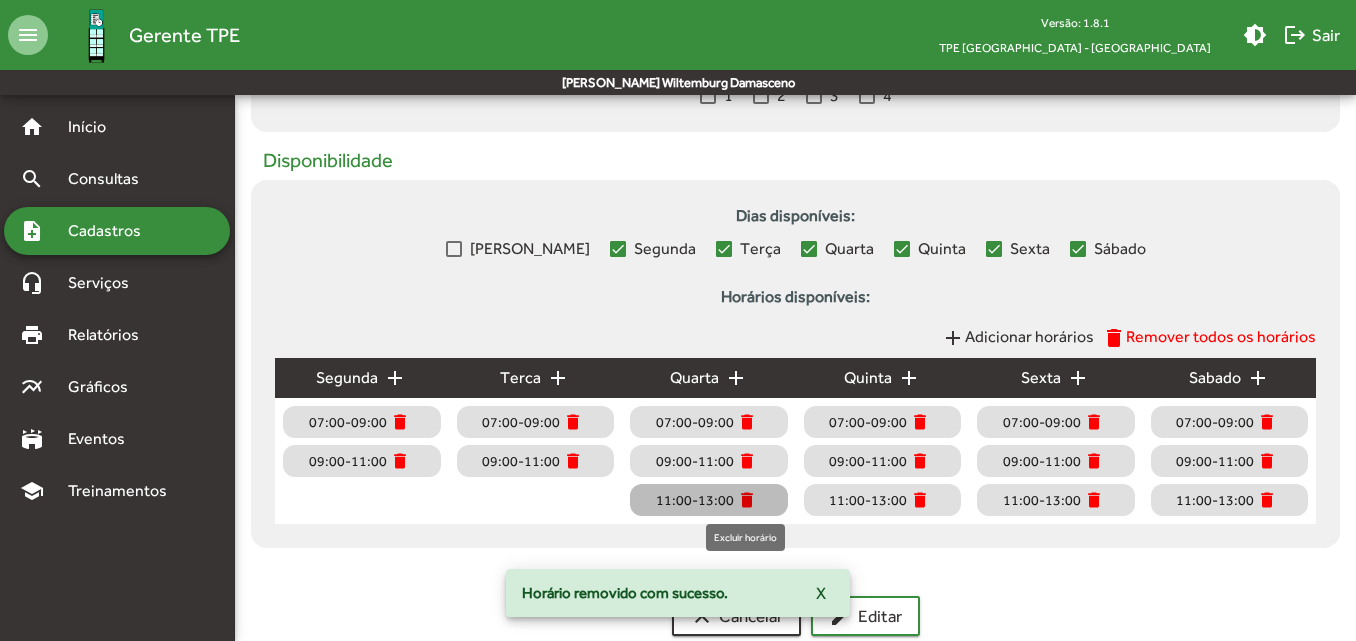 click on "delete" 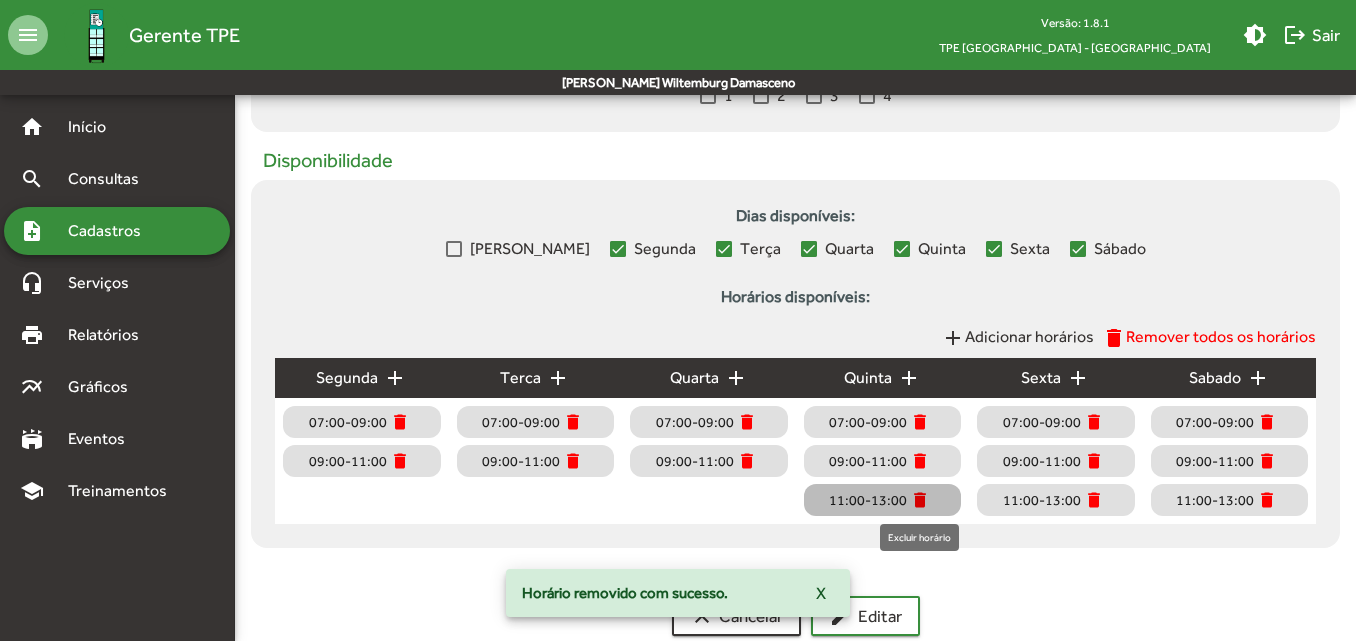 click on "delete" 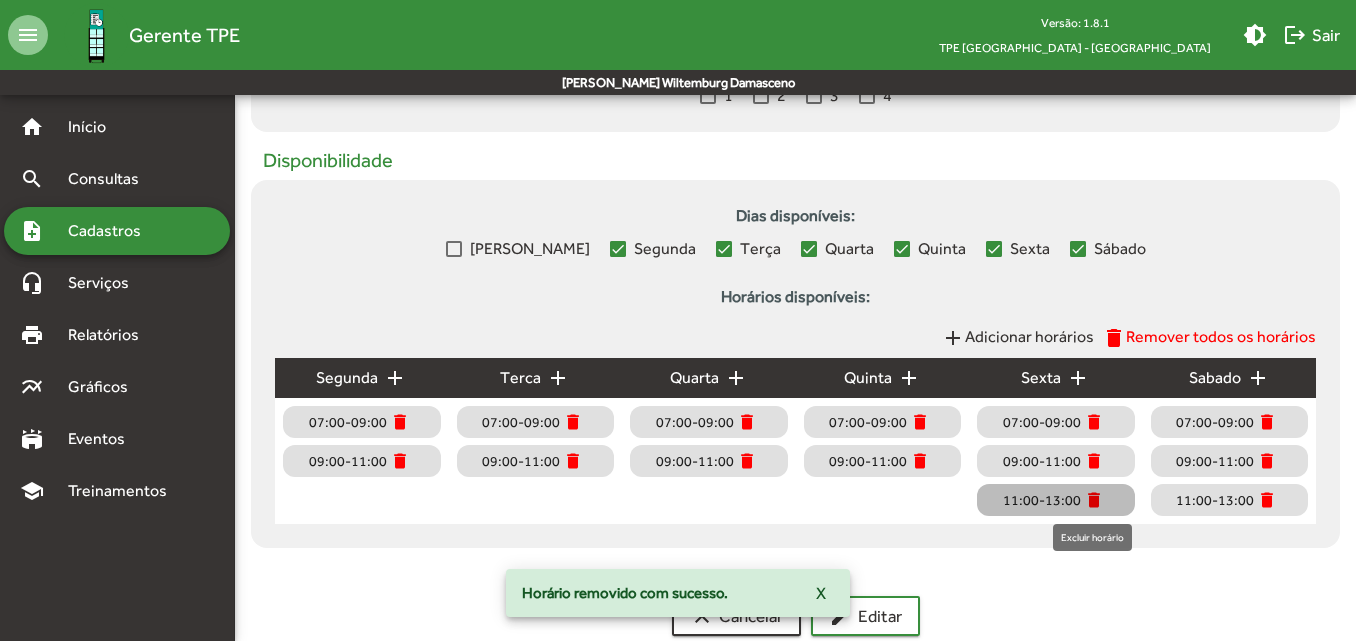 click on "delete" 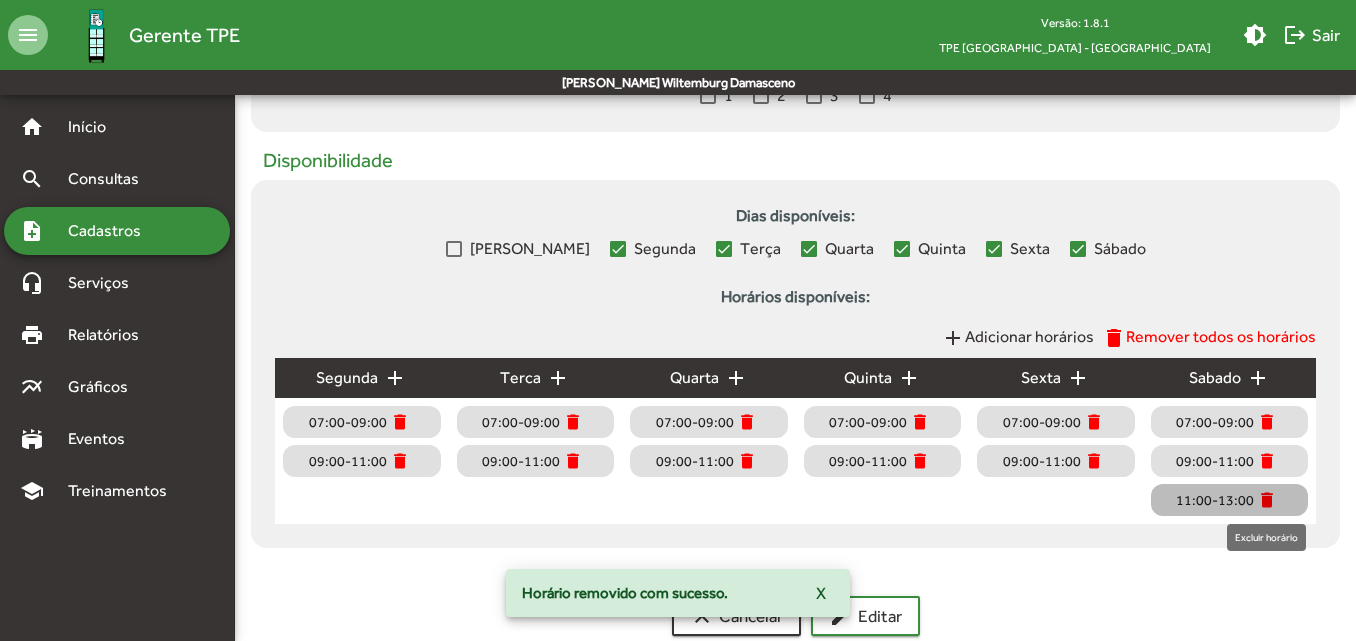 click on "delete" 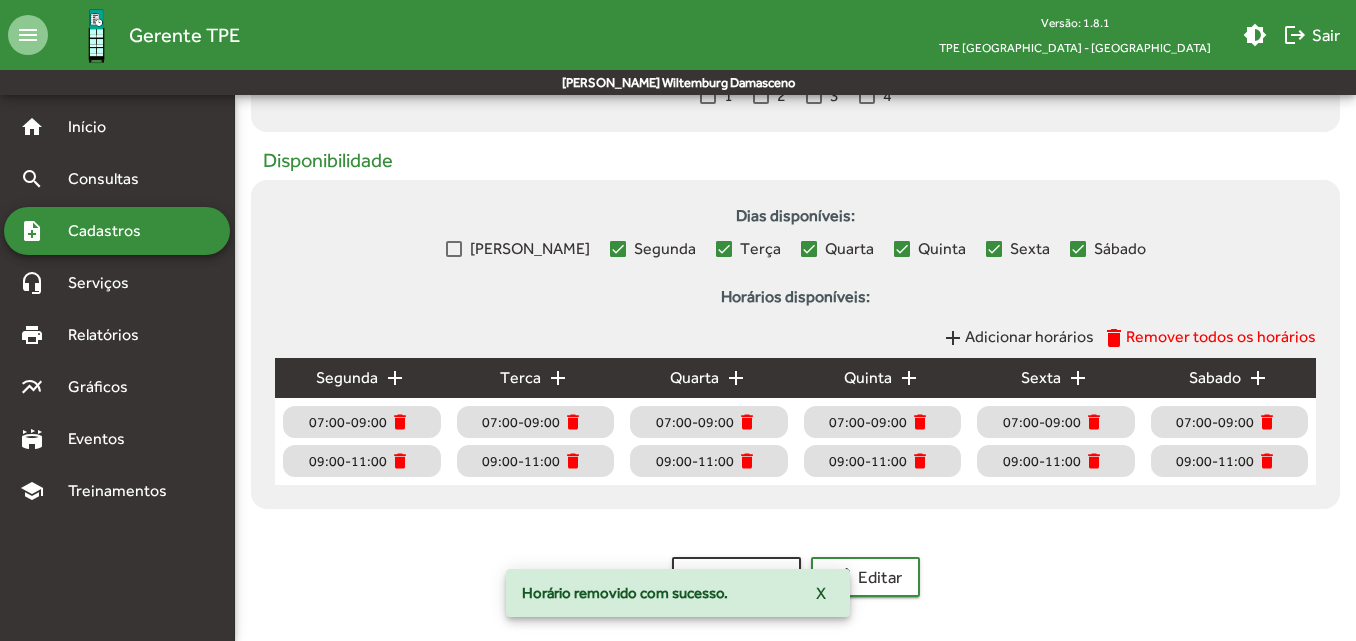 click on "add" 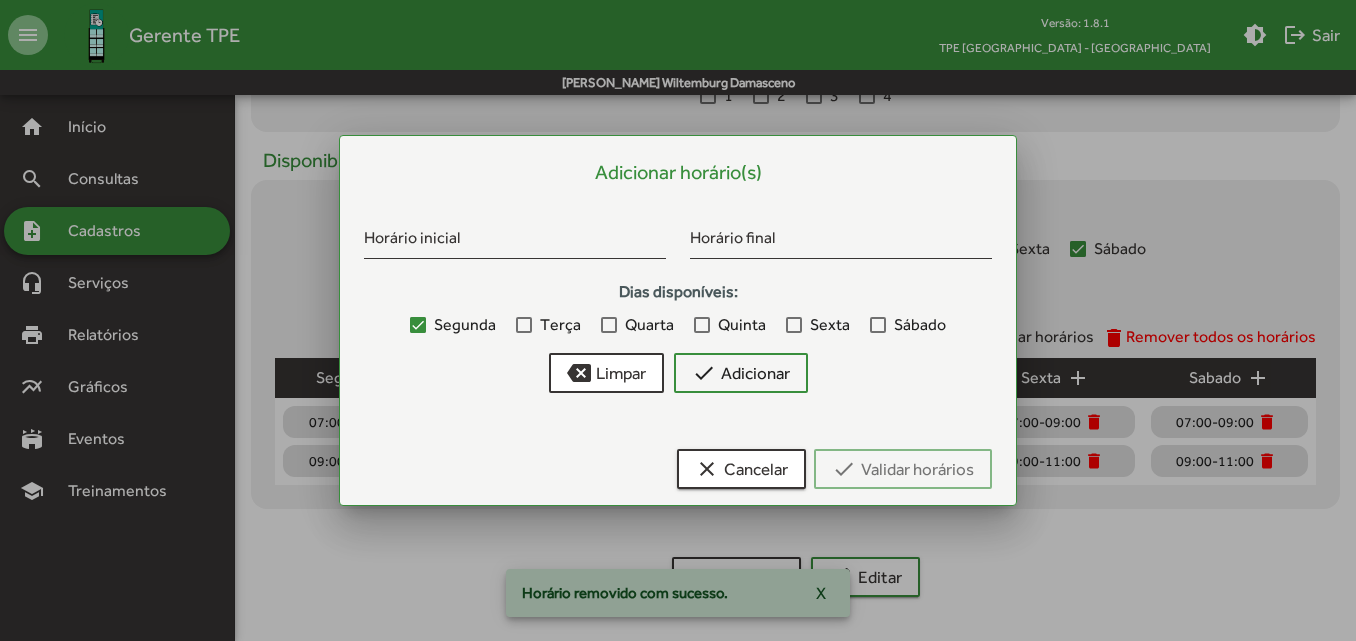 scroll, scrollTop: 0, scrollLeft: 0, axis: both 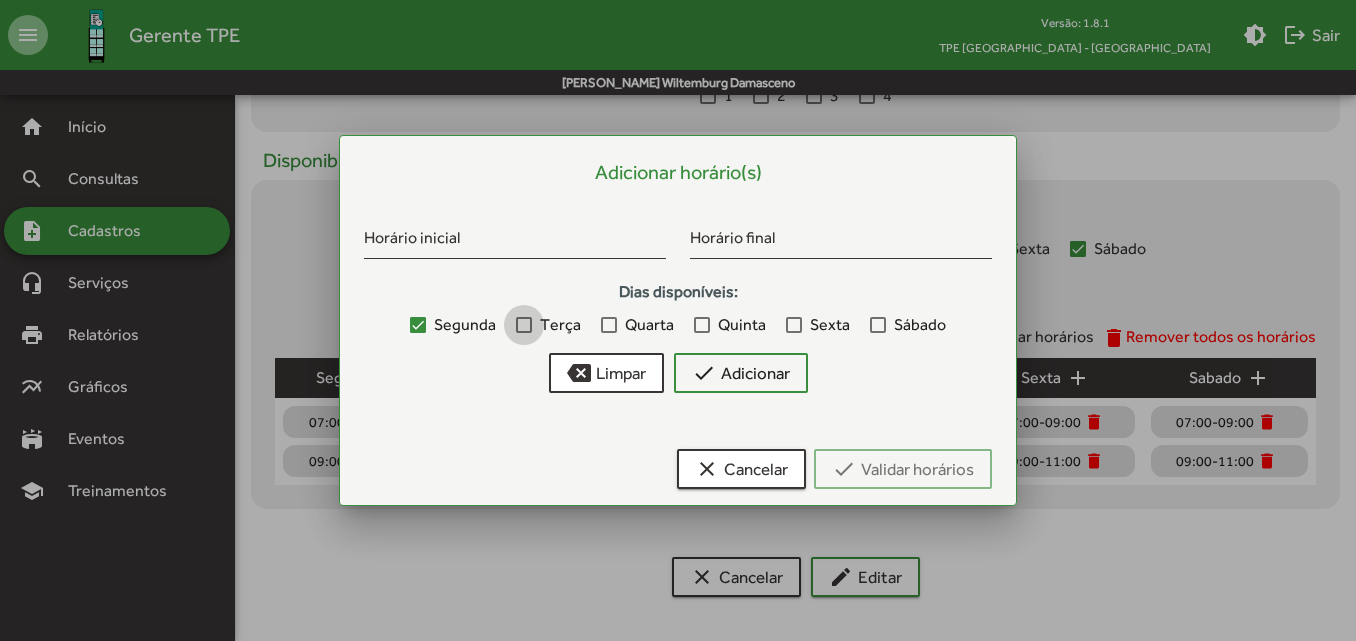 click at bounding box center [524, 325] 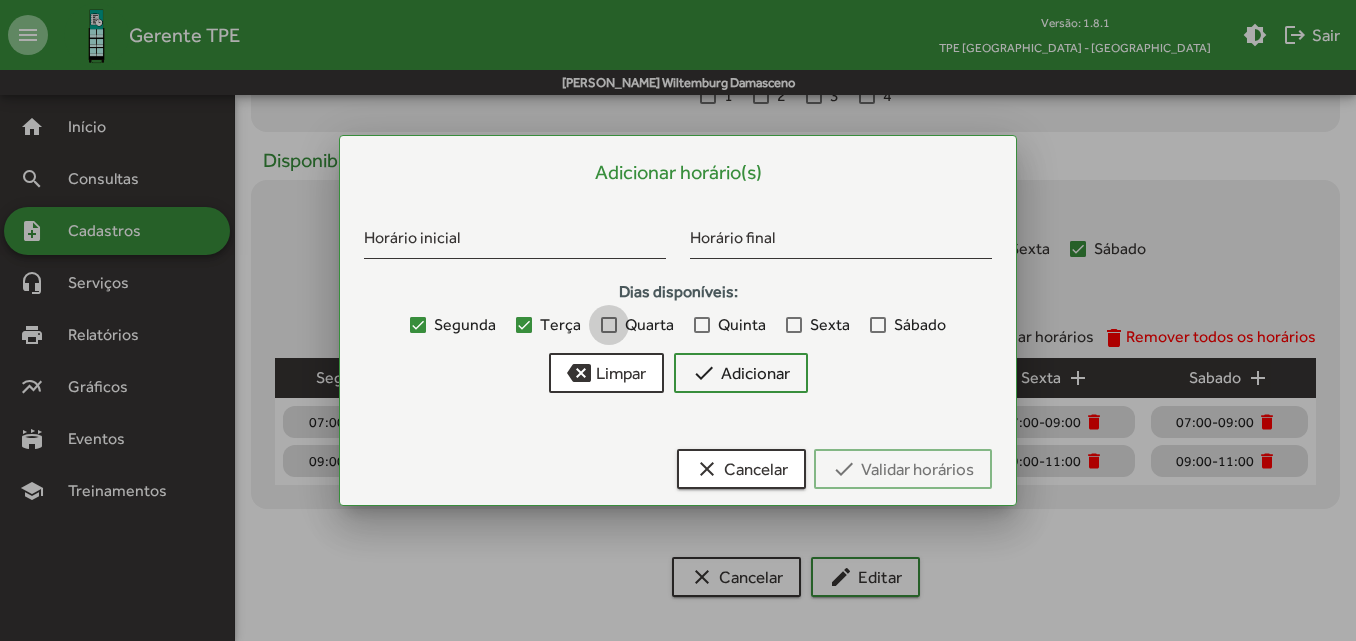 click at bounding box center (609, 325) 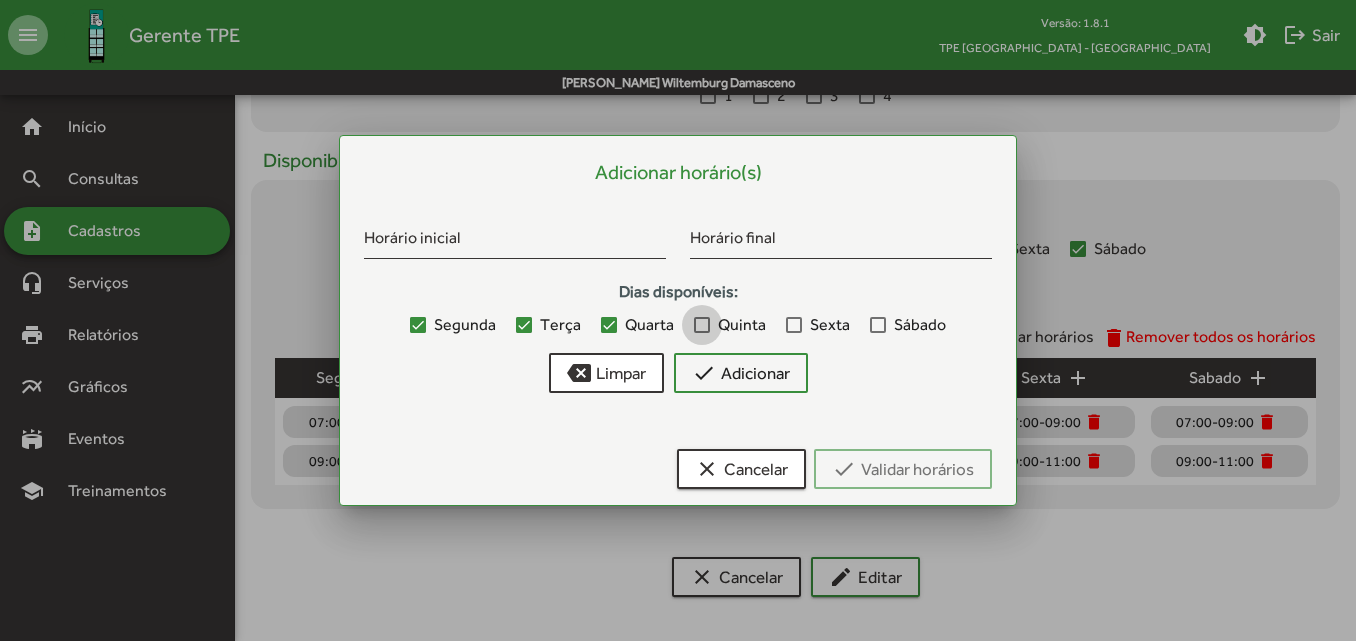 click on "Quinta" at bounding box center (742, 325) 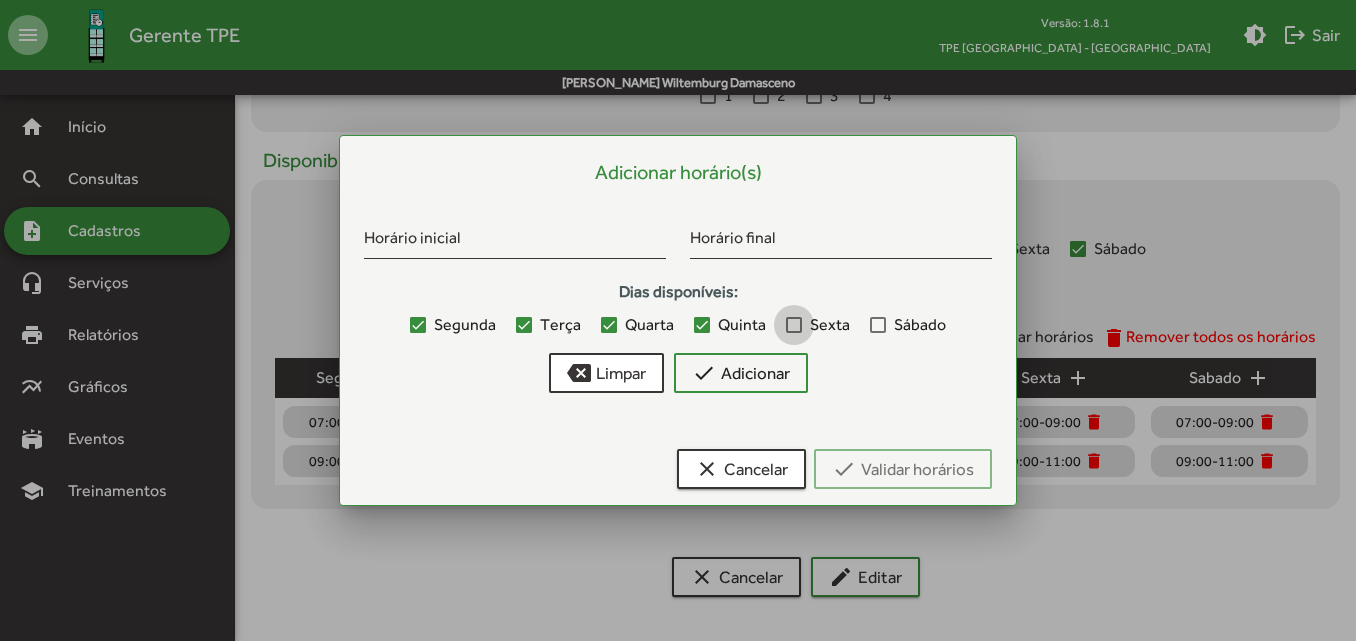 click on "Sexta" at bounding box center (830, 325) 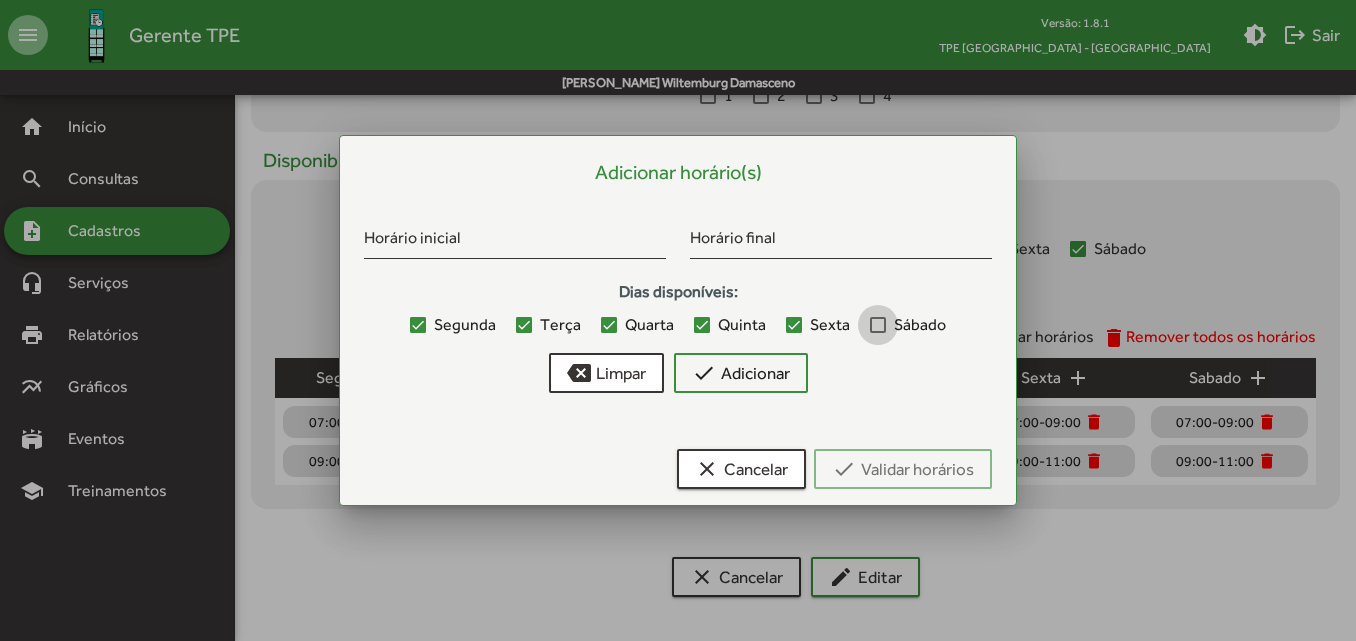 click at bounding box center [878, 325] 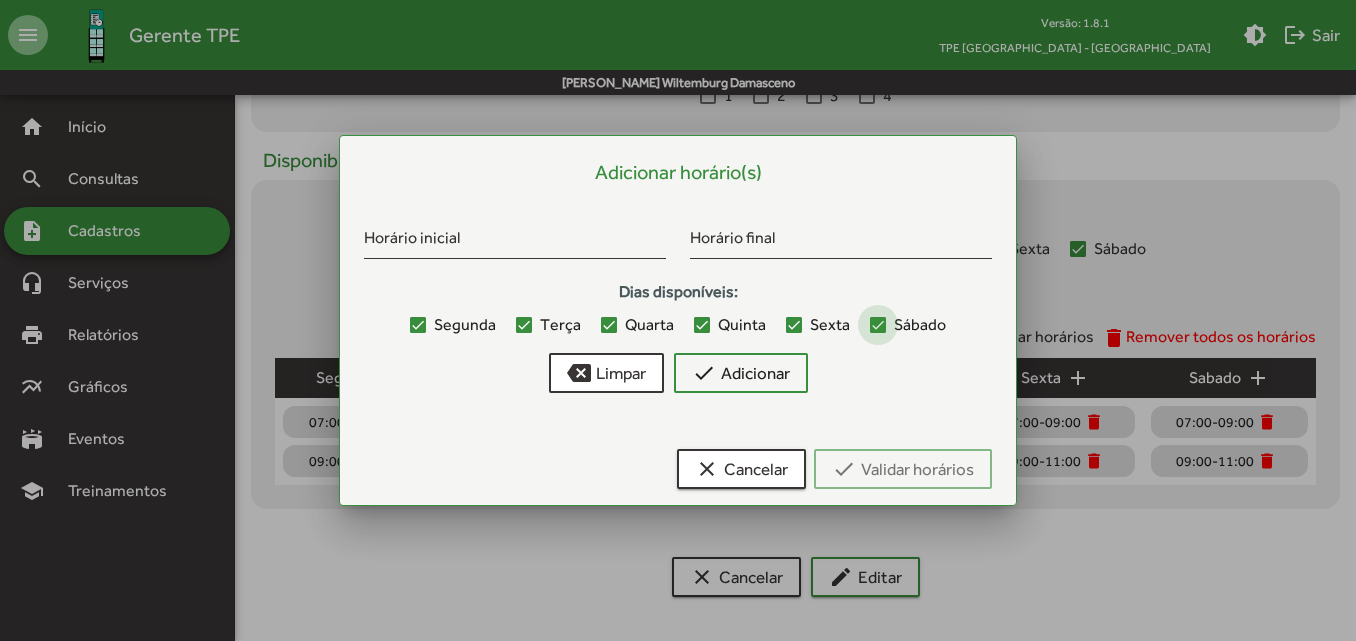 click on "Sábado" at bounding box center [908, 325] 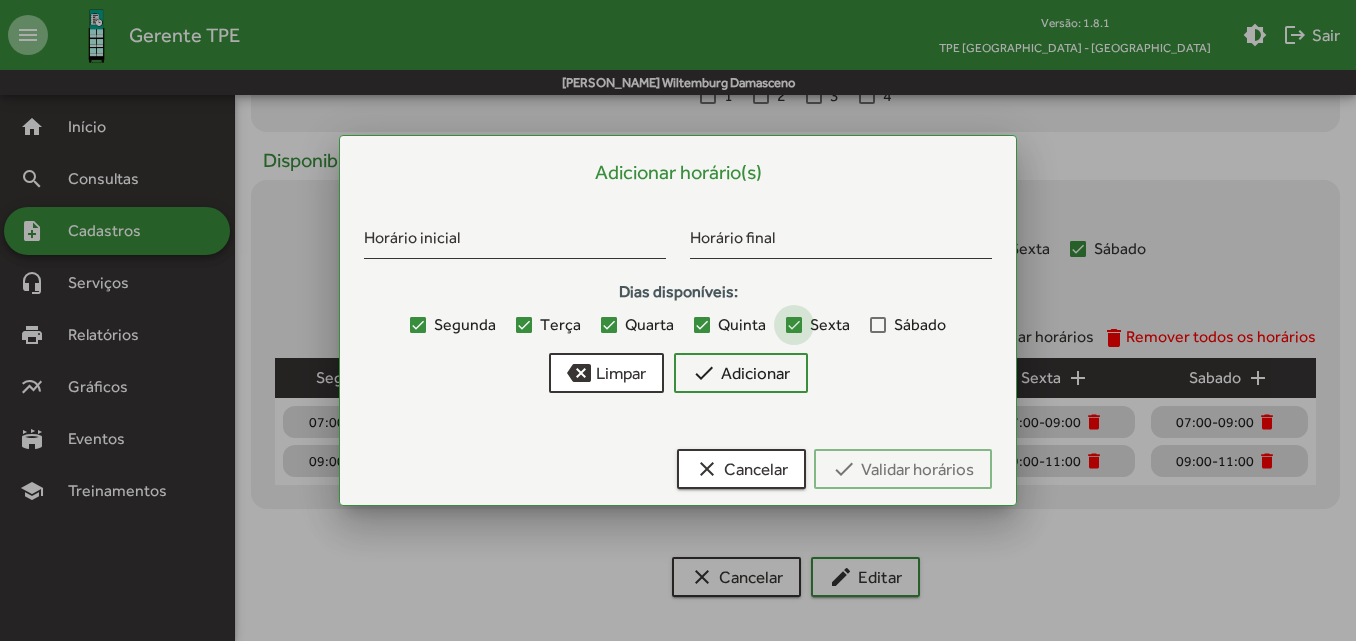 click at bounding box center (794, 325) 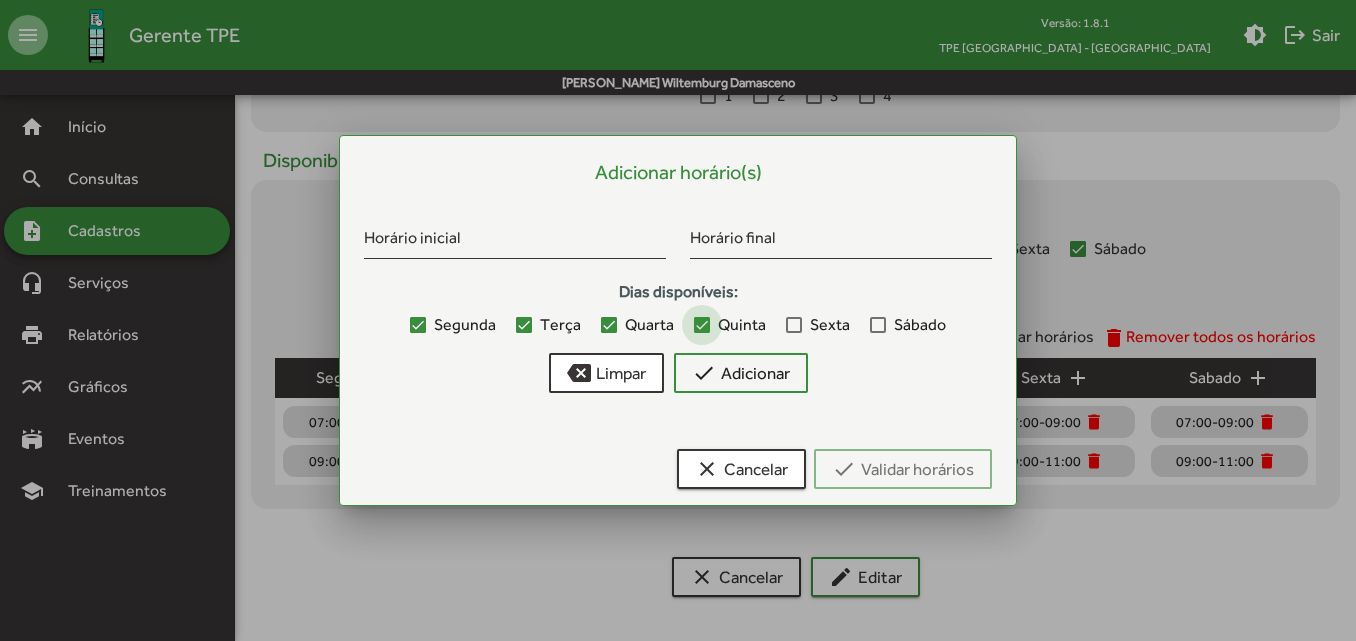 click at bounding box center [702, 325] 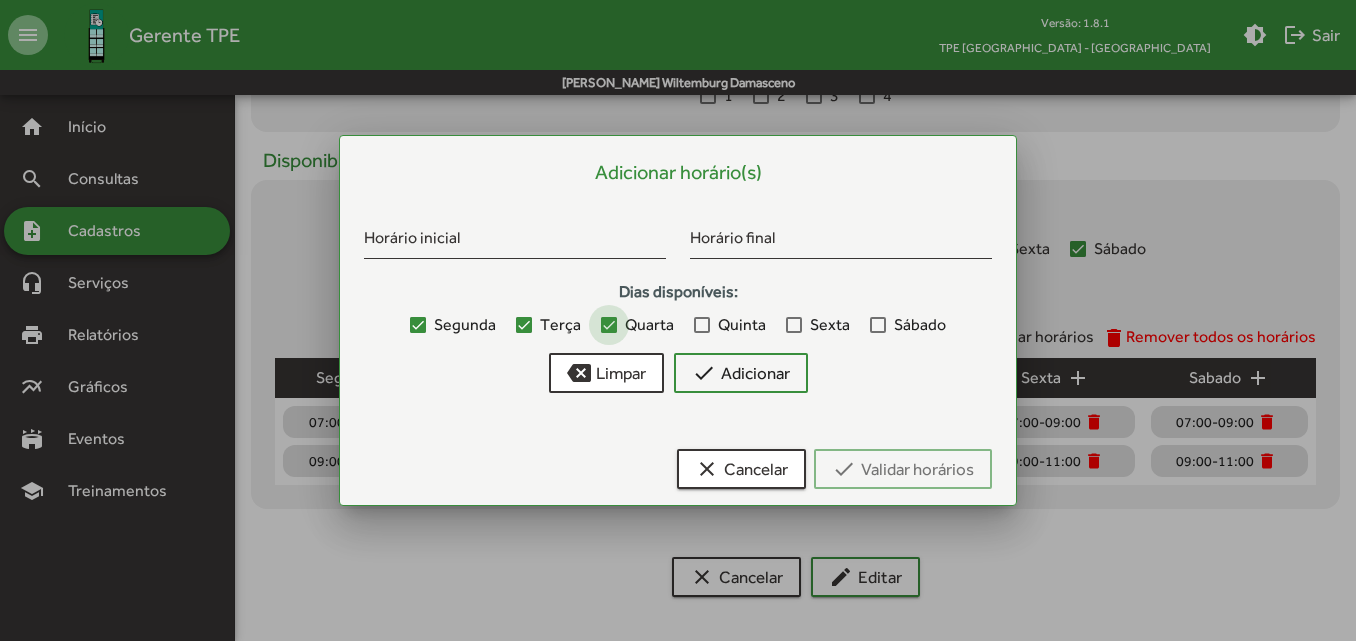 click at bounding box center [609, 325] 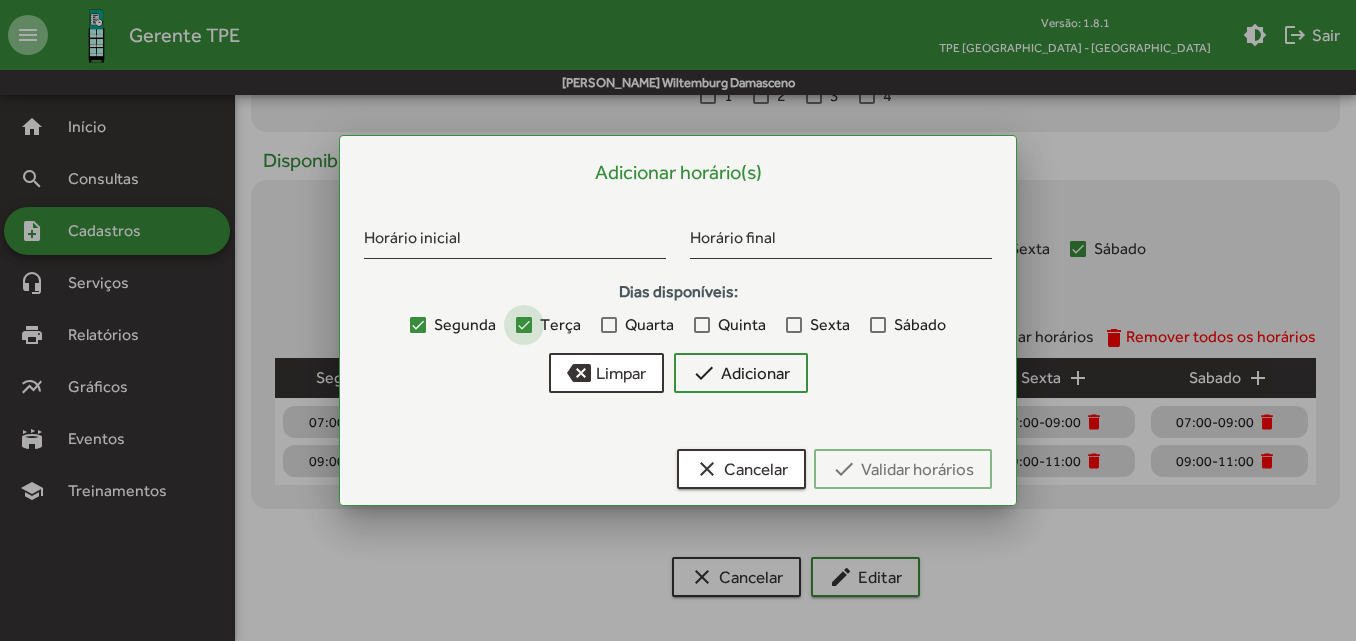 click at bounding box center (524, 325) 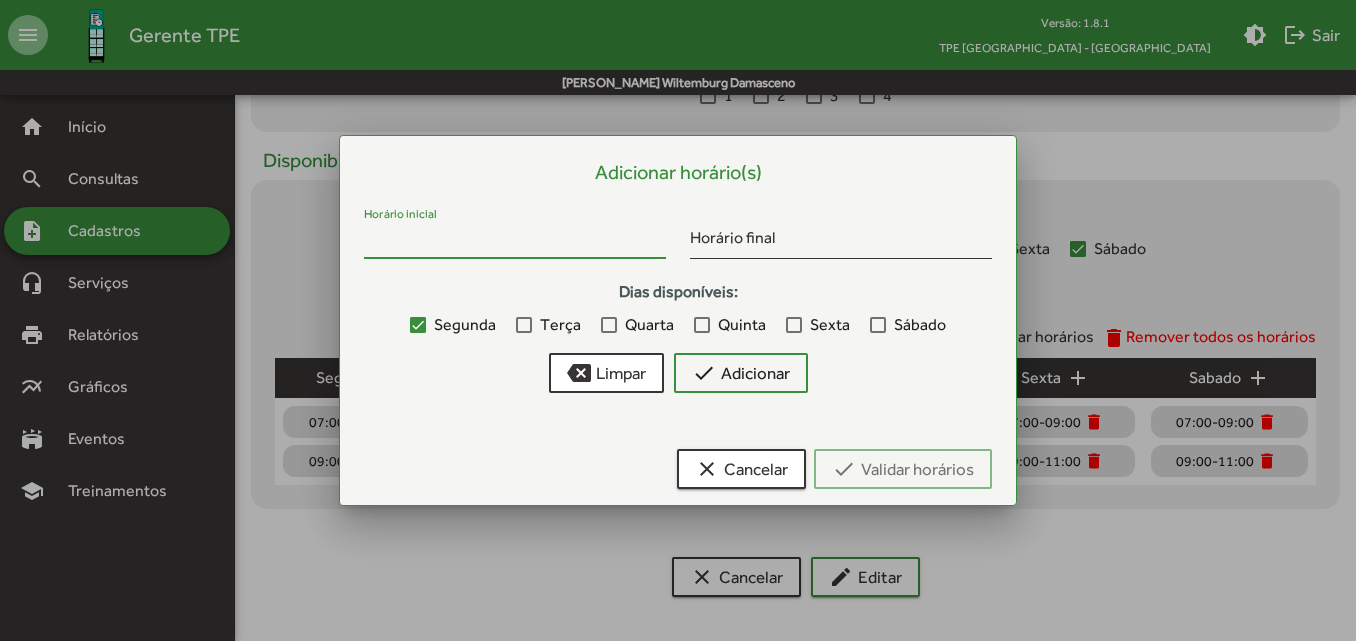 click on "Horário inicial" at bounding box center (515, 242) 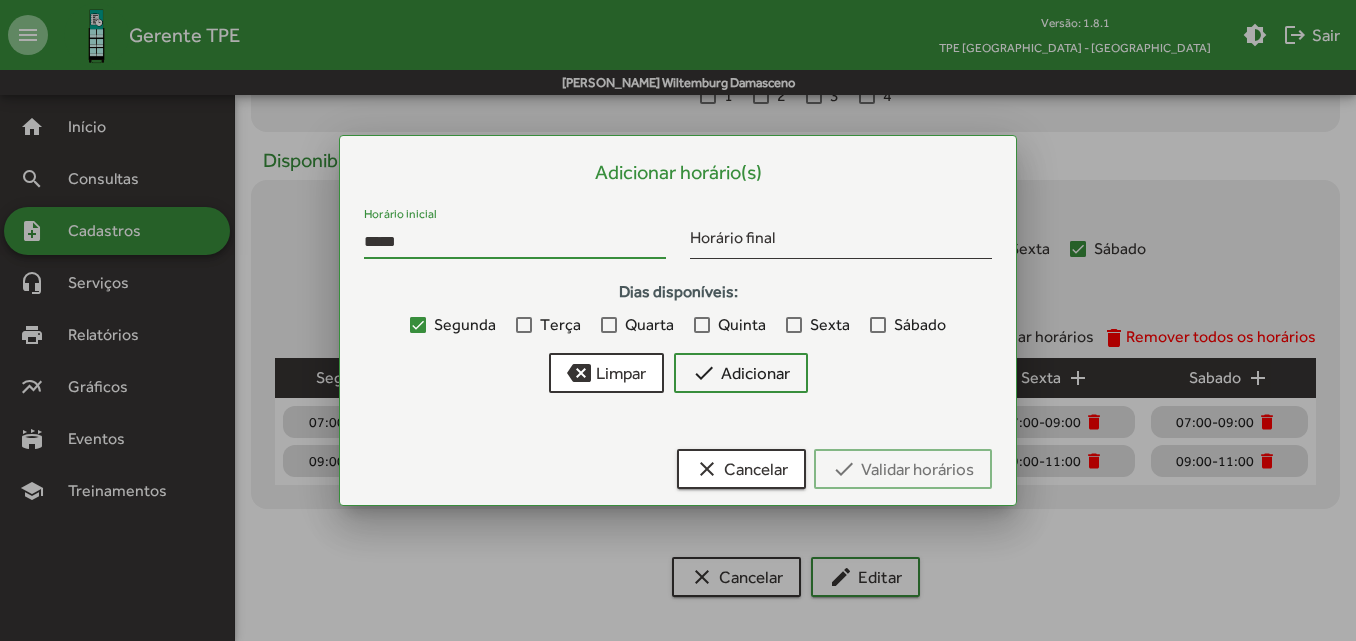 type on "*****" 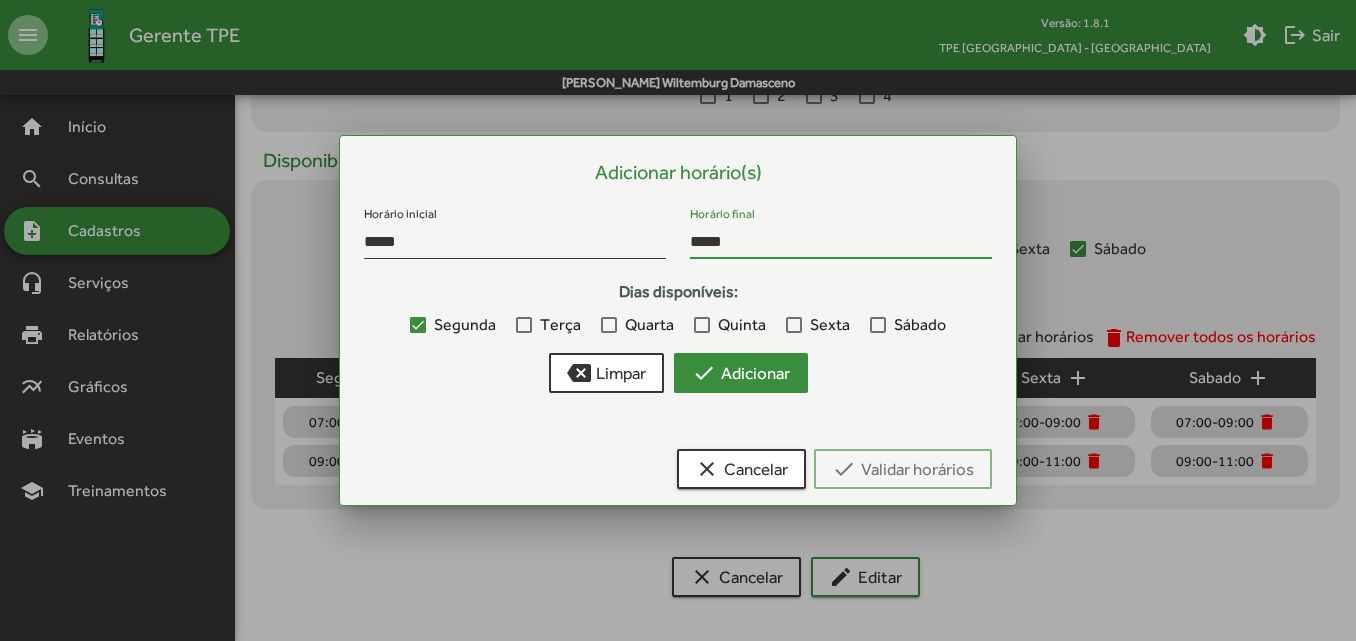 type on "*****" 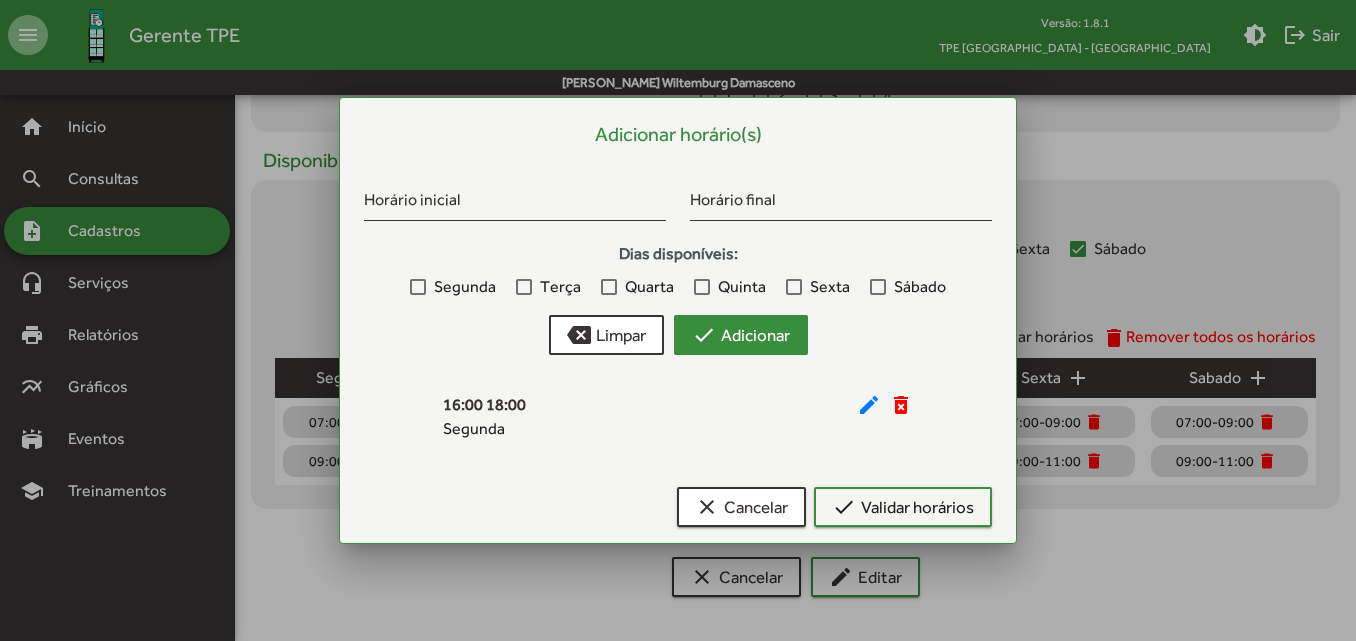 type 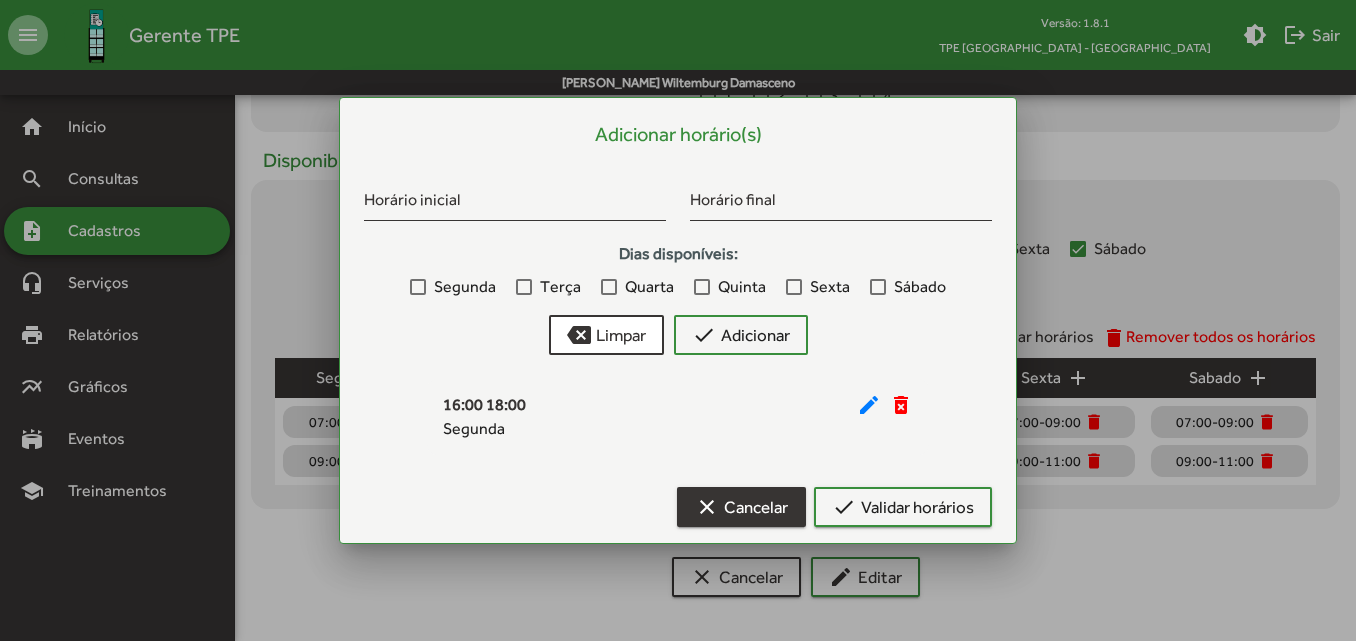 type 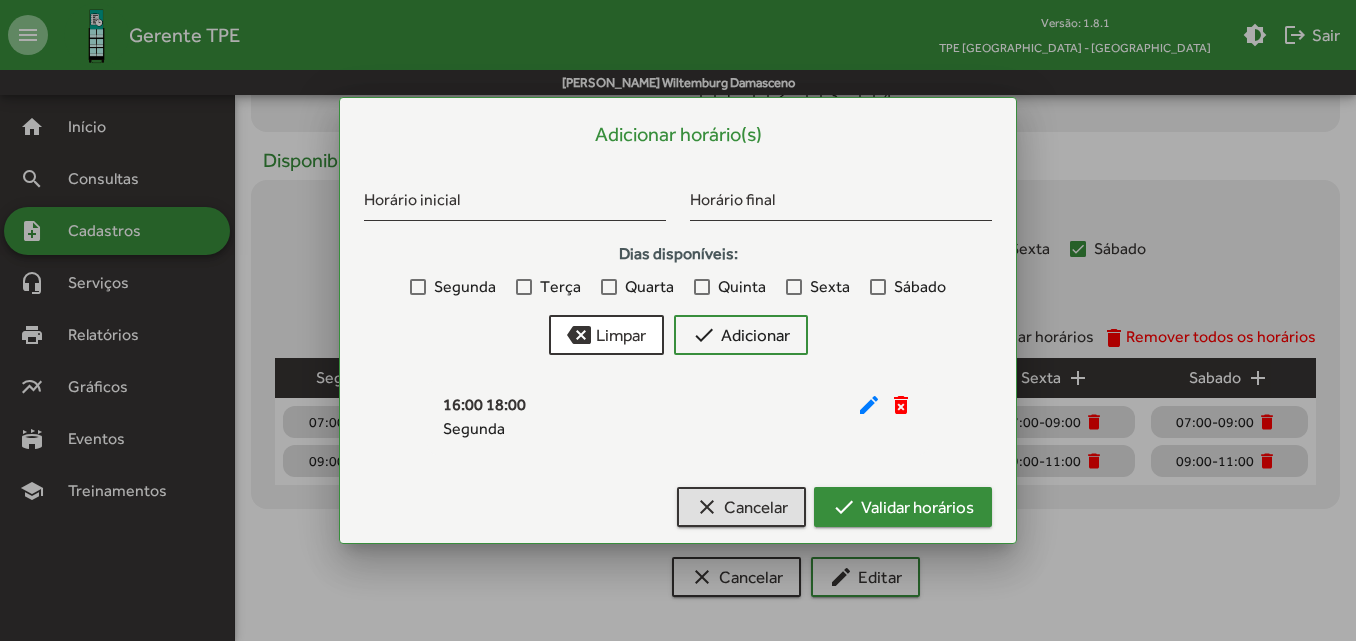 type 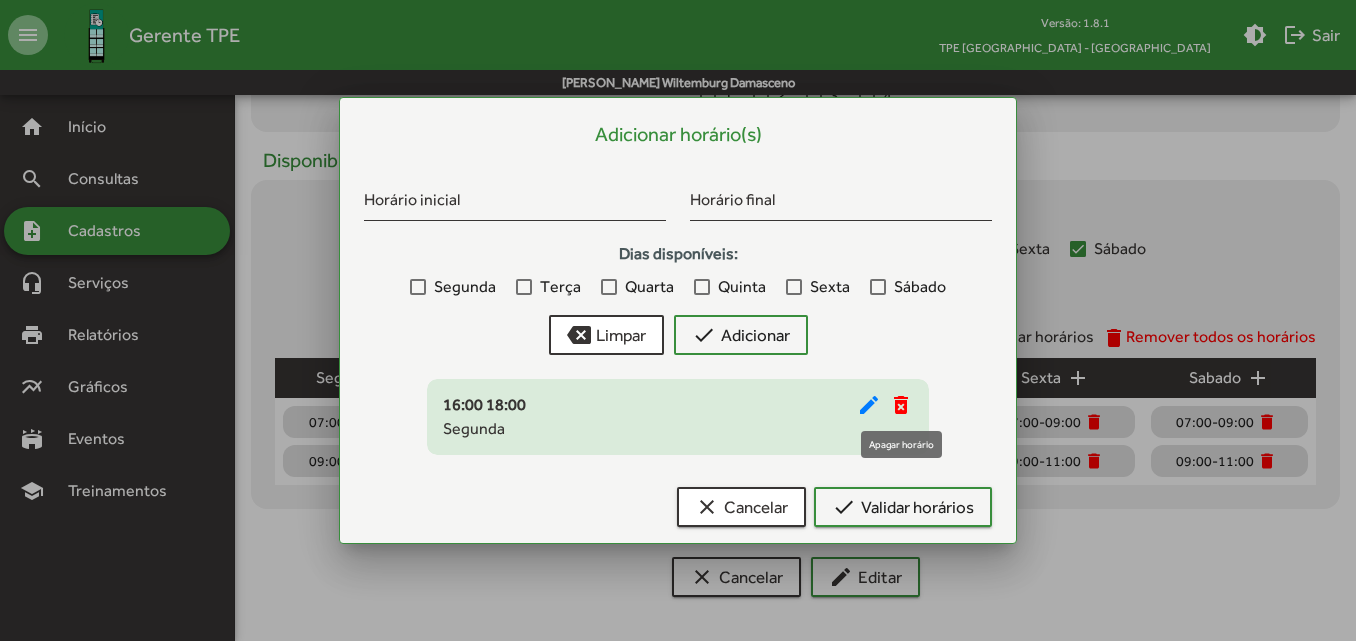 click on "delete_forever" at bounding box center [901, 405] 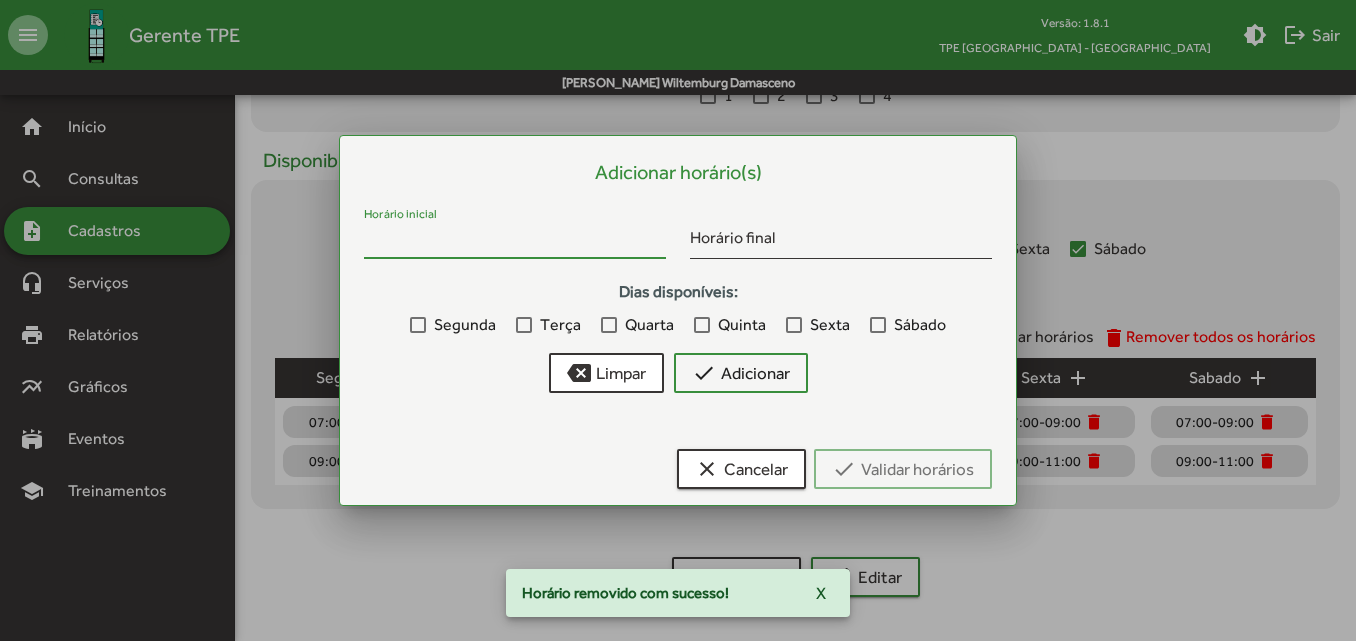 click on "Horário inicial" at bounding box center [515, 242] 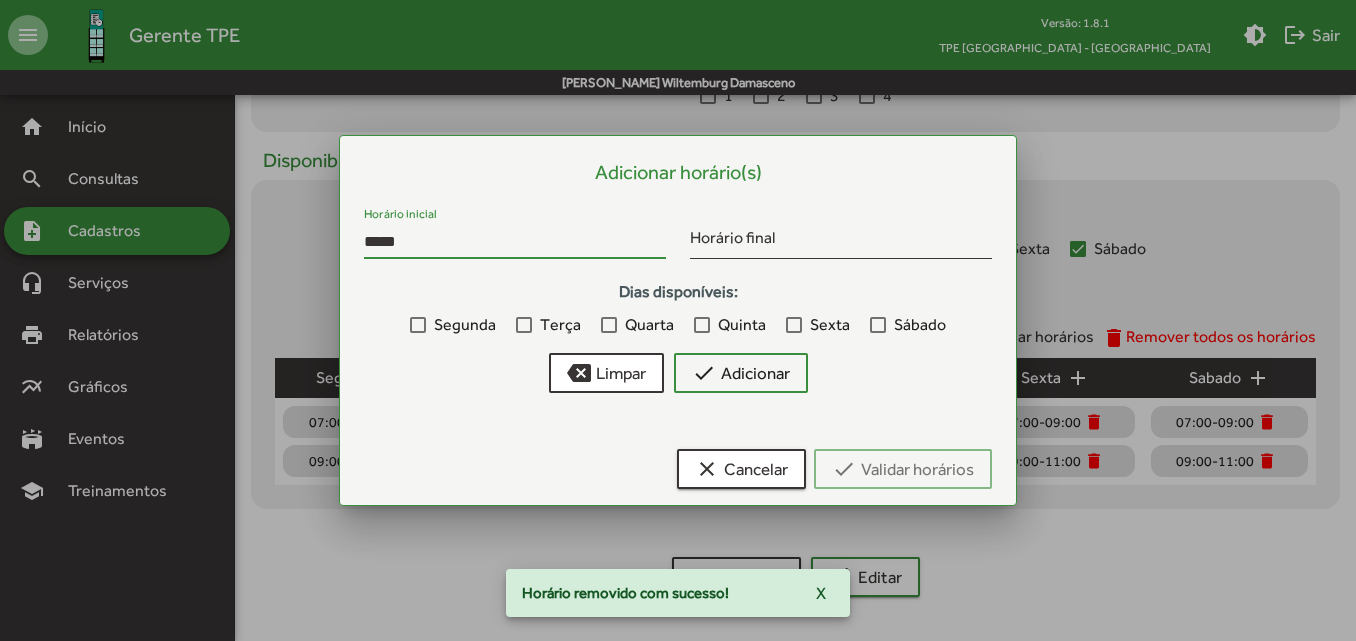 type on "*****" 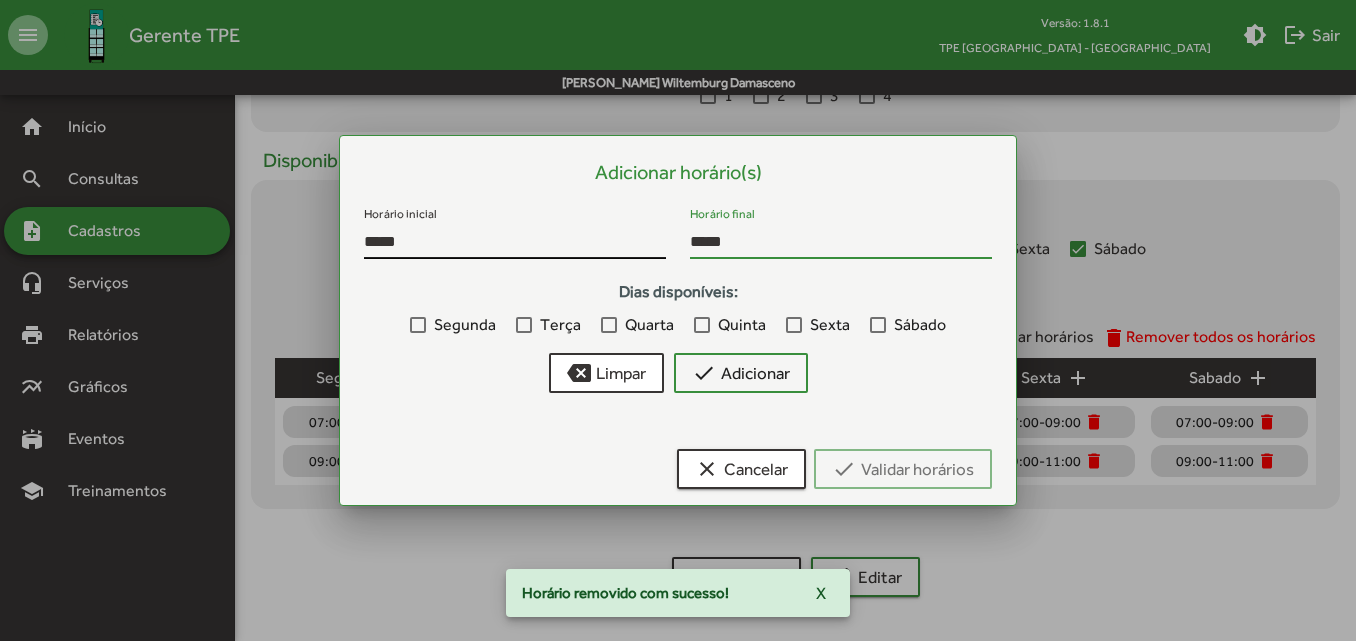 type on "*****" 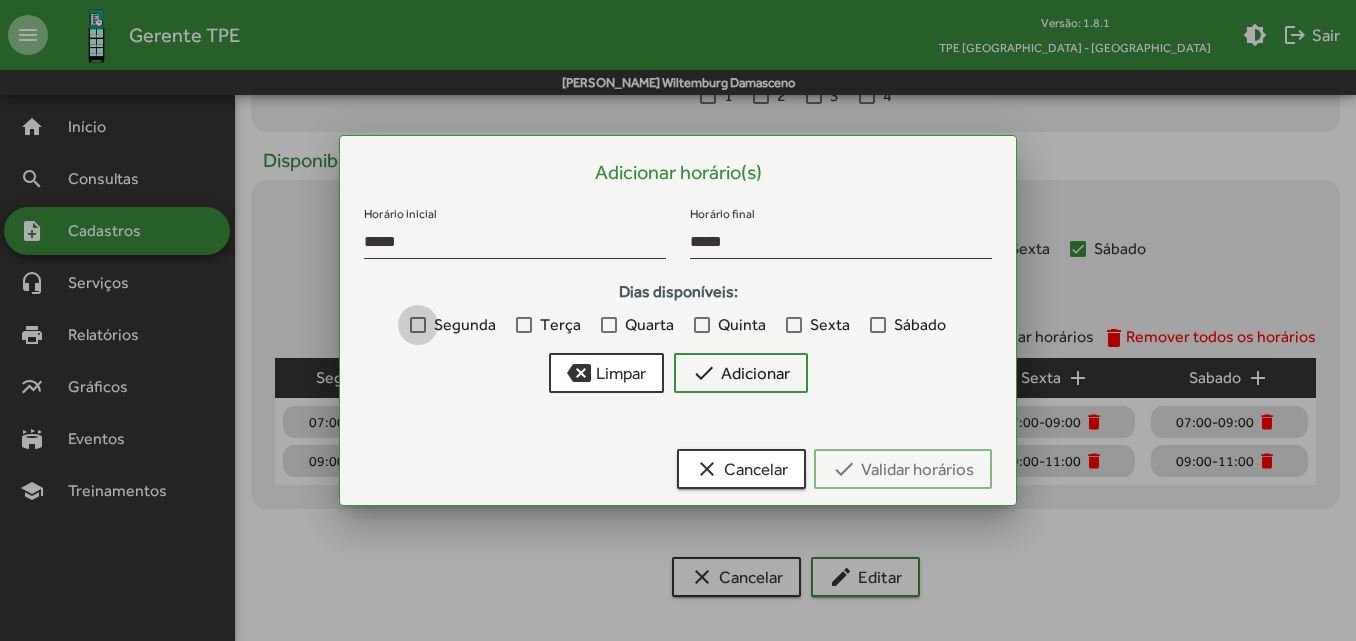 click at bounding box center (418, 325) 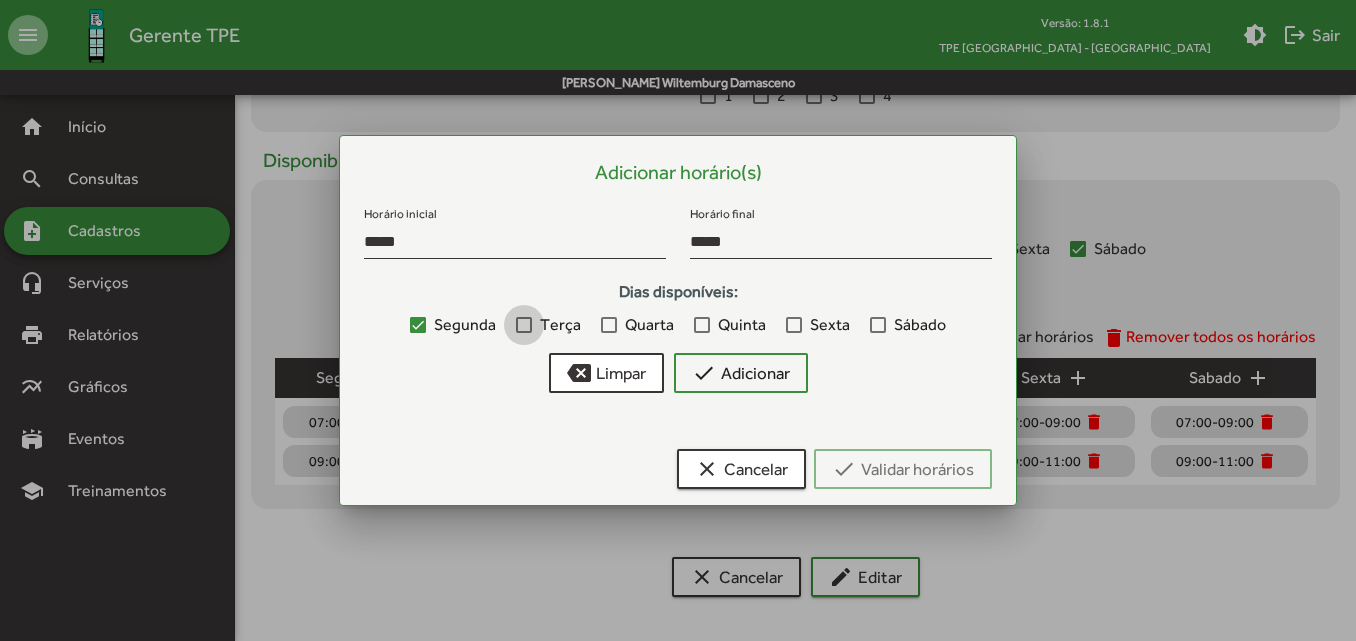click at bounding box center [524, 325] 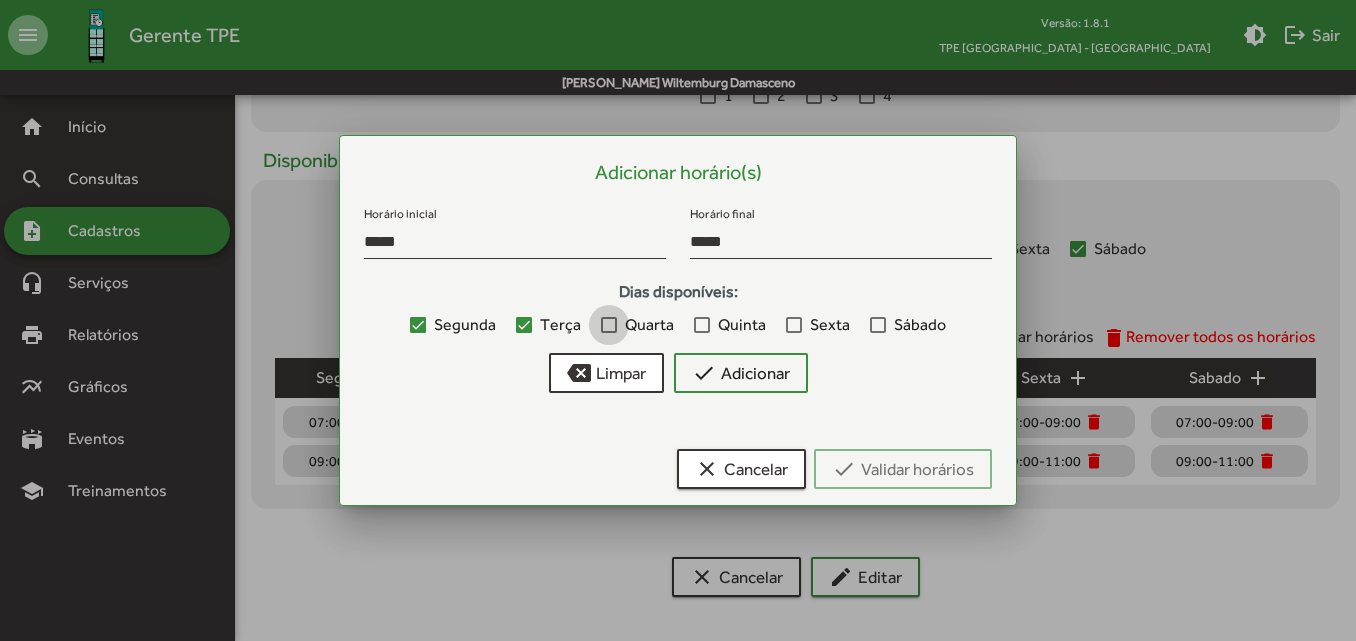 click on "Quarta" at bounding box center [637, 325] 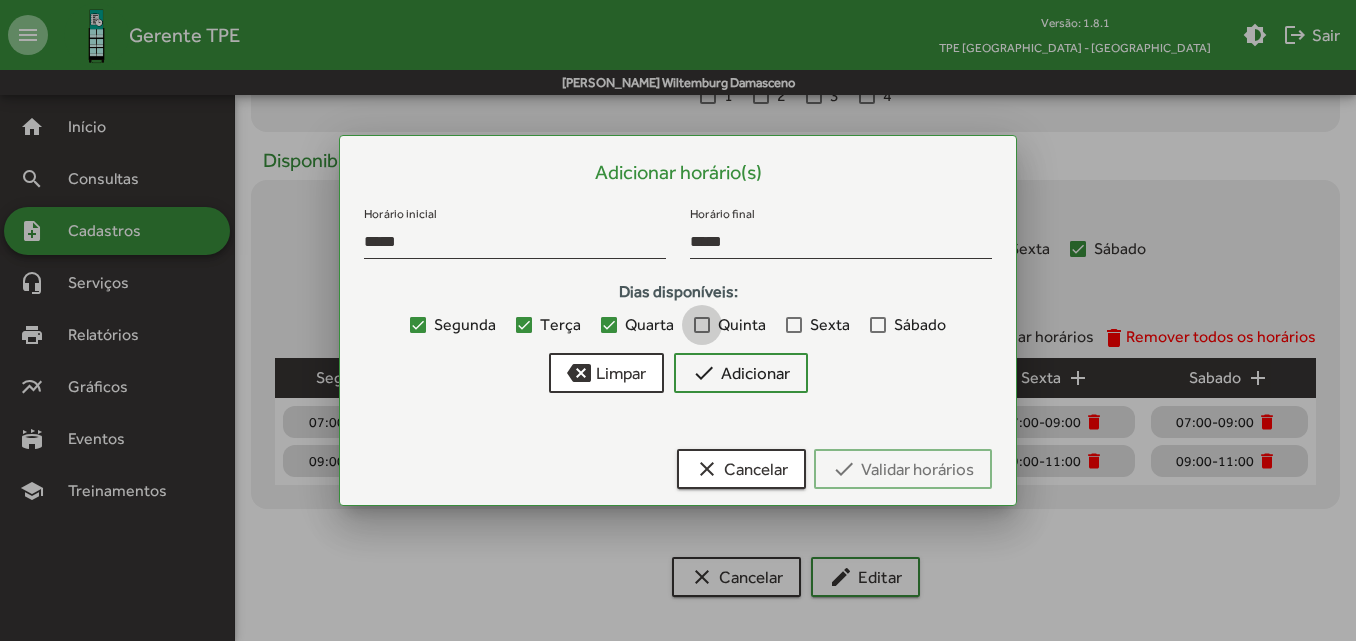 click at bounding box center (702, 325) 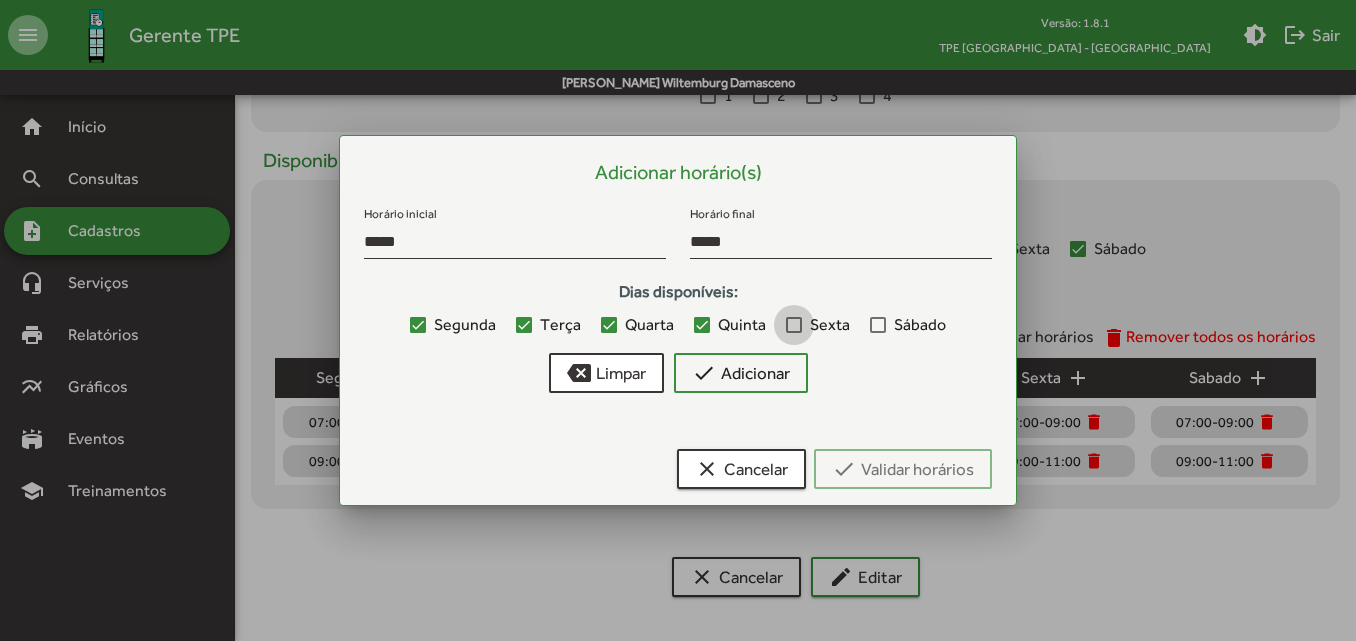 click on "Sexta" at bounding box center (818, 325) 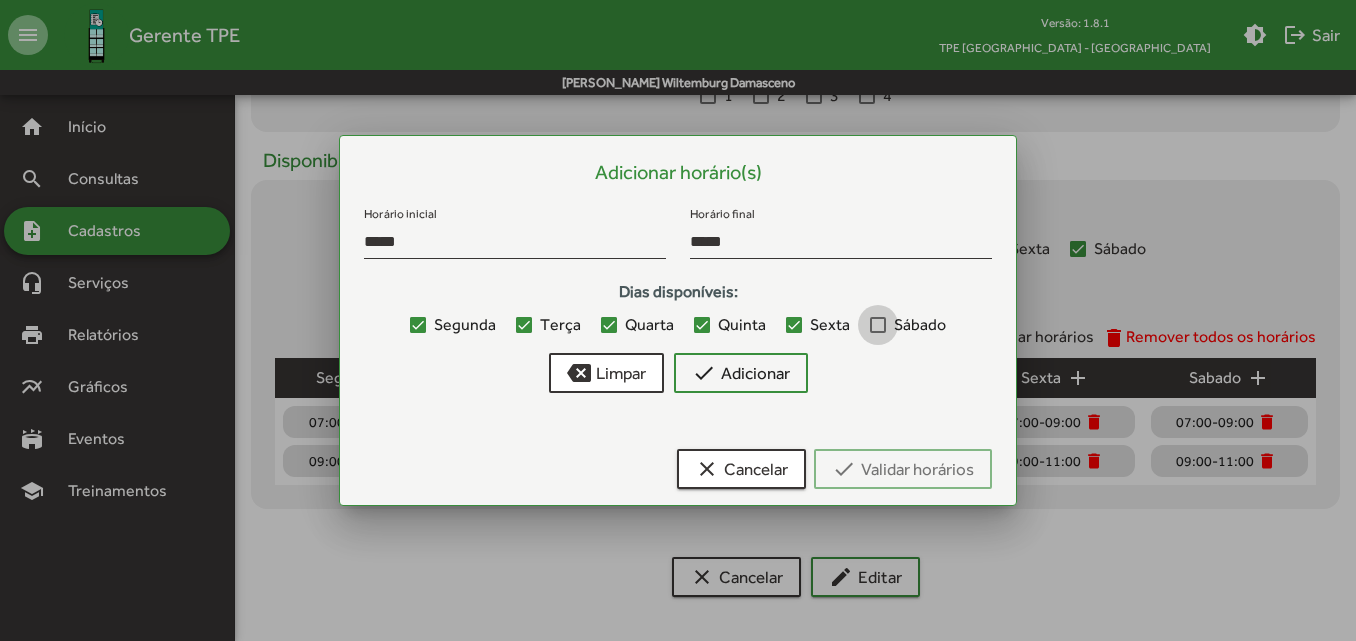 click on "Sábado" at bounding box center (920, 325) 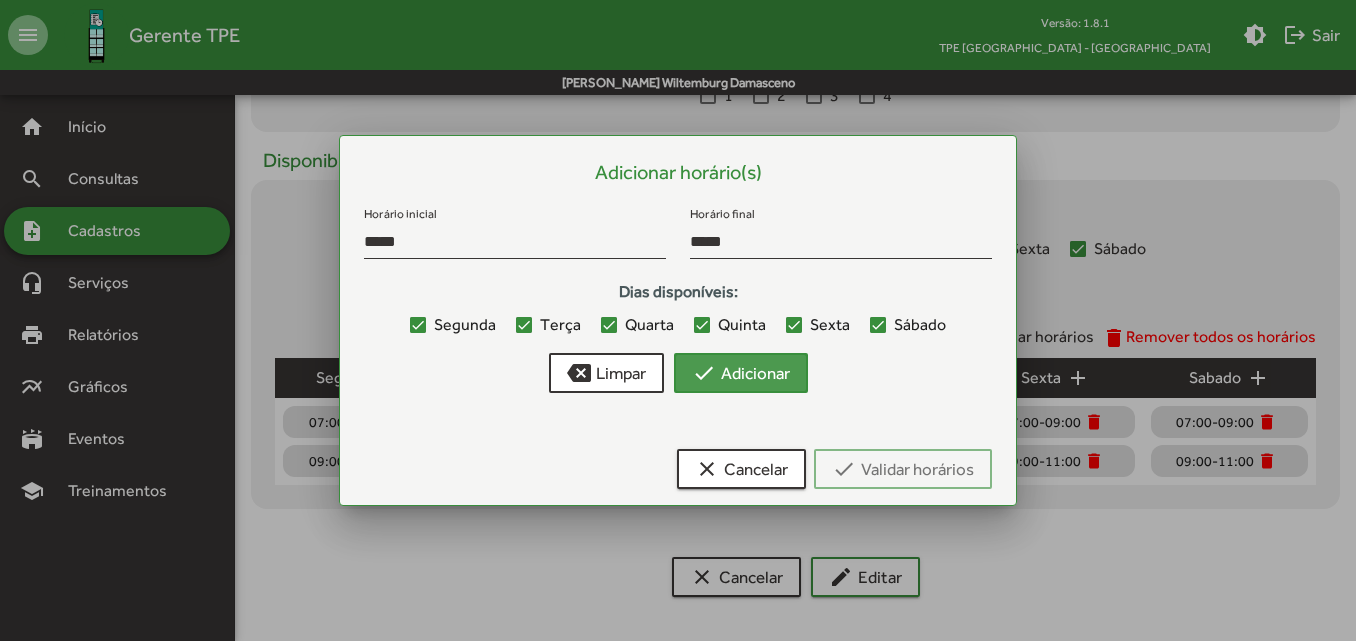 click on "check  Adicionar" at bounding box center [741, 373] 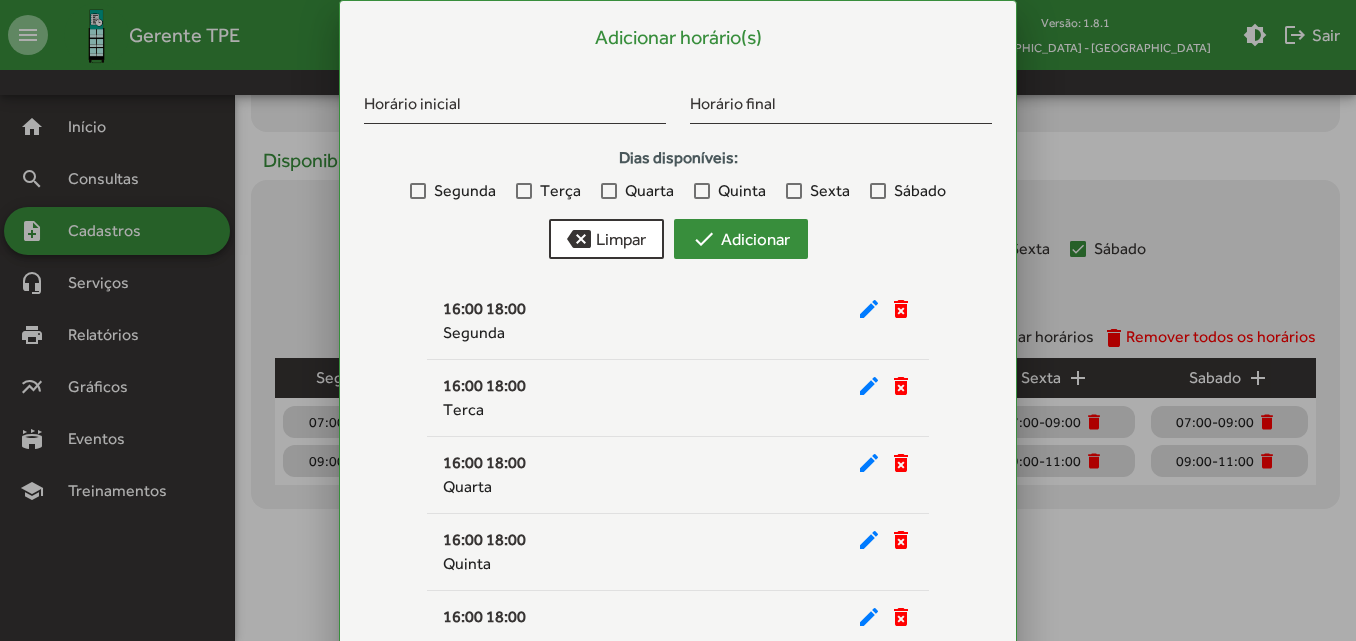 scroll, scrollTop: 111, scrollLeft: 0, axis: vertical 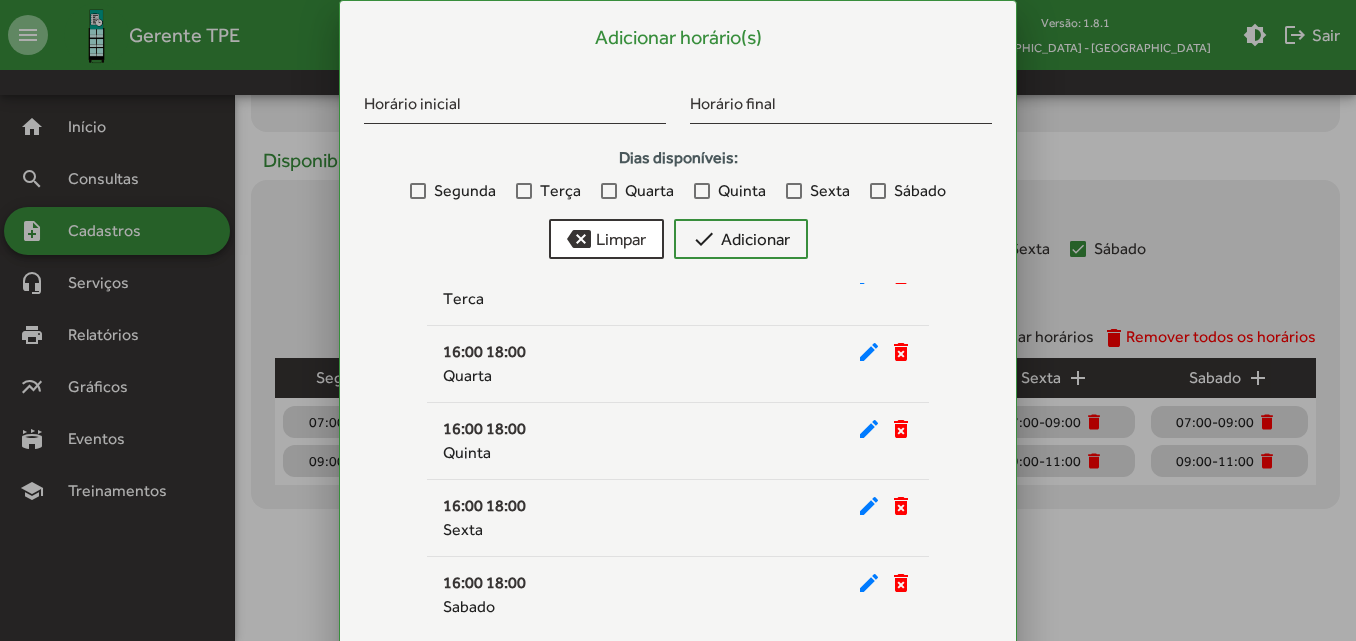 click on "check  Validar horários" at bounding box center [903, 685] 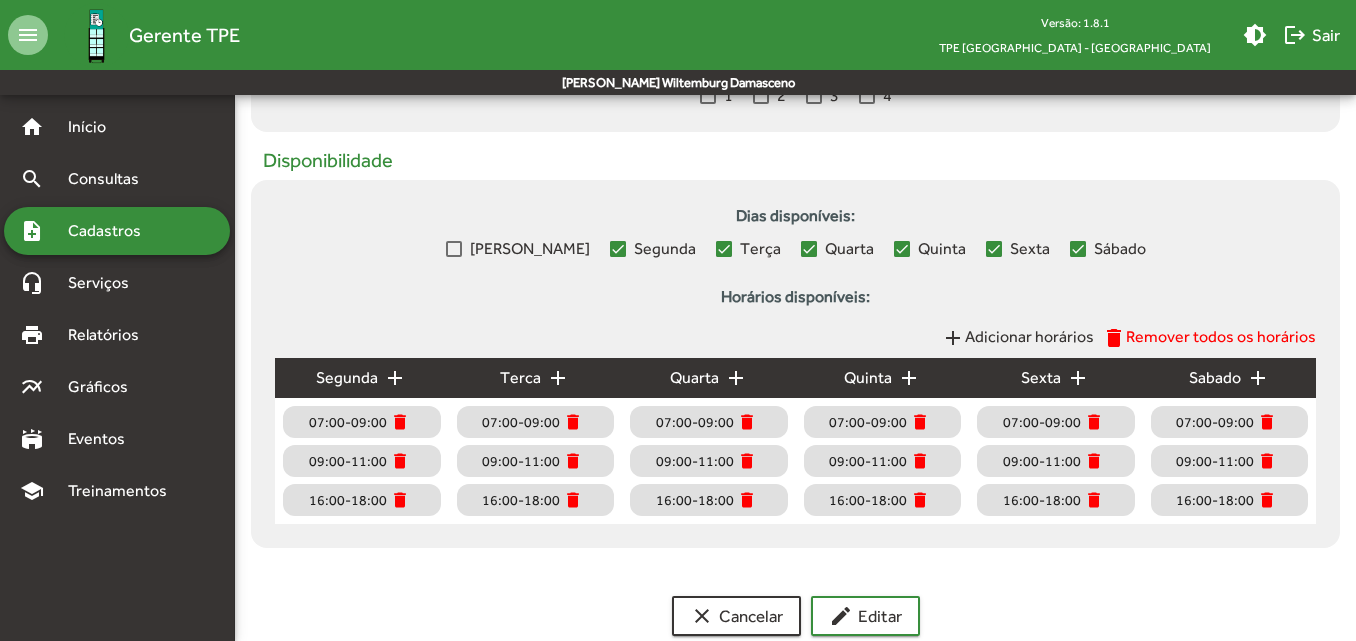click on "add" 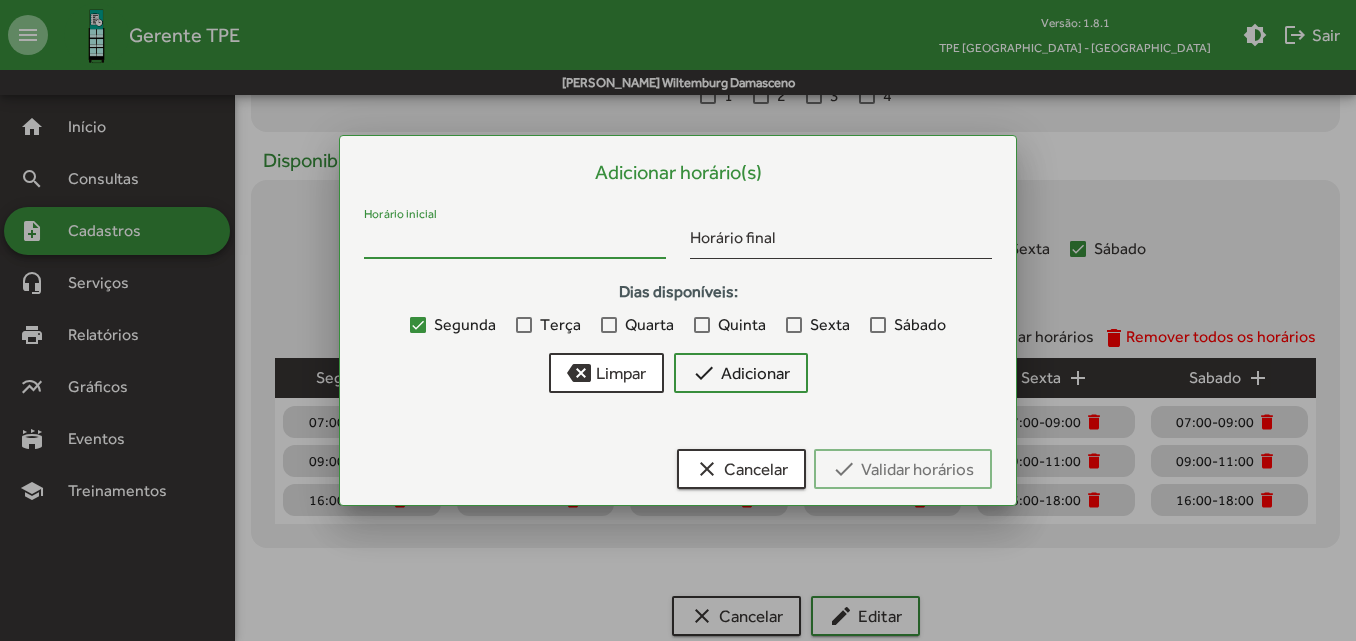 click on "Horário inicial" at bounding box center (515, 242) 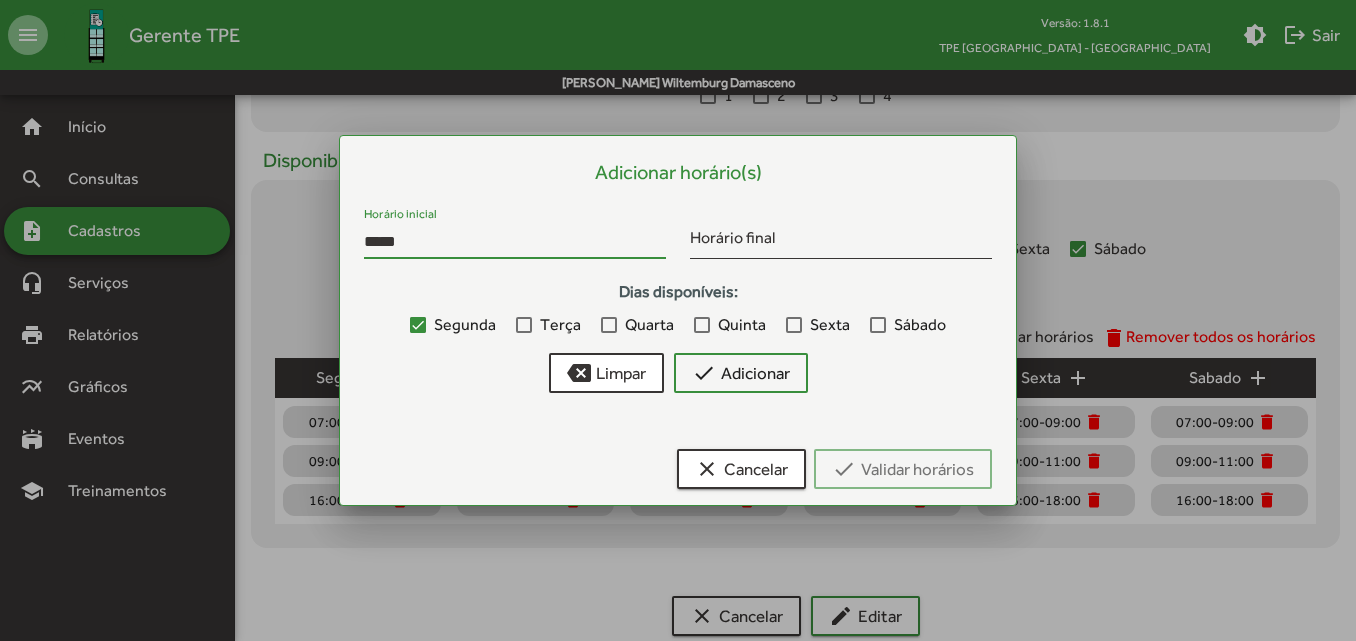 type on "*****" 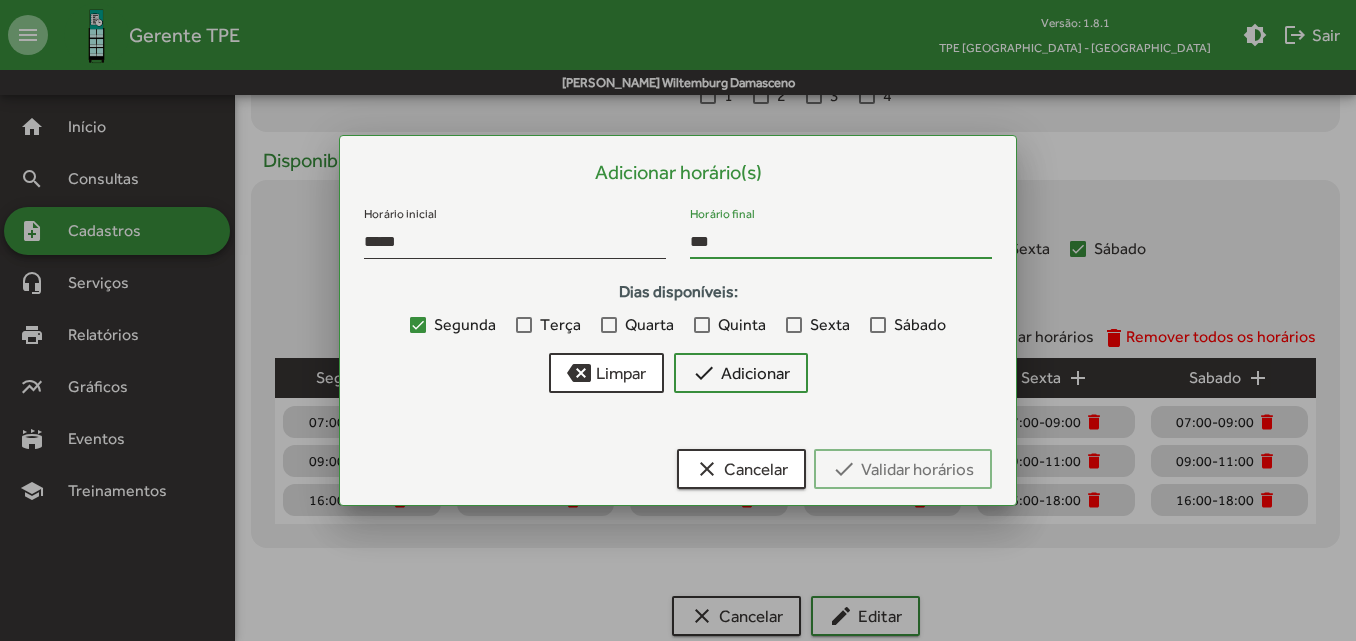 click on "***" at bounding box center (841, 242) 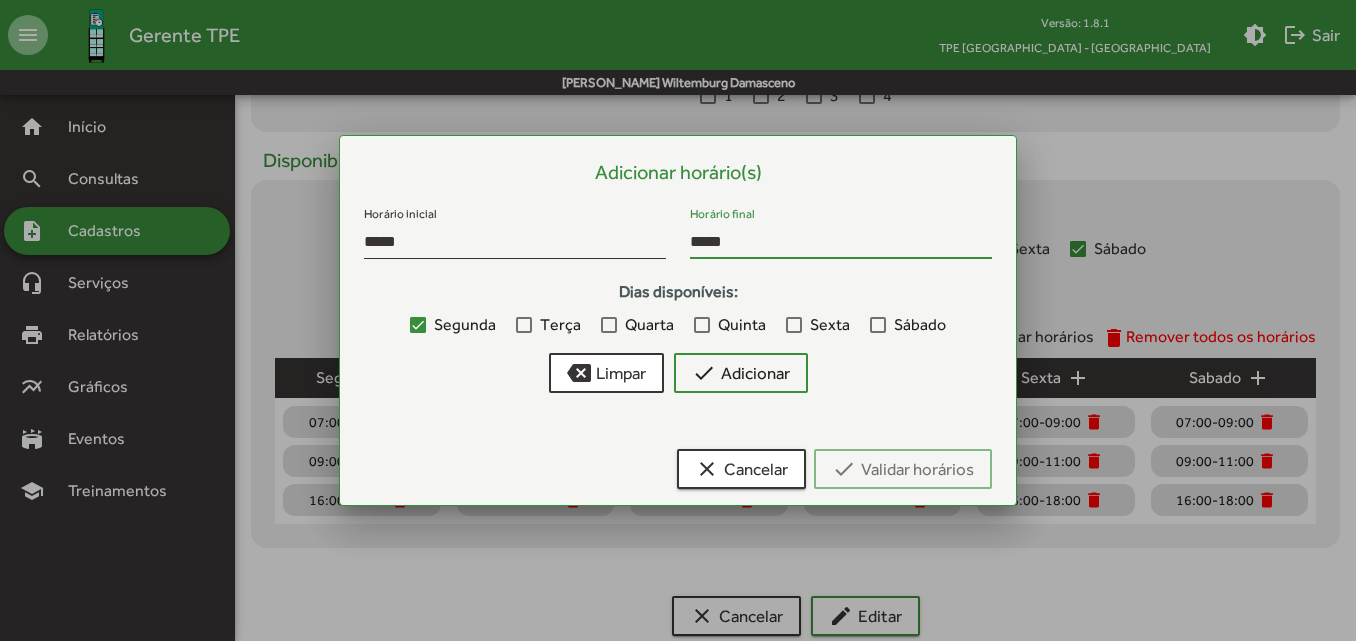 type on "*****" 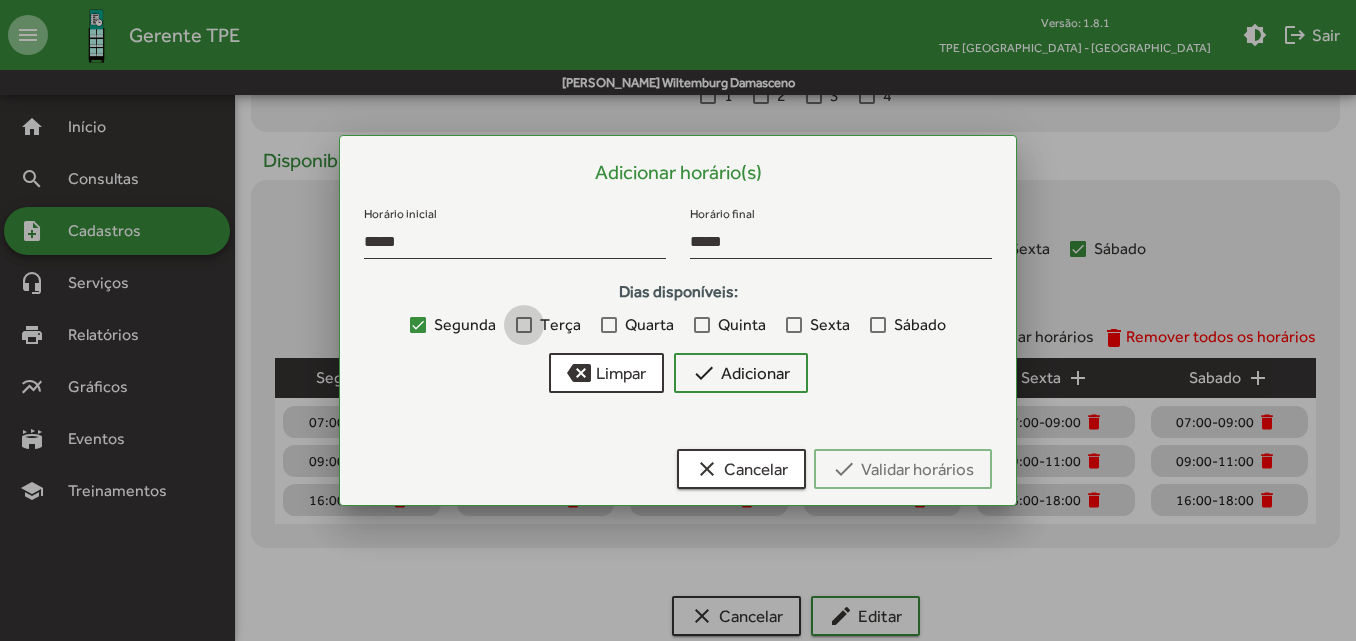 click on "Terça" at bounding box center (548, 325) 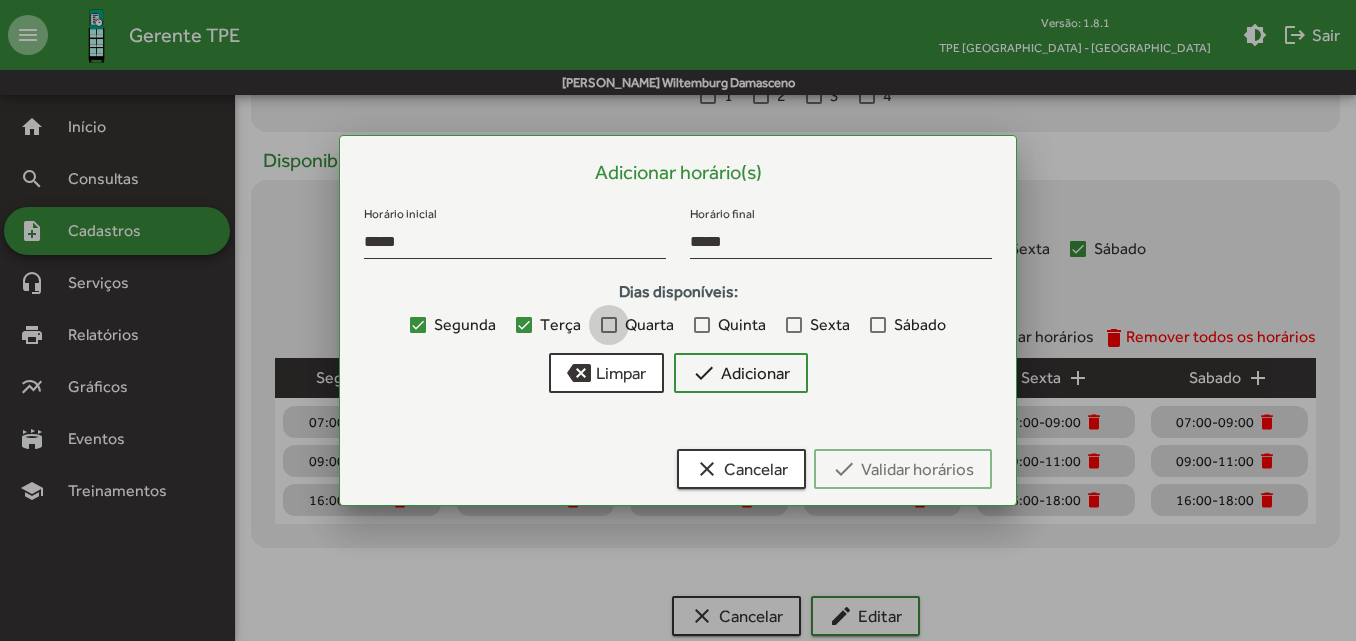 click at bounding box center (609, 325) 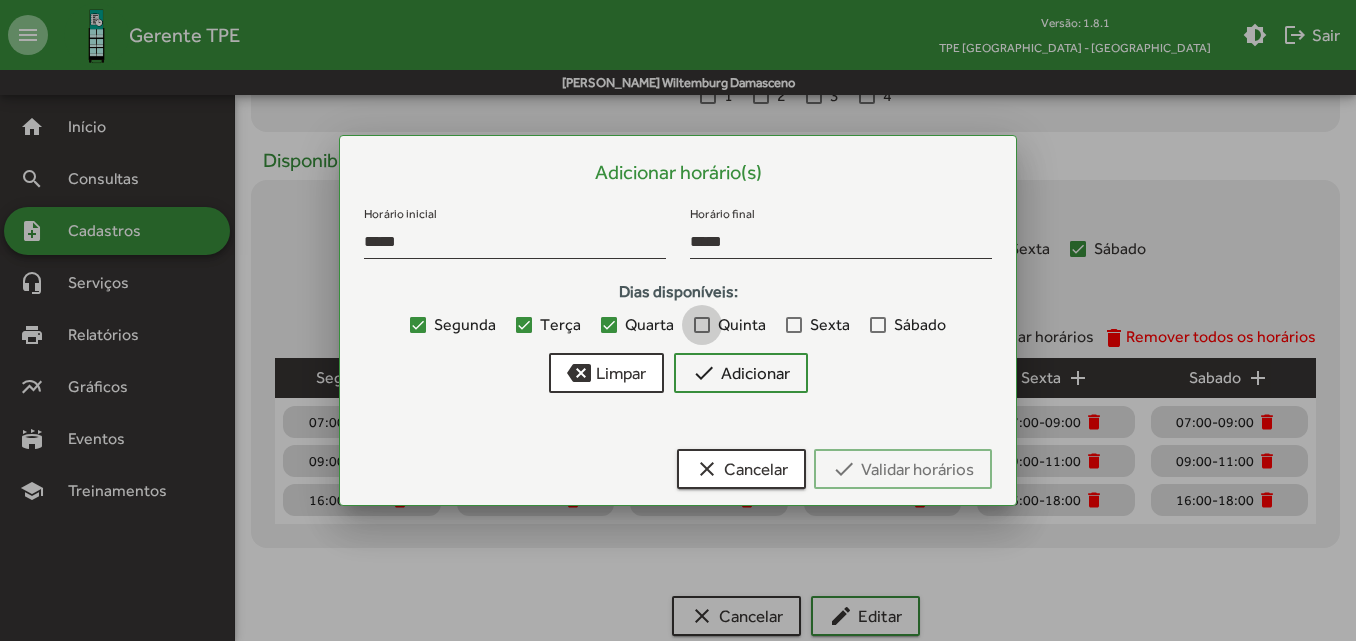click on "Quinta" at bounding box center [730, 325] 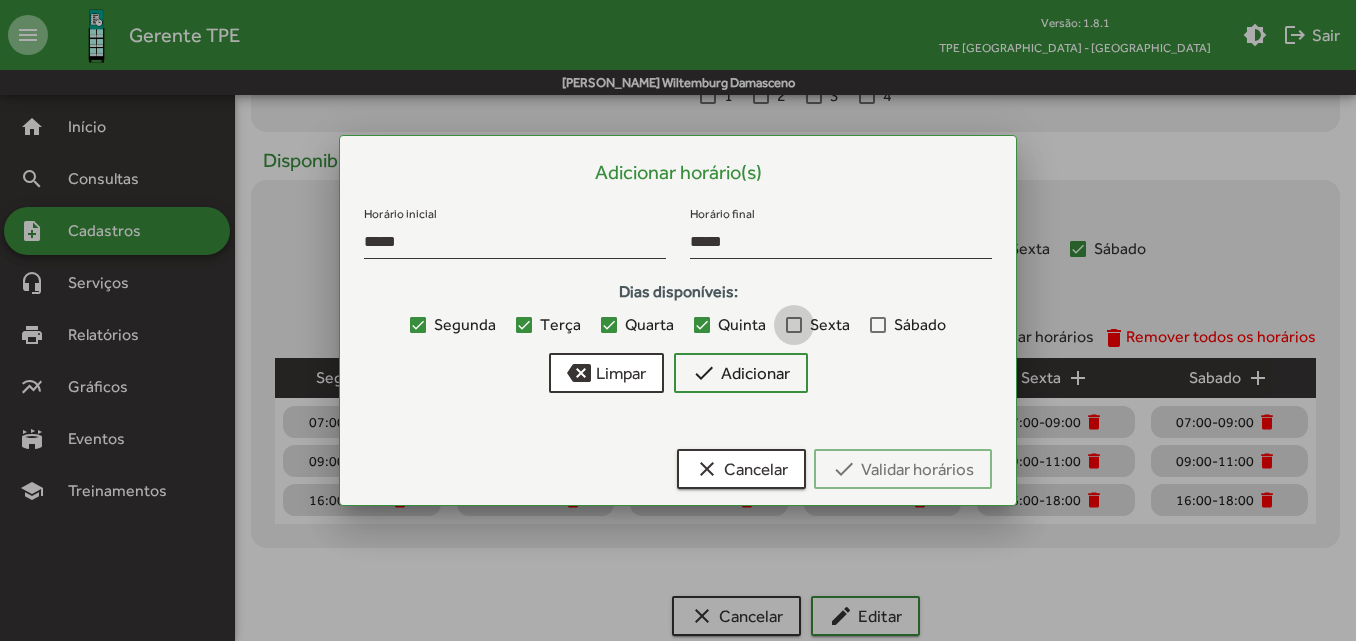 click at bounding box center [794, 325] 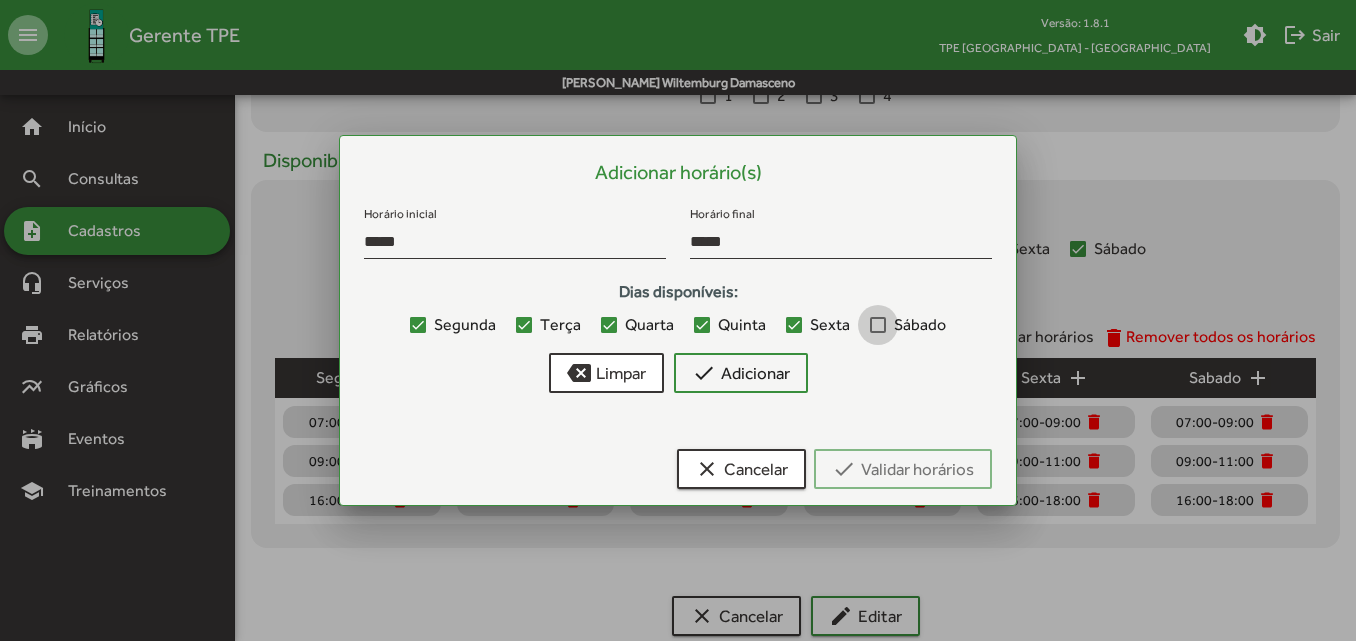 click at bounding box center [878, 325] 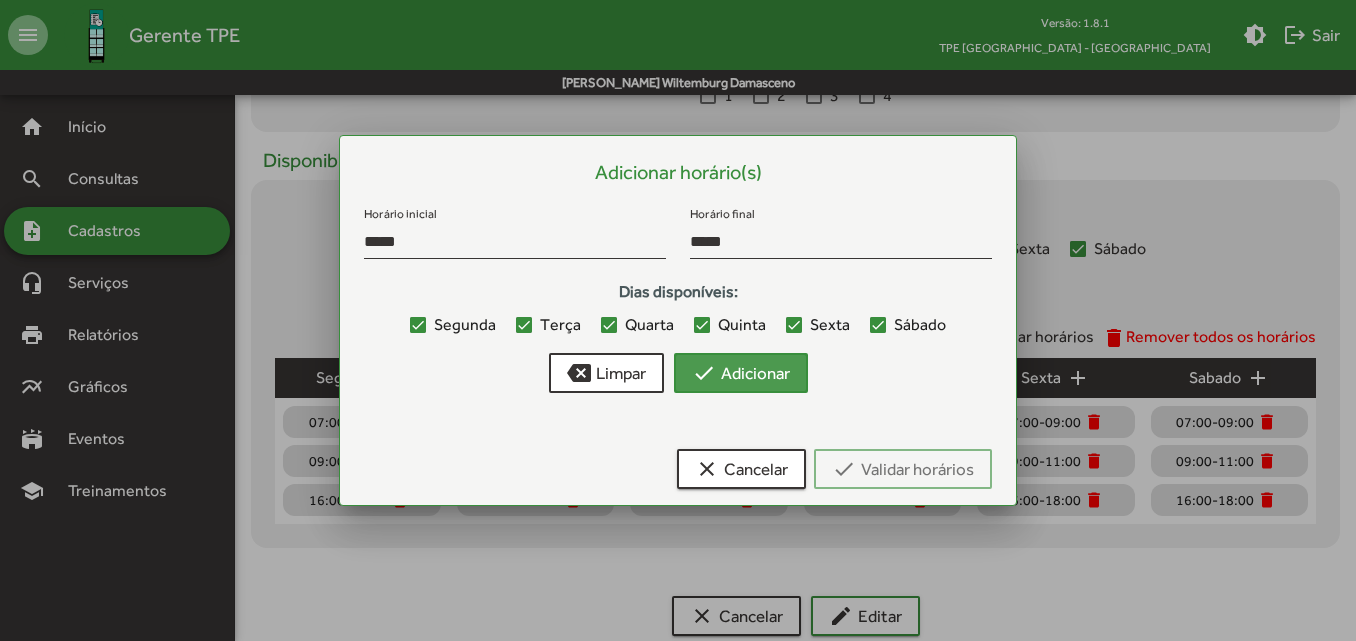 click on "check  Adicionar" at bounding box center (741, 373) 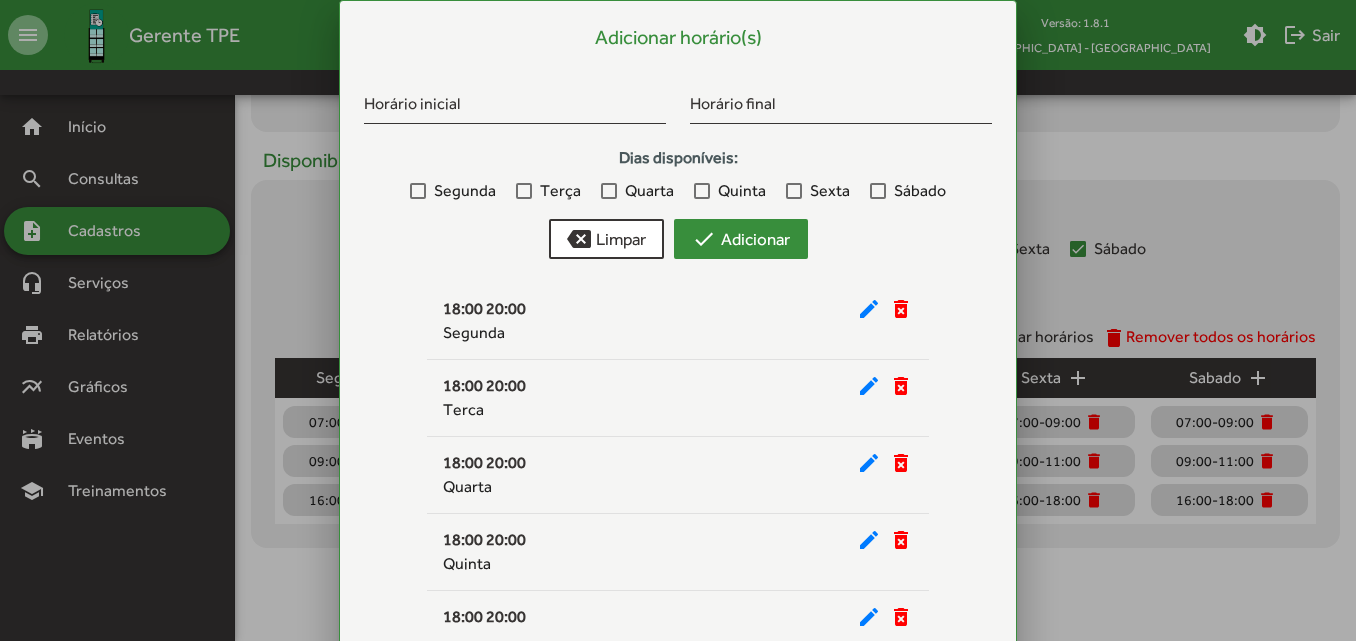 type 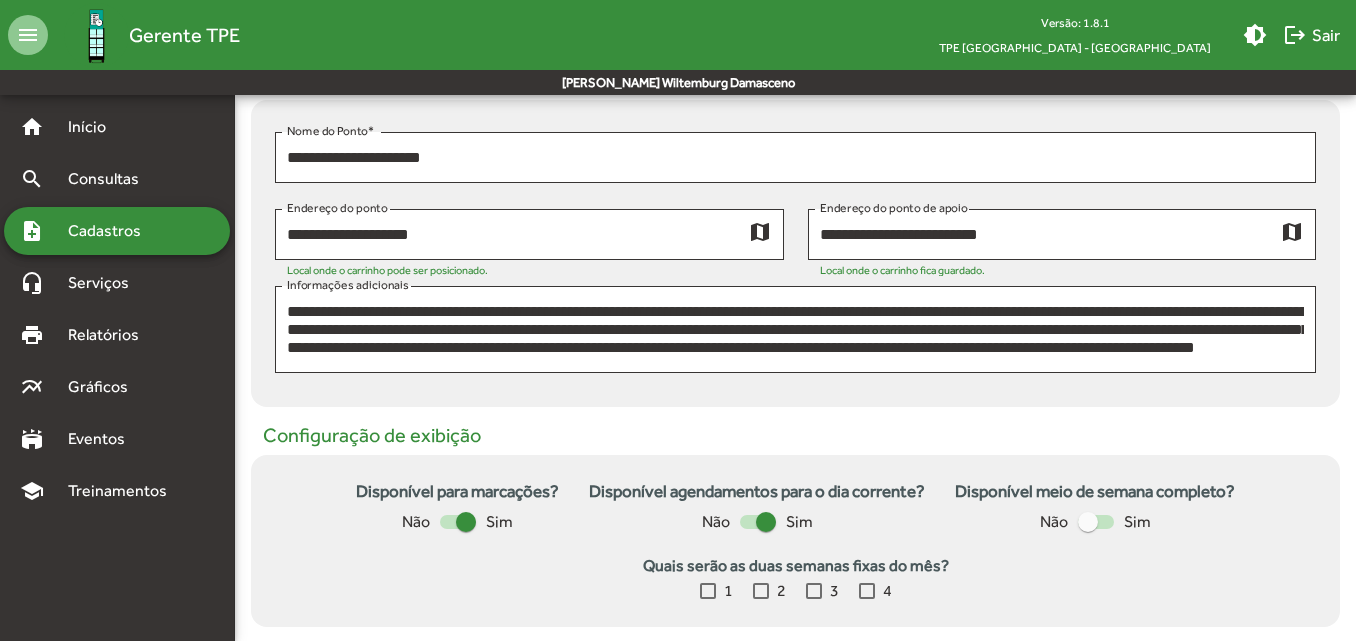 scroll, scrollTop: 907, scrollLeft: 0, axis: vertical 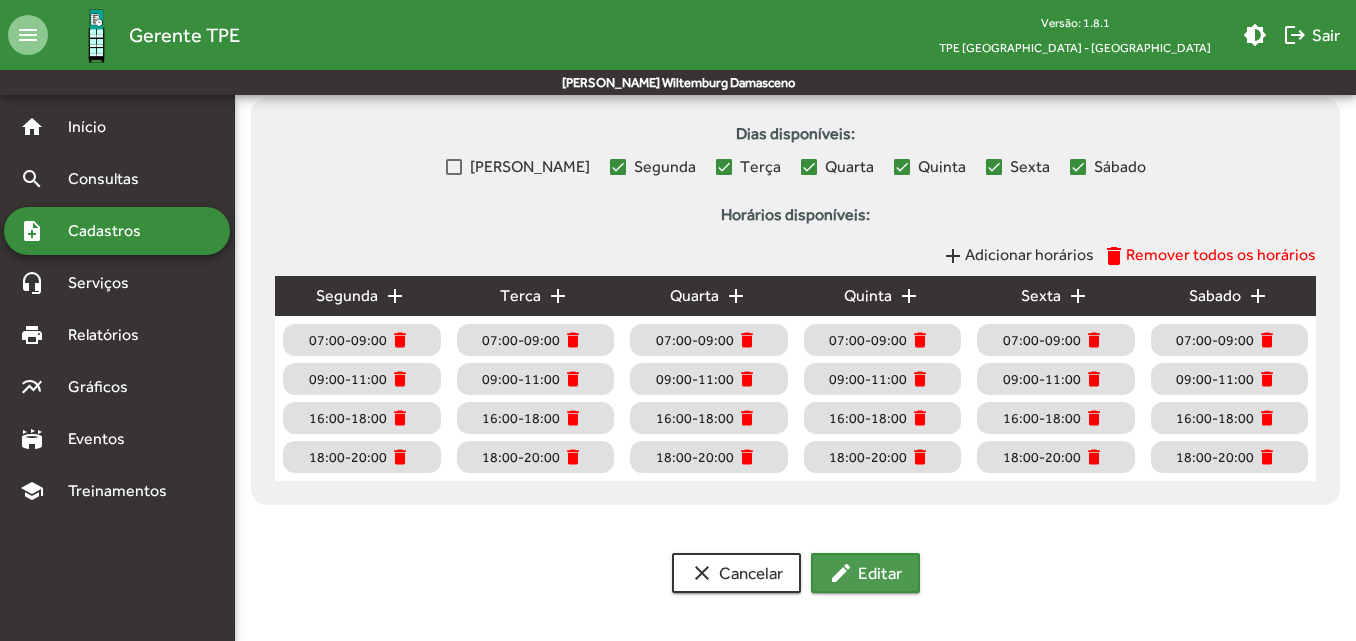 click on "edit  Editar" 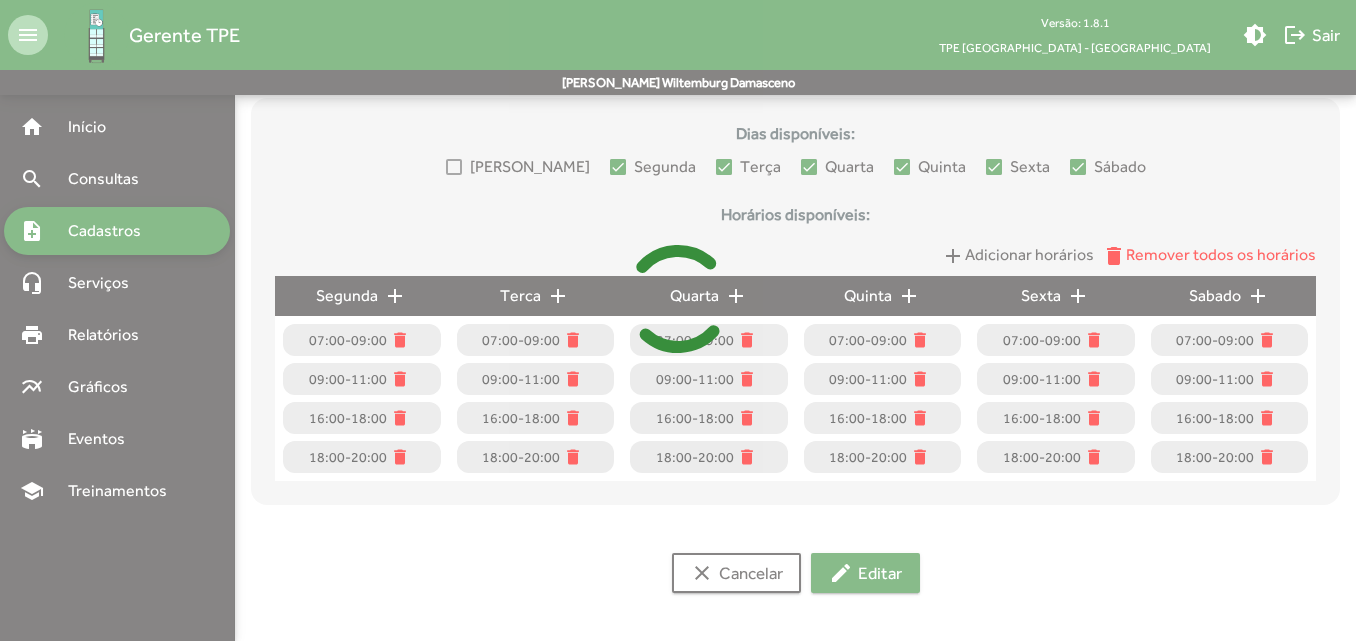 scroll, scrollTop: 0, scrollLeft: 0, axis: both 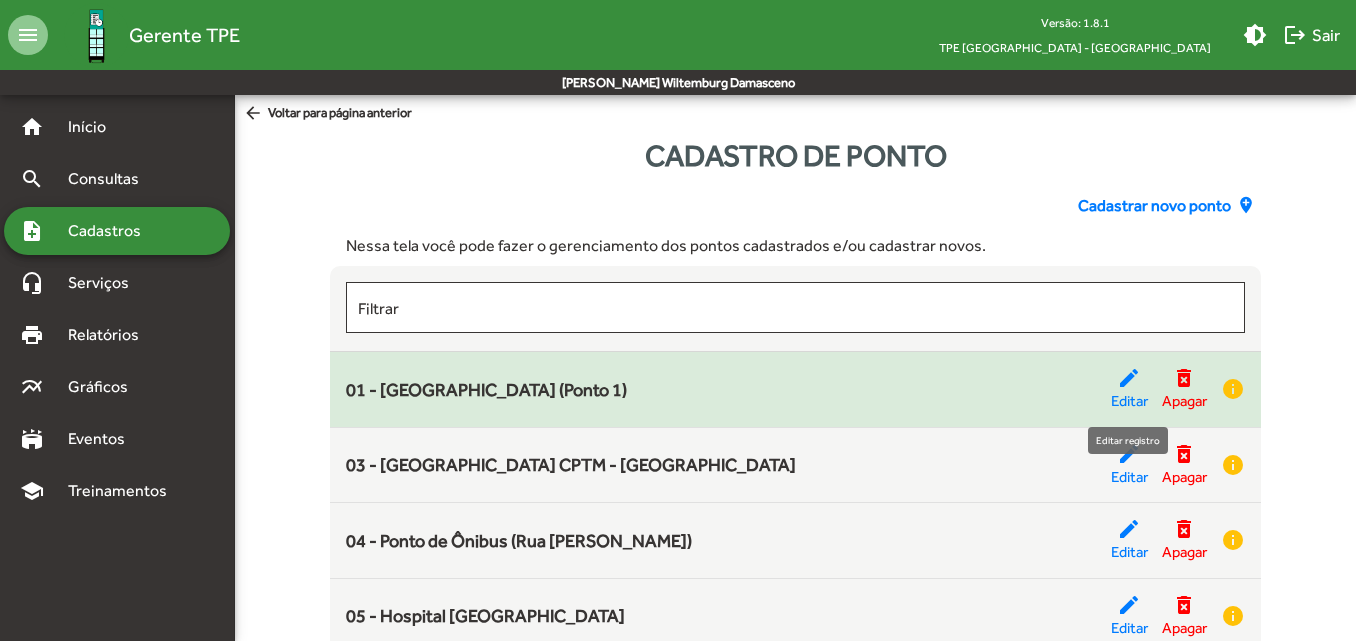 click on "Editar" 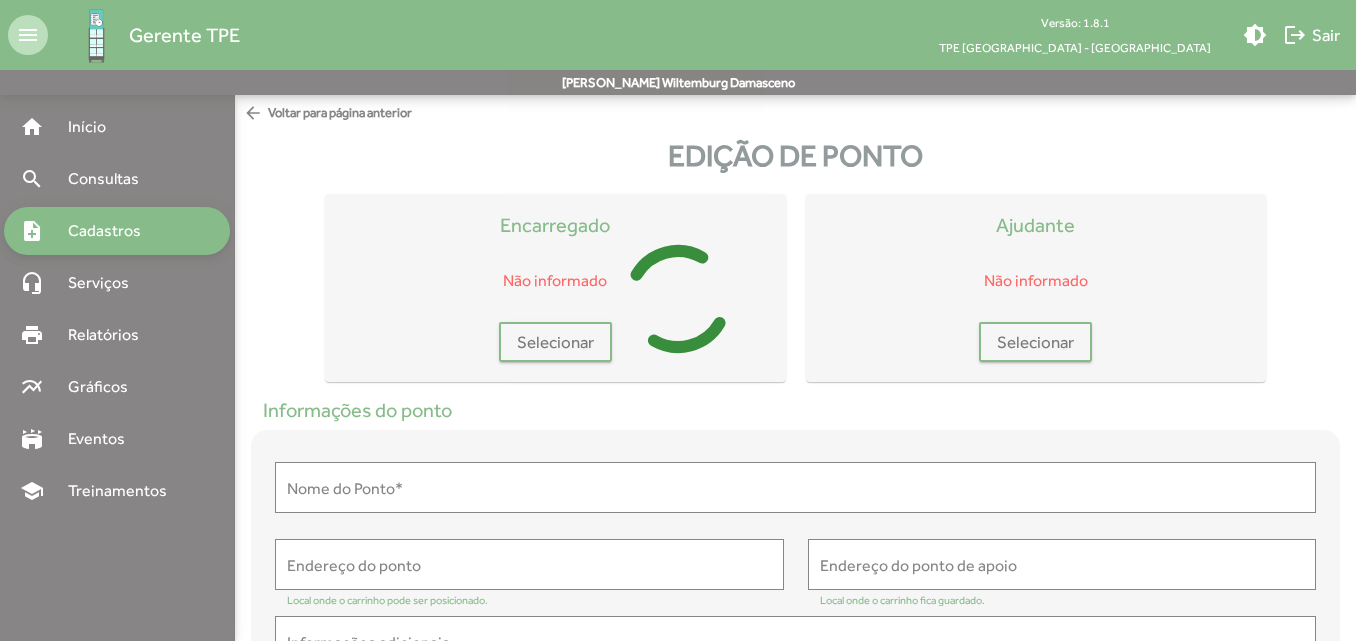 type on "**********" 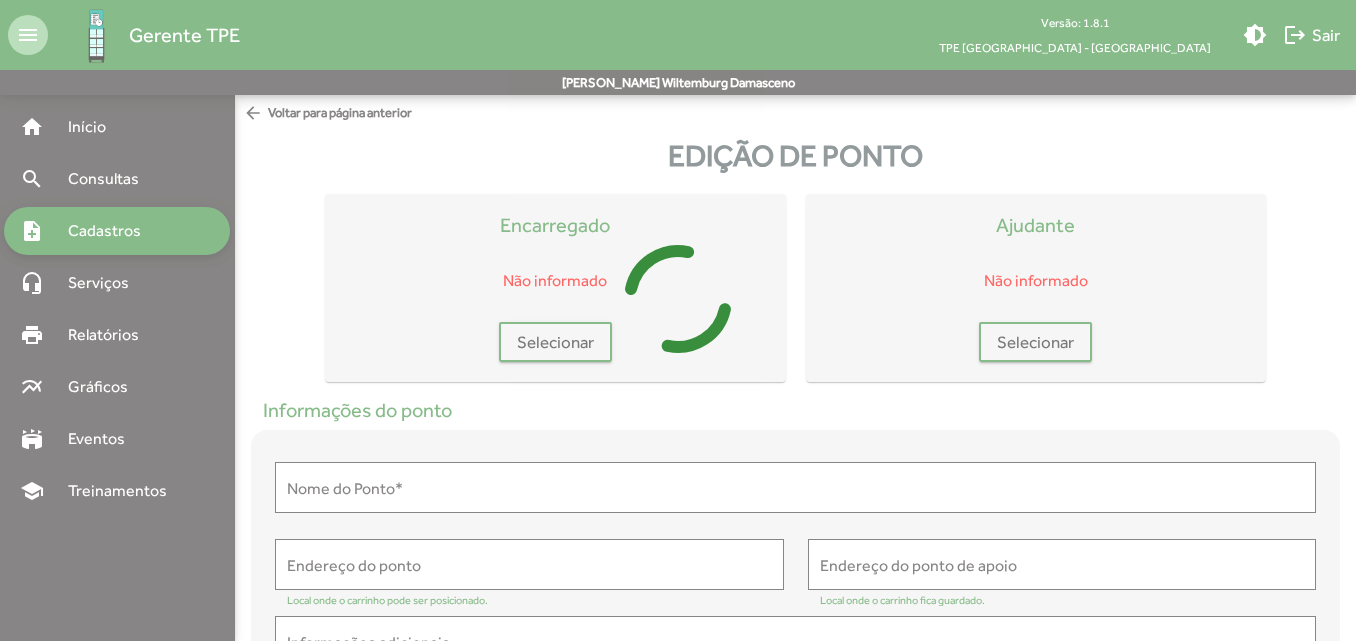 type on "**********" 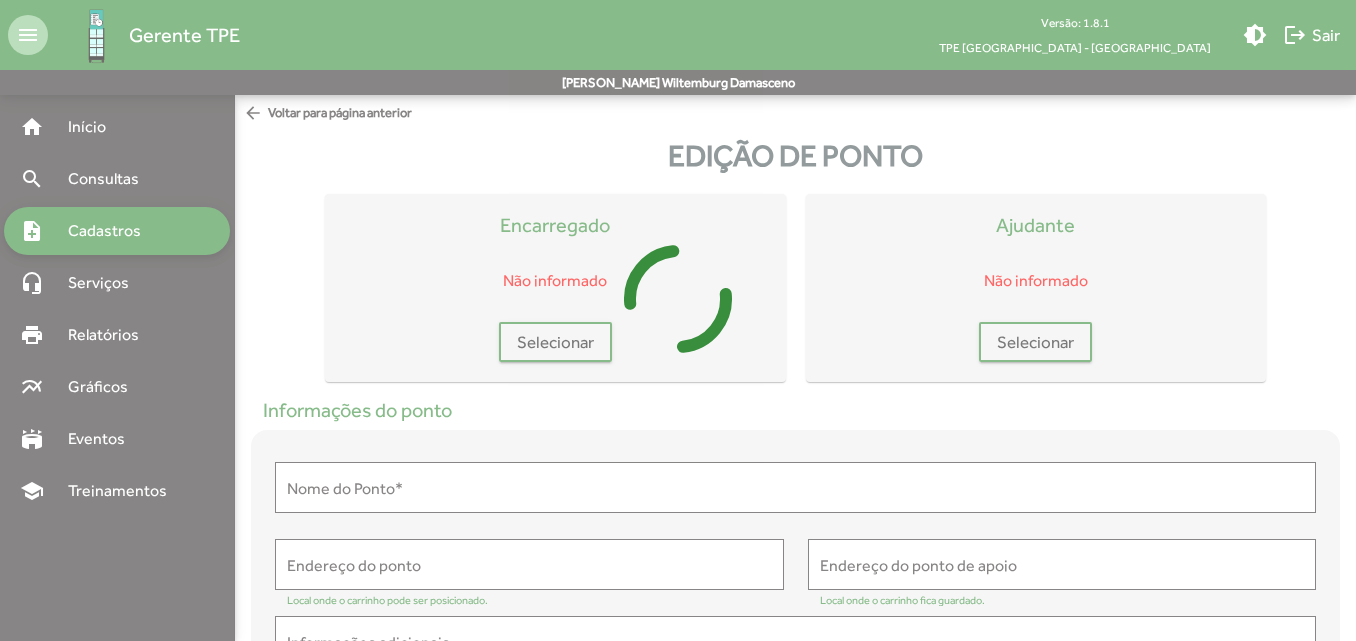 type on "**********" 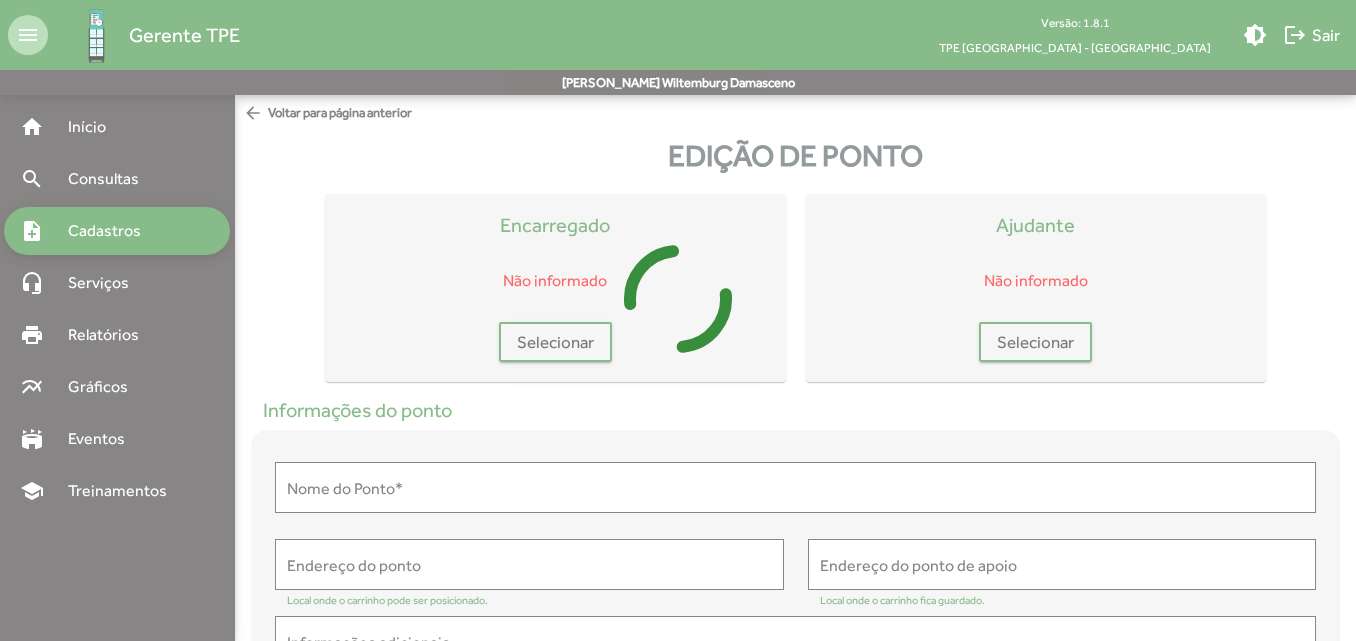 type on "**********" 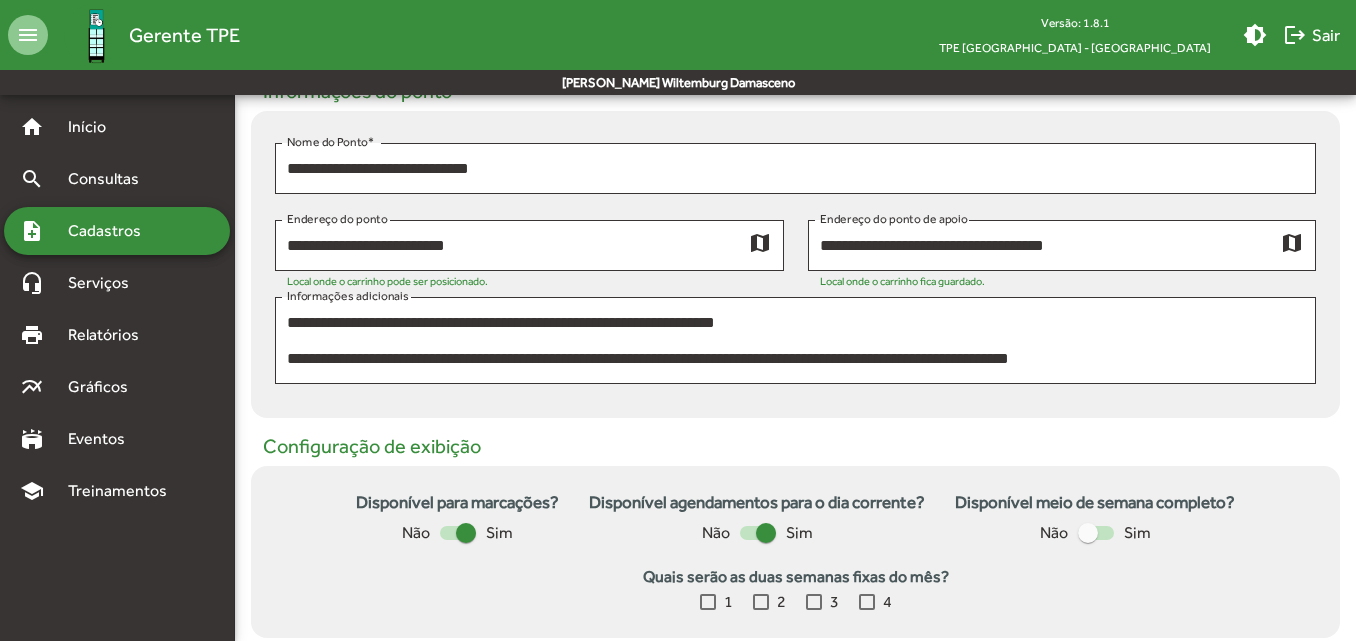 scroll, scrollTop: 337, scrollLeft: 0, axis: vertical 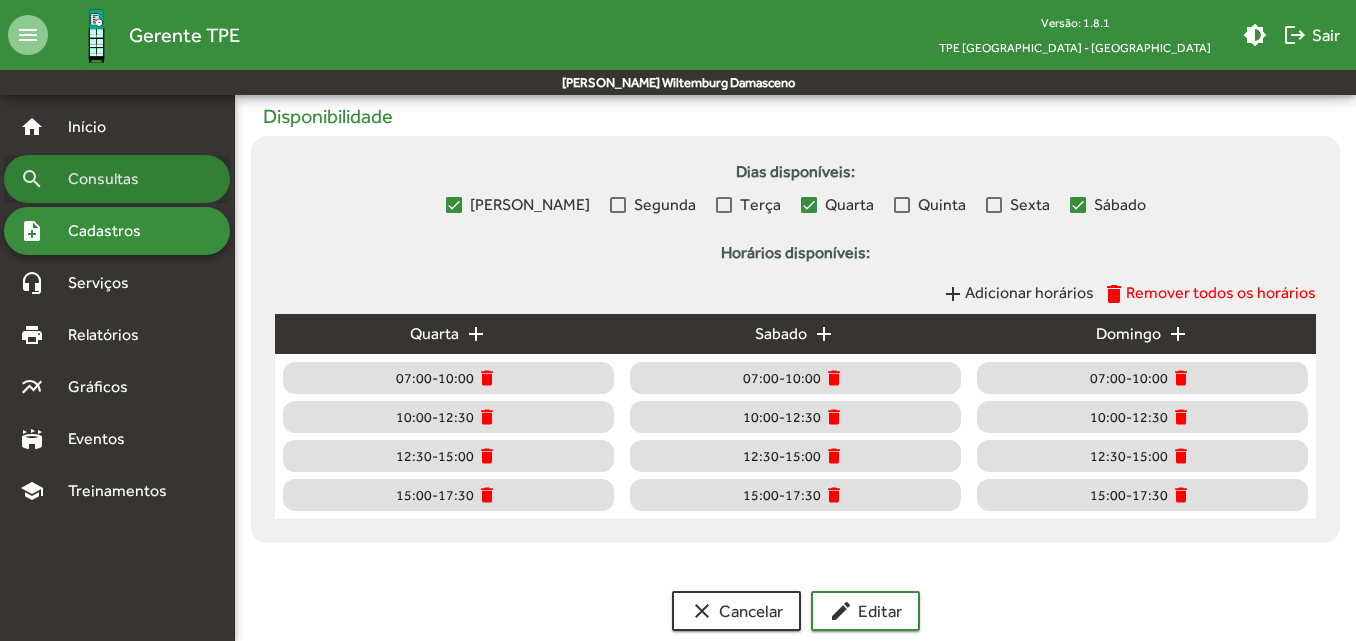click on "Consultas" at bounding box center [110, 179] 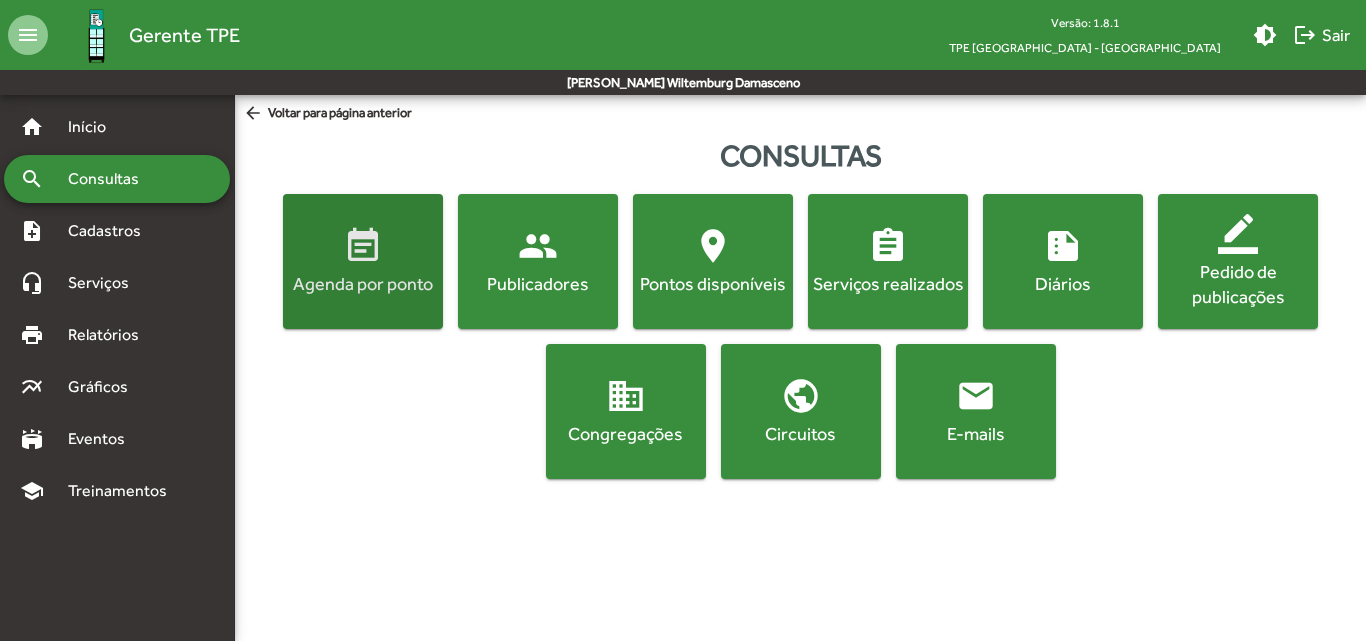 click on "event_note  Agenda por ponto" 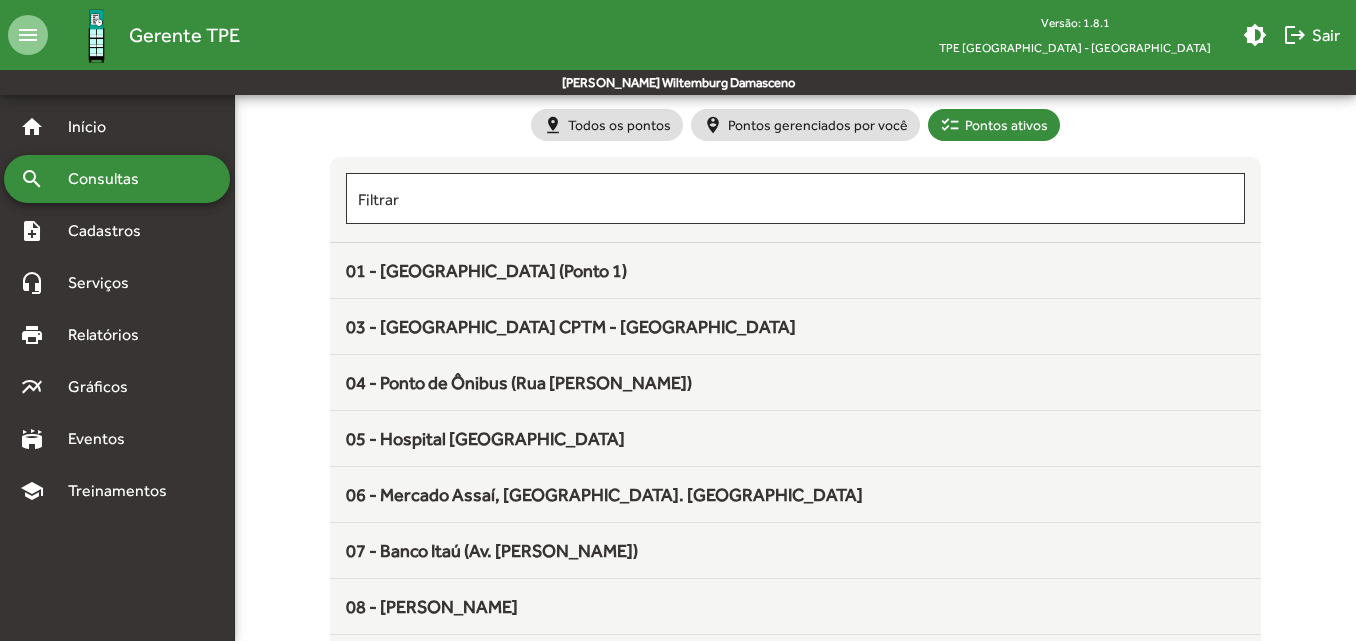 scroll, scrollTop: 118, scrollLeft: 0, axis: vertical 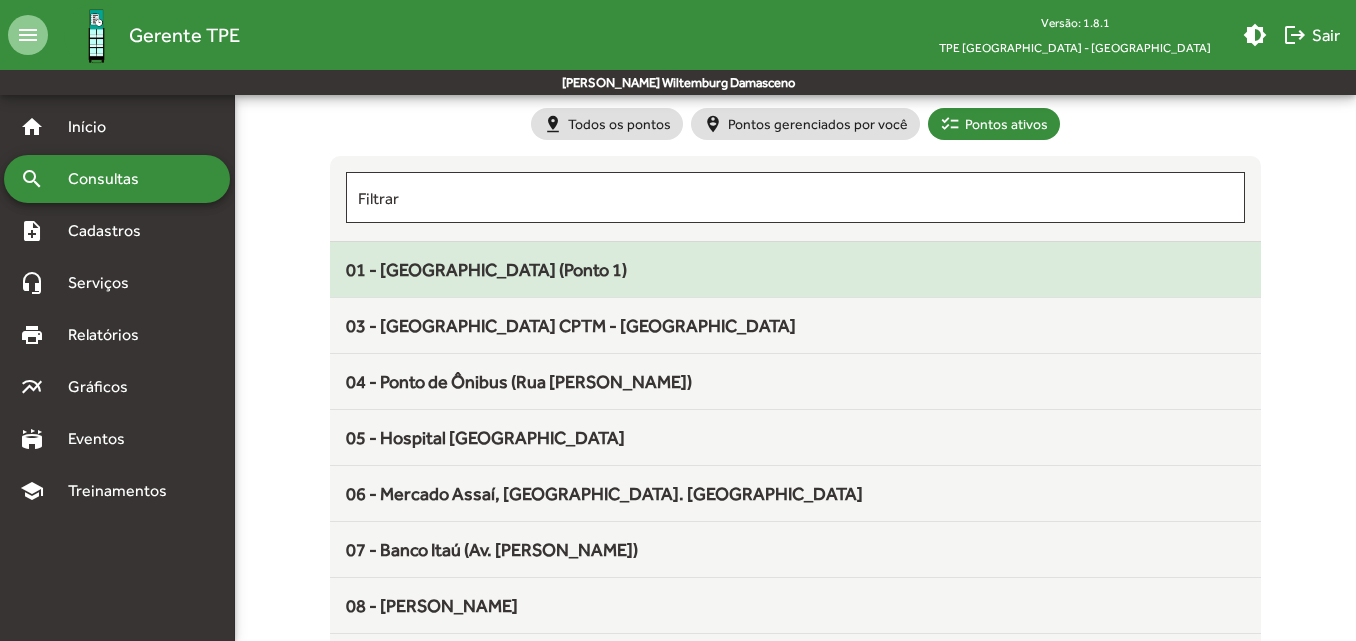 click on "01 - Parque do Carmo (Ponto 1)" 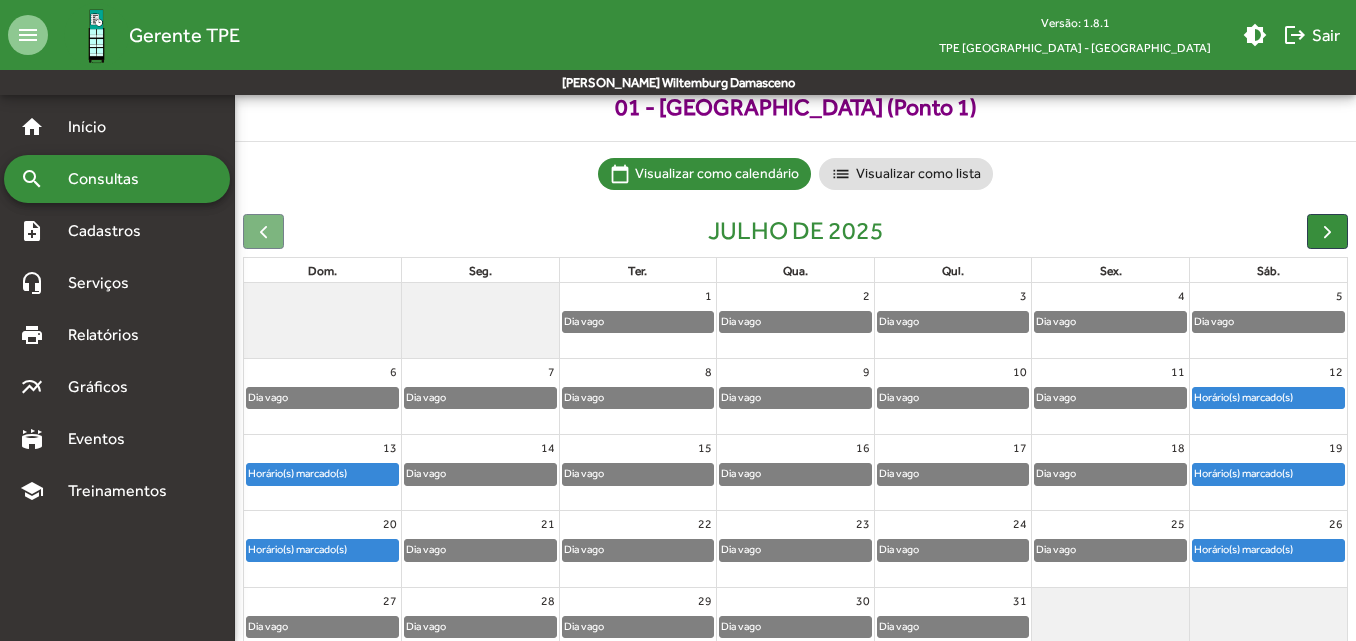scroll, scrollTop: 187, scrollLeft: 0, axis: vertical 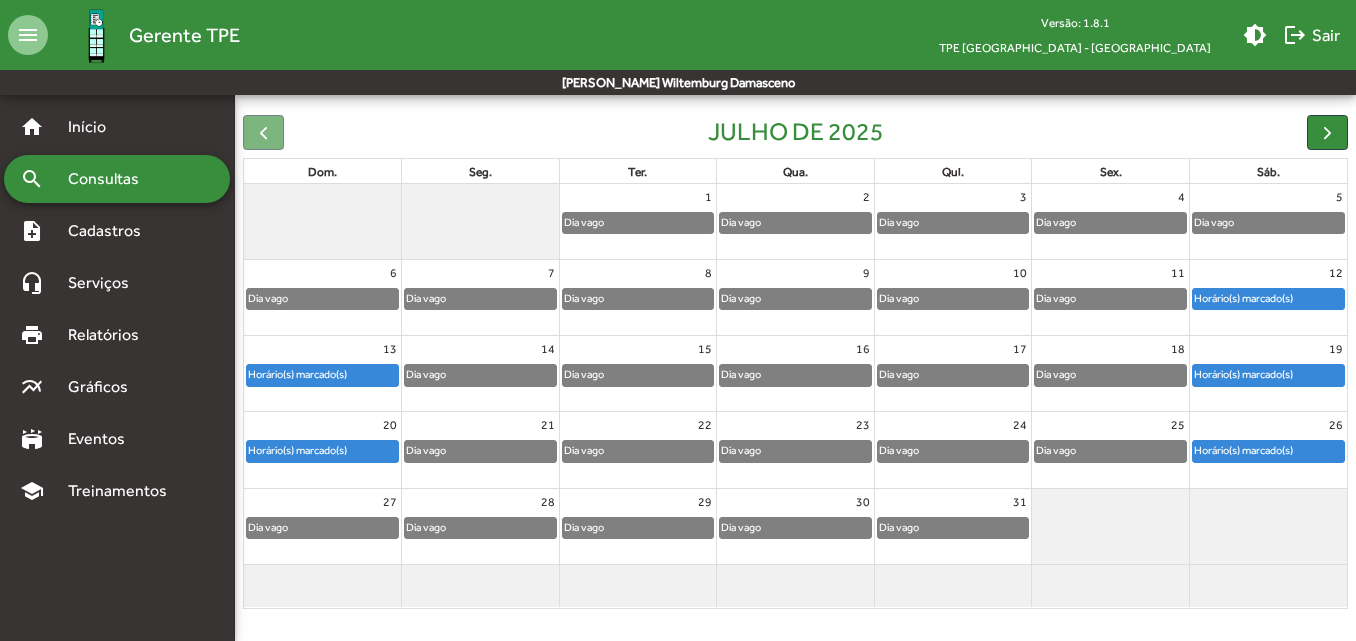 click on "Horário(s) marcado(s)" 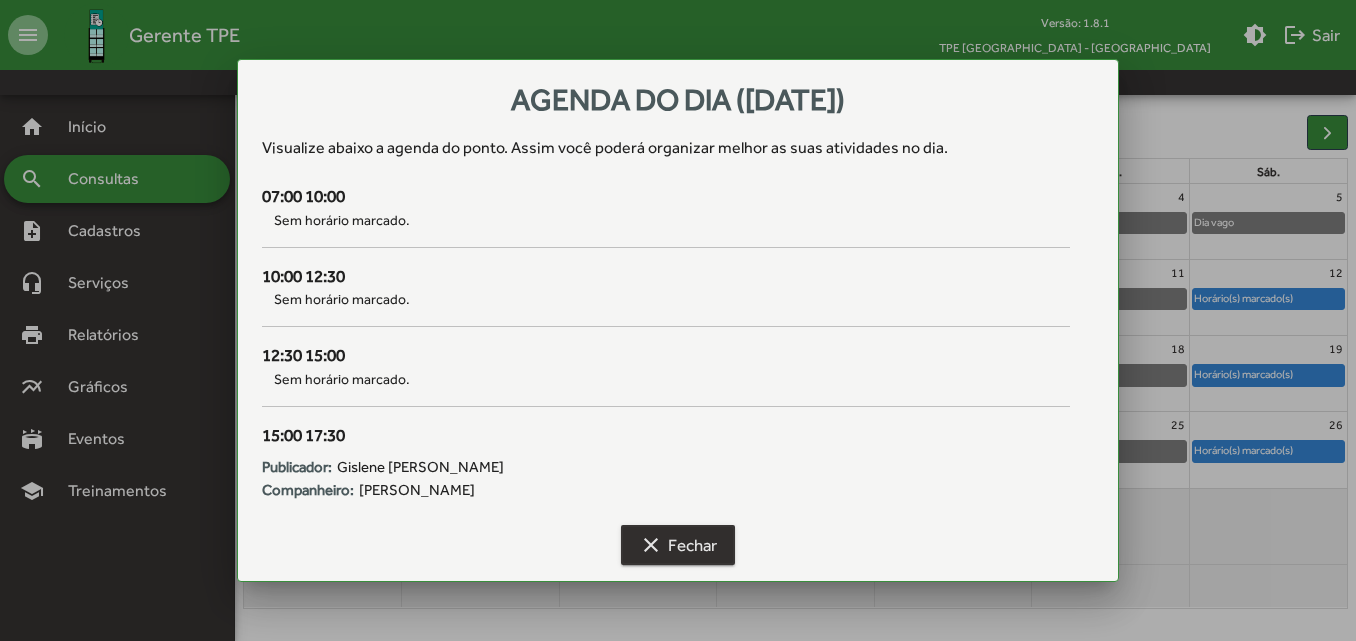 click on "clear  Fechar" at bounding box center [678, 545] 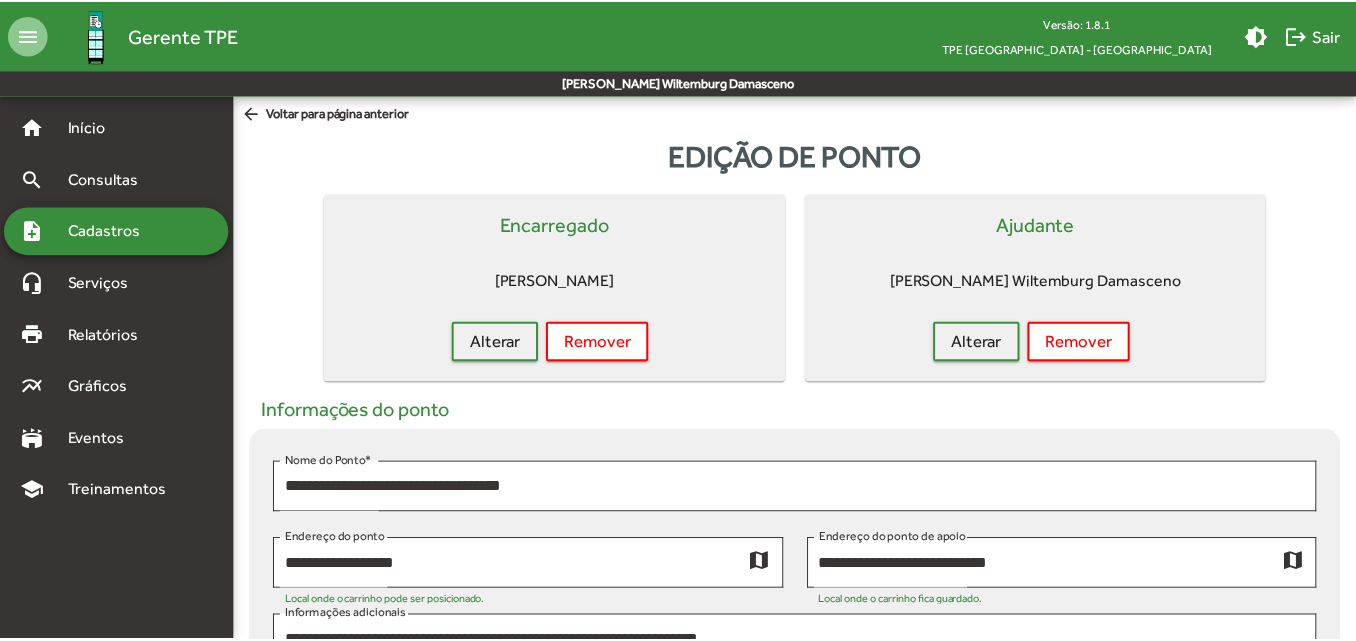 scroll, scrollTop: 0, scrollLeft: 0, axis: both 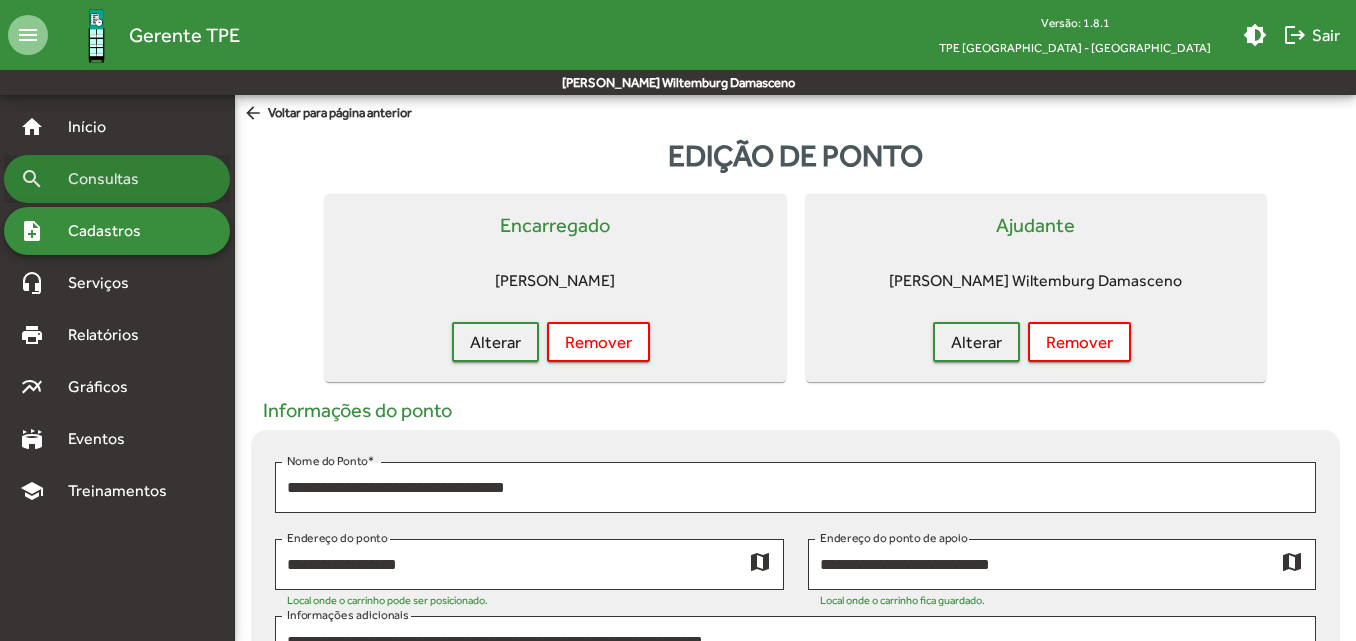 click on "Consultas" at bounding box center (110, 179) 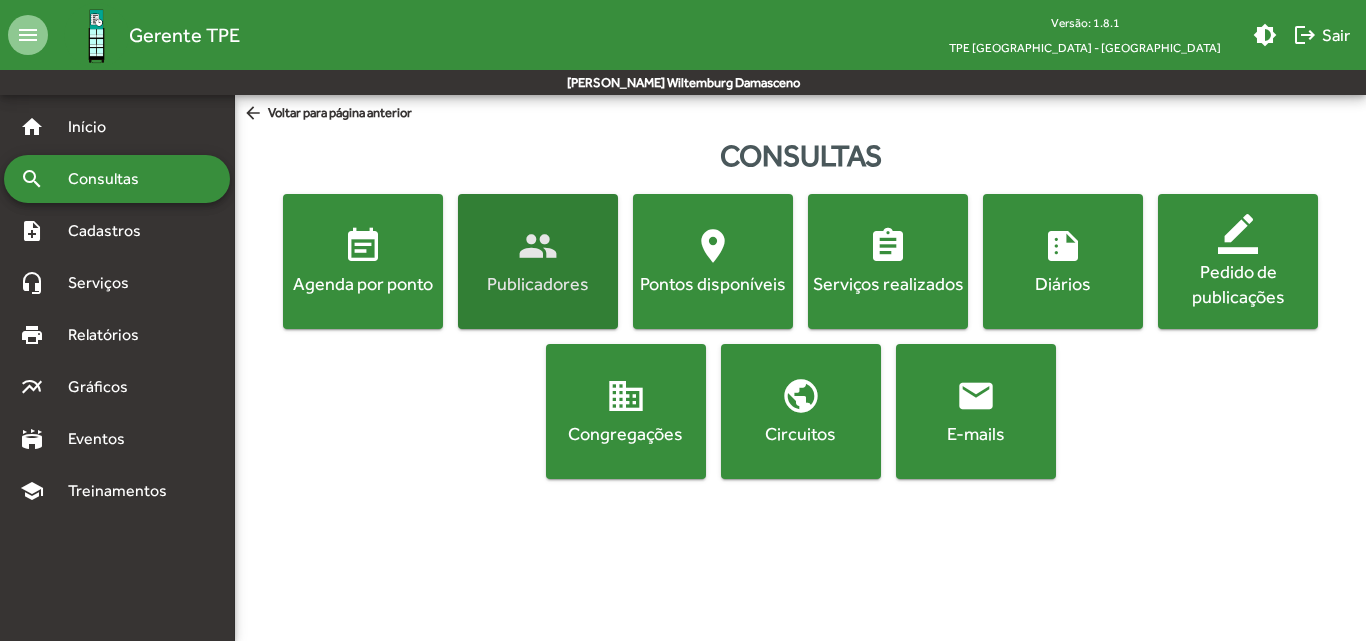 click on "Publicadores" 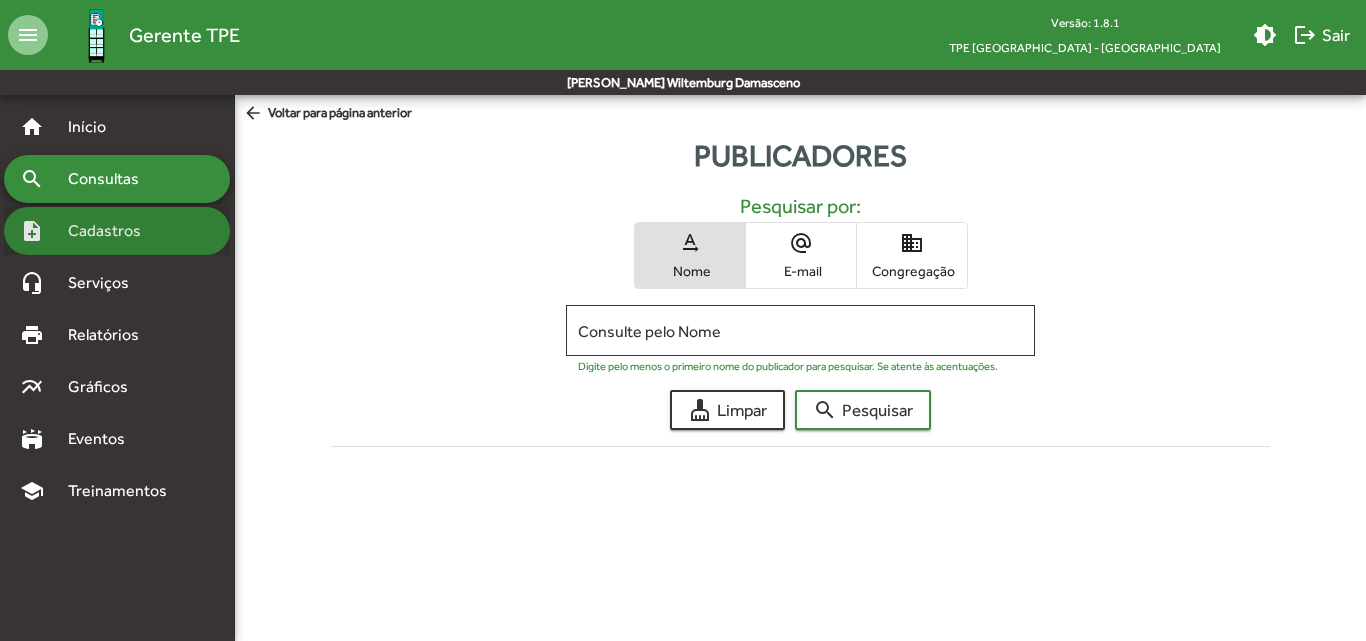 click on "note_add Cadastros" at bounding box center [117, 231] 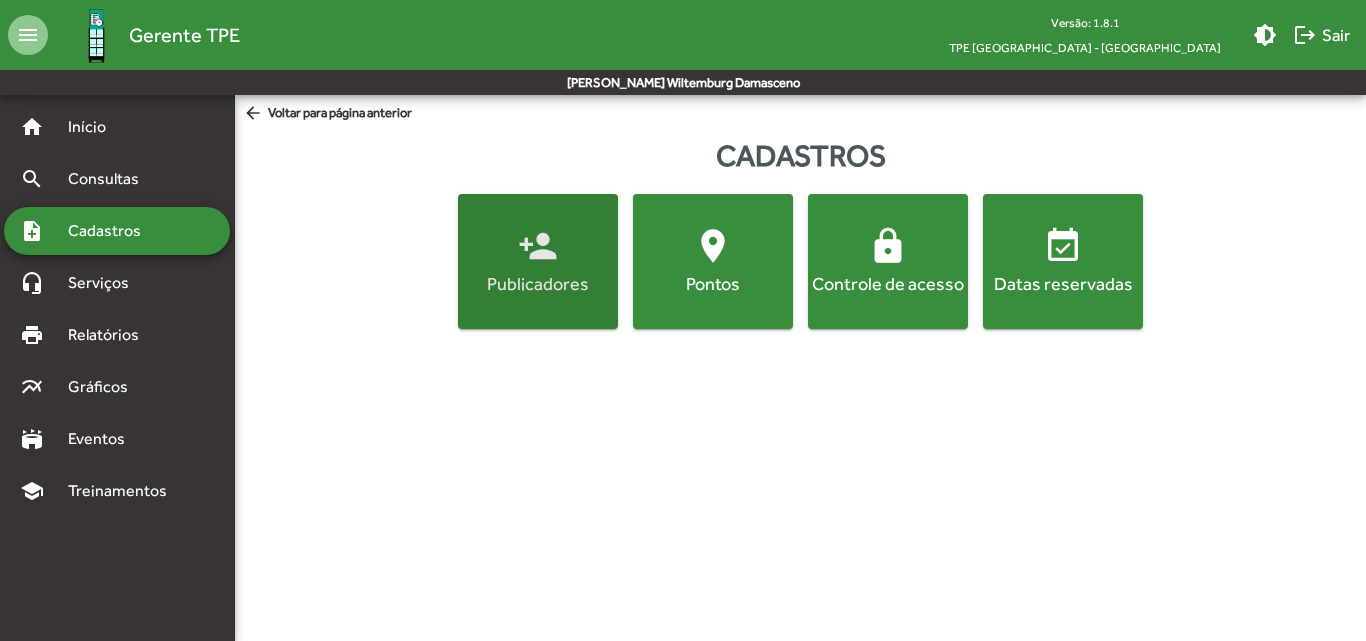 click on "person_add  Publicadores" 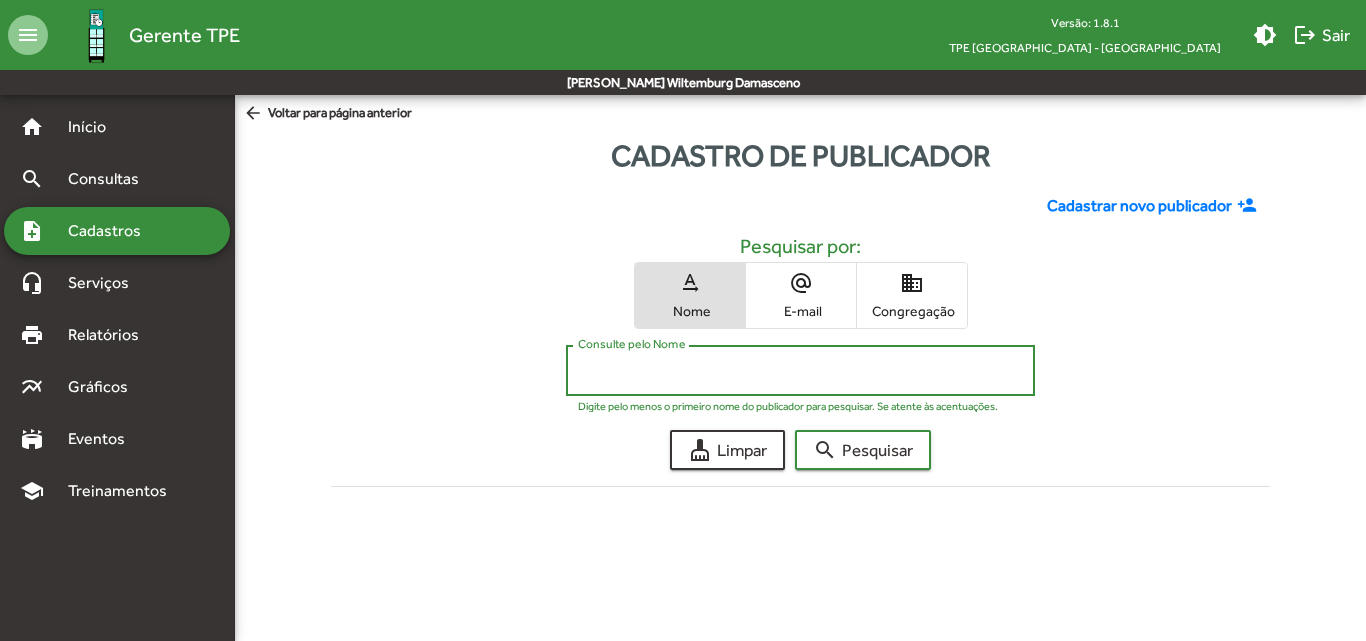 click on "Consulte pelo Nome" at bounding box center [800, 371] 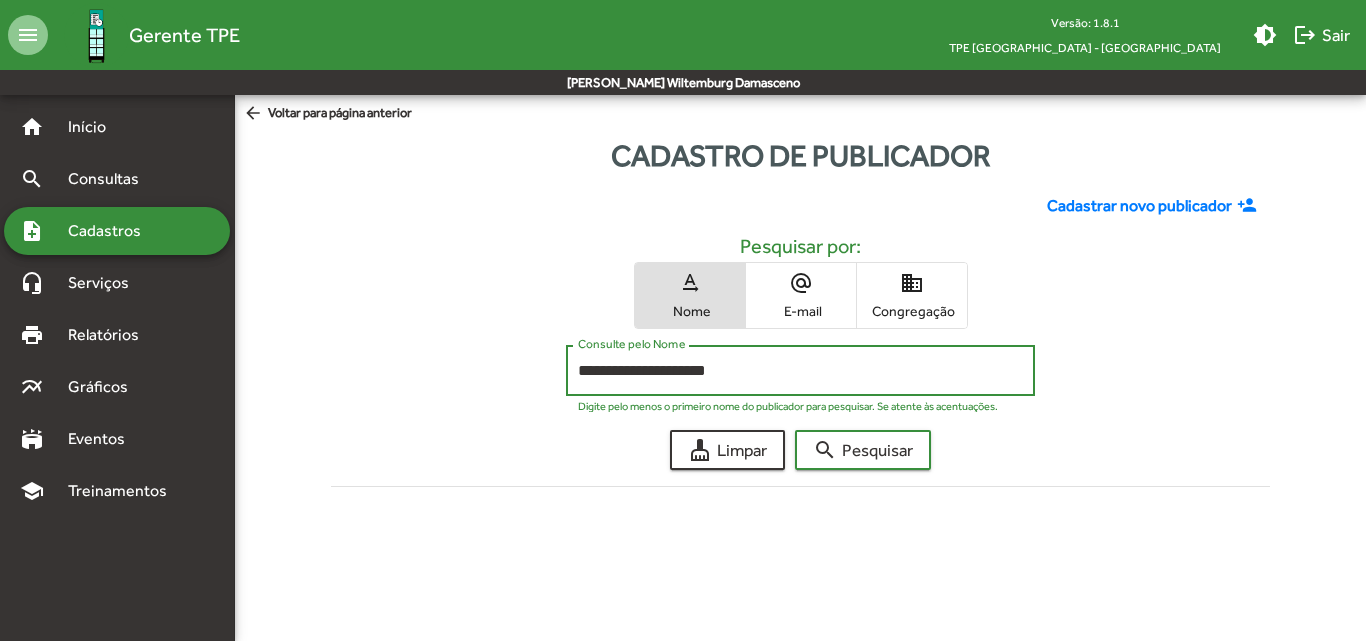 type on "**********" 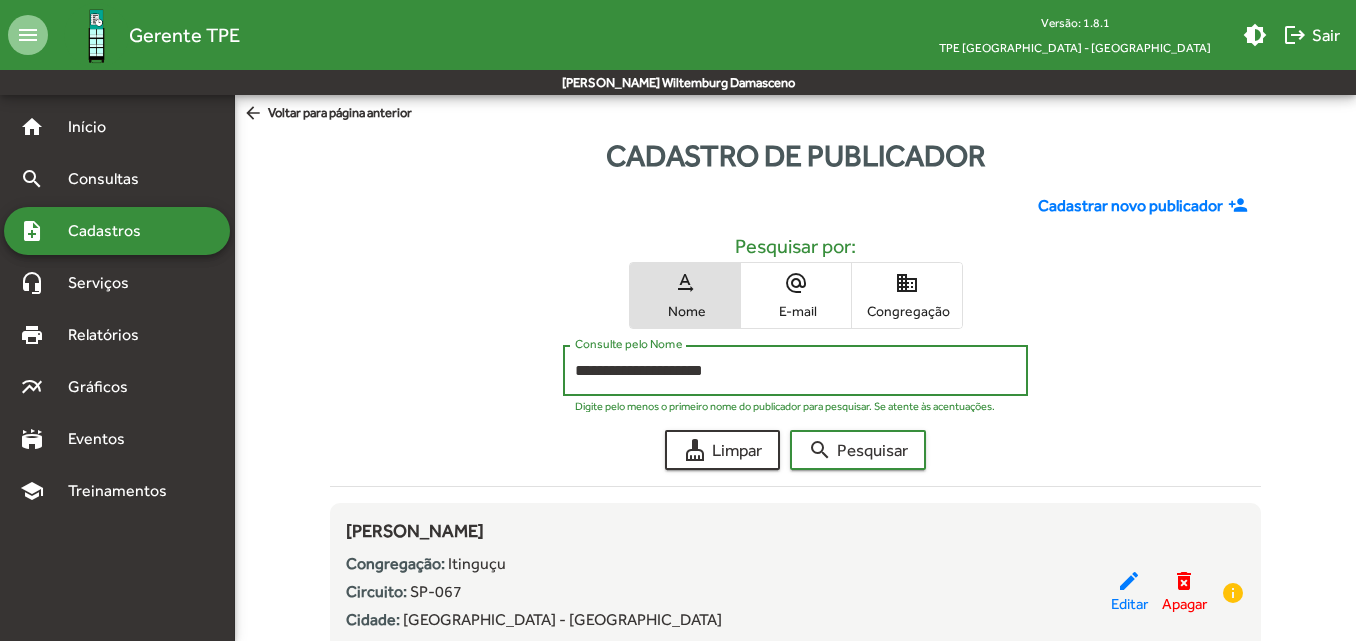 scroll, scrollTop: 105, scrollLeft: 0, axis: vertical 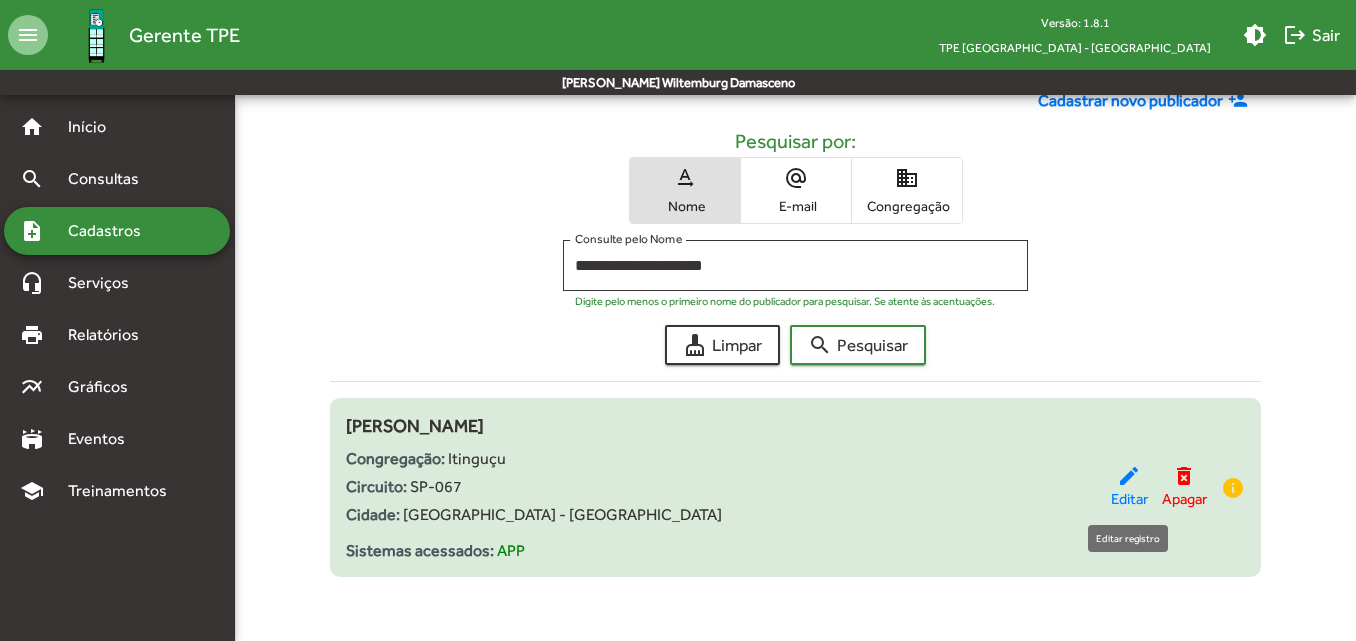 click on "edit" 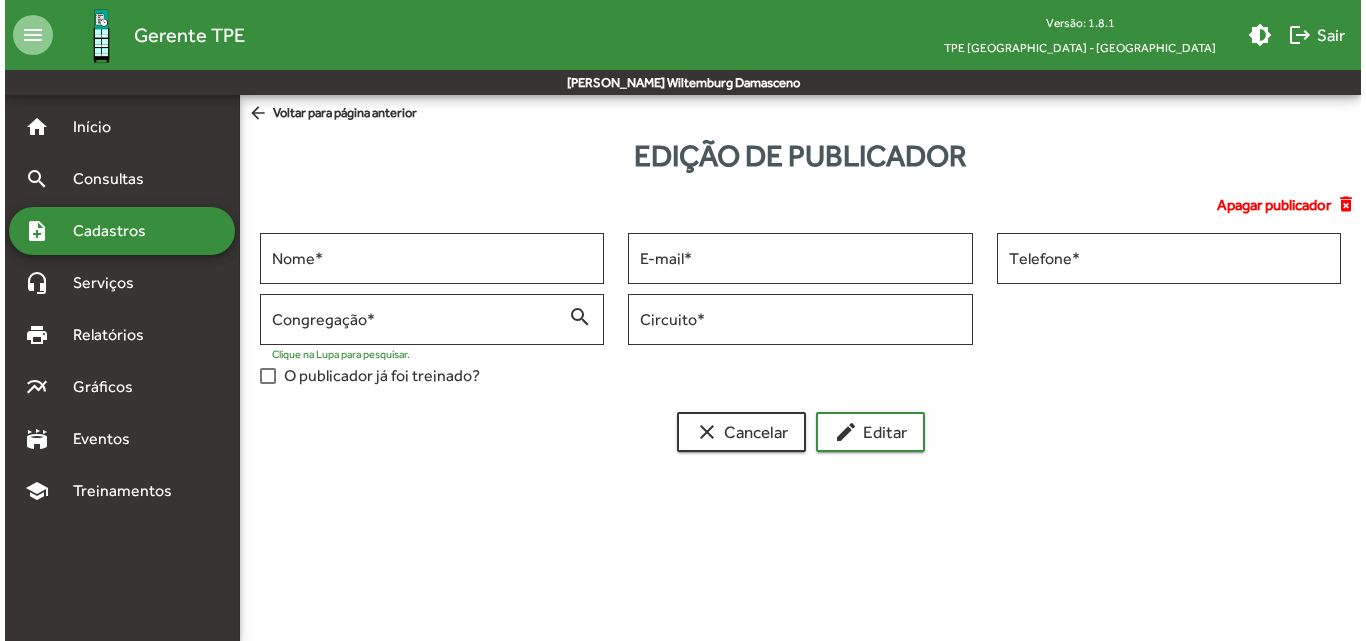 scroll, scrollTop: 0, scrollLeft: 0, axis: both 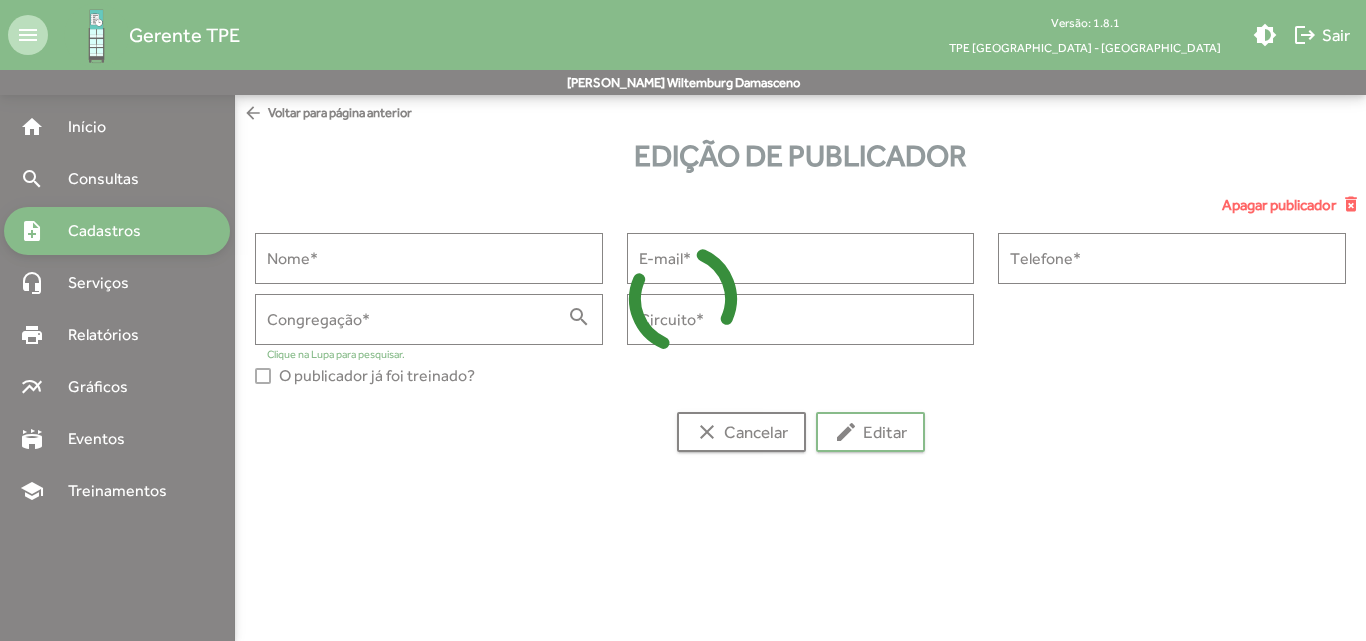 type on "**********" 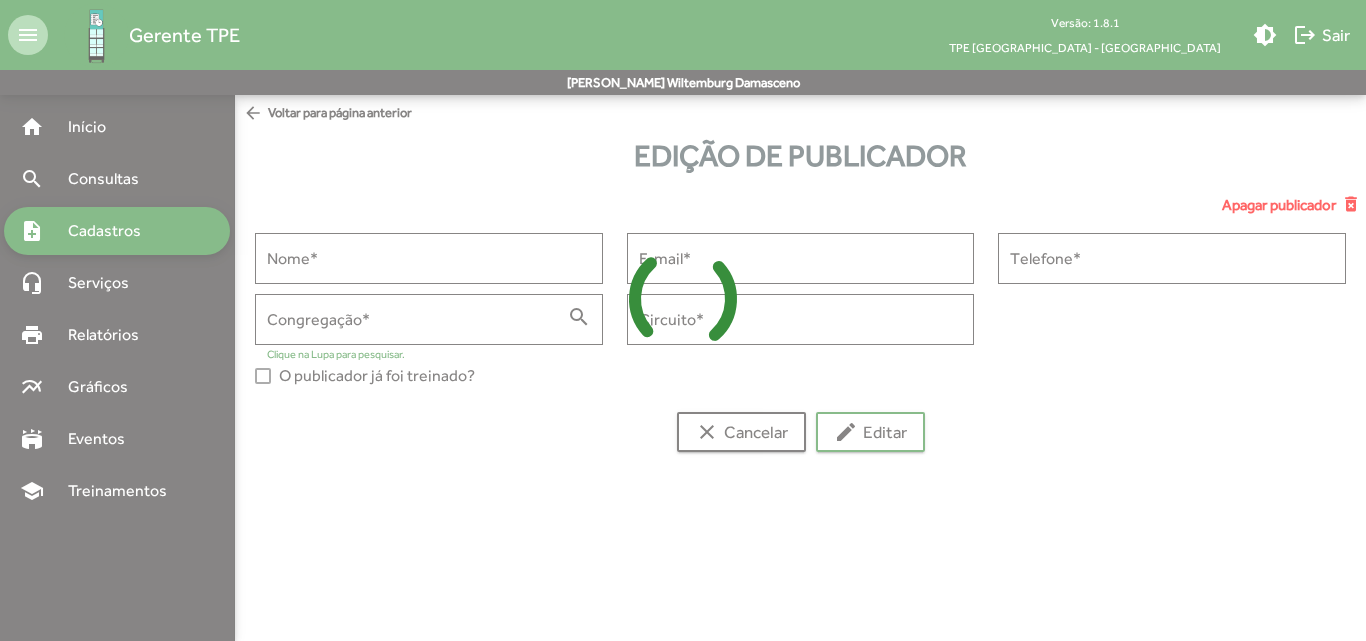 type on "**********" 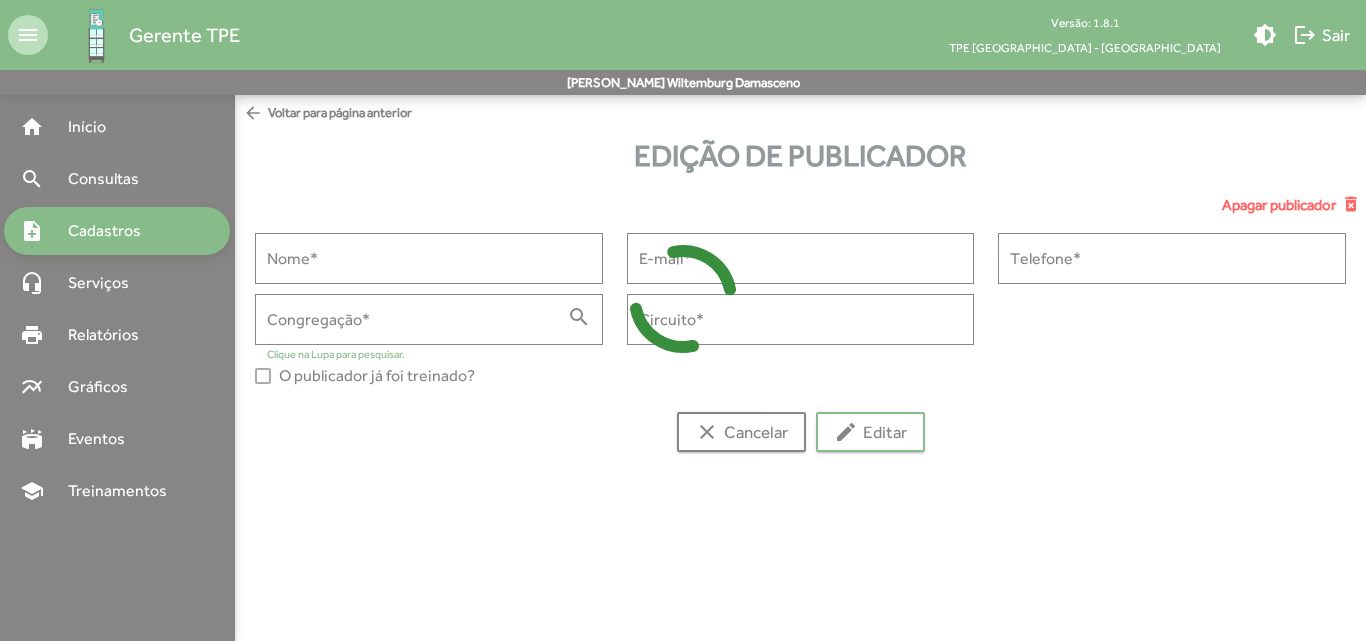 type on "**********" 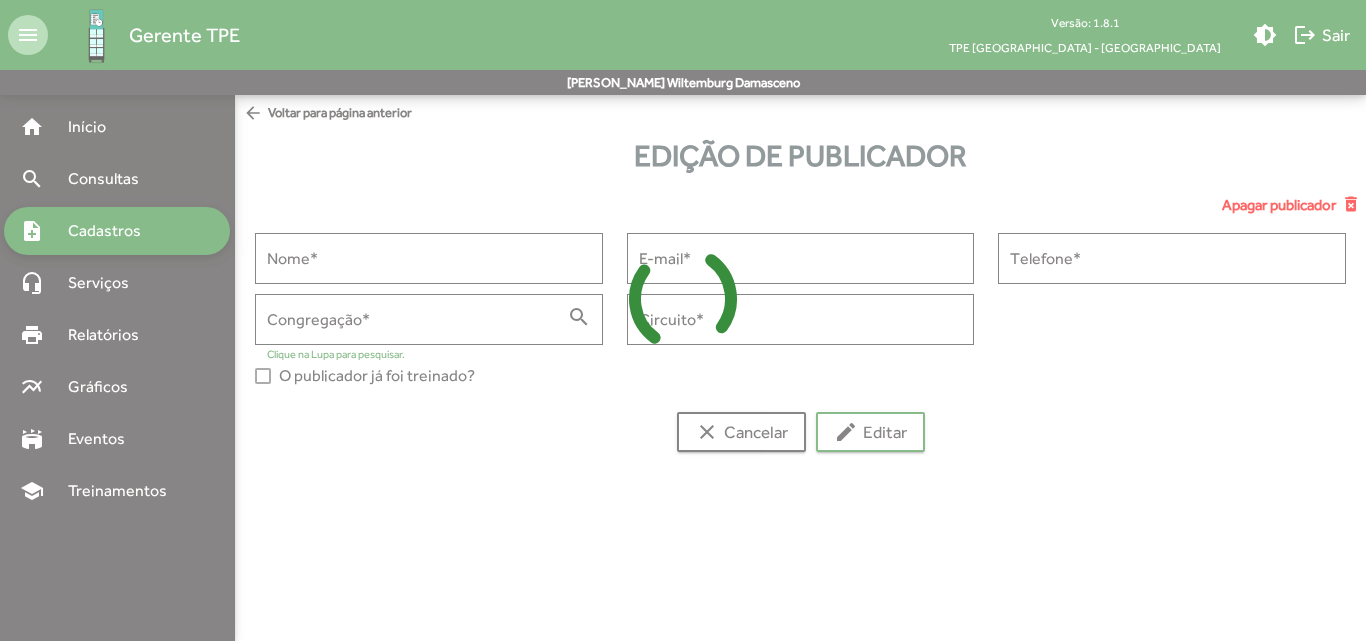 type on "**********" 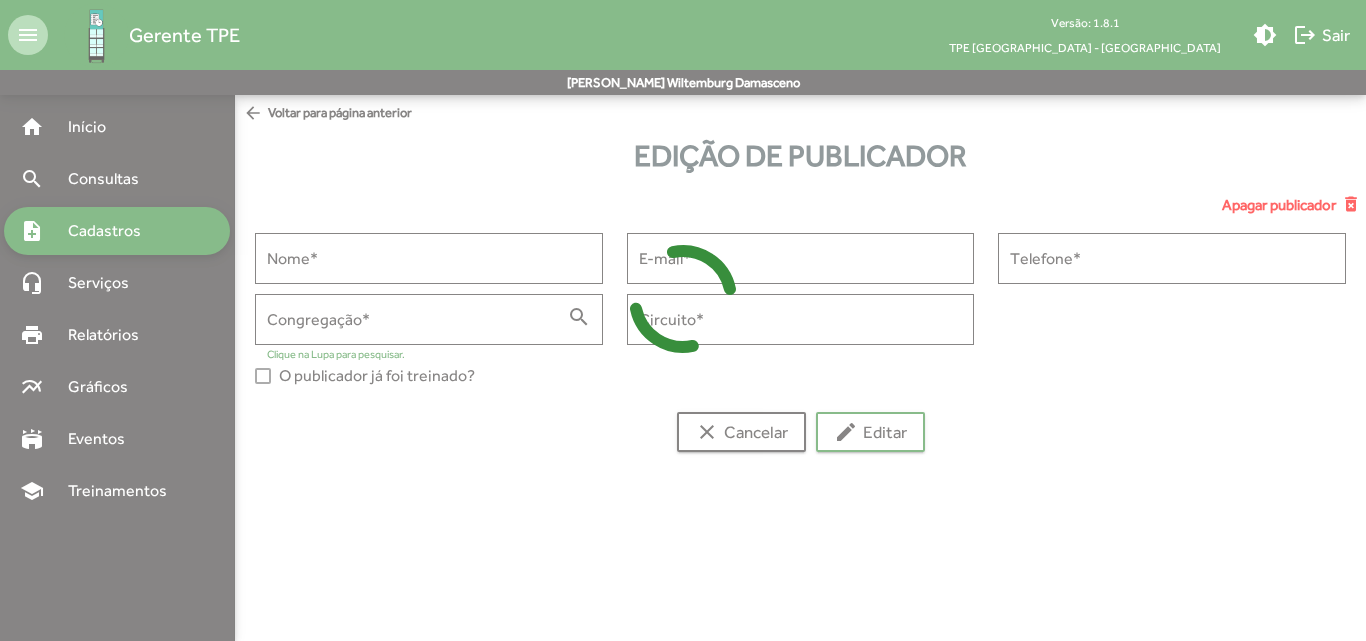 type on "******" 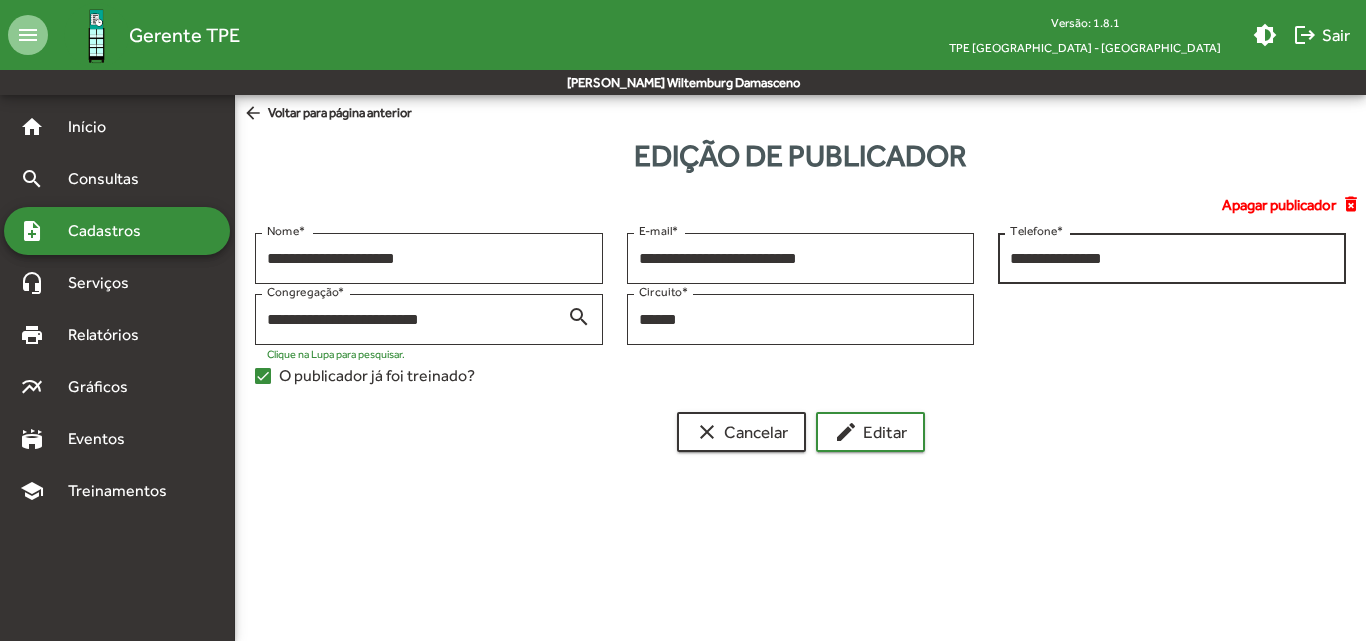 click on "**********" at bounding box center (1172, 259) 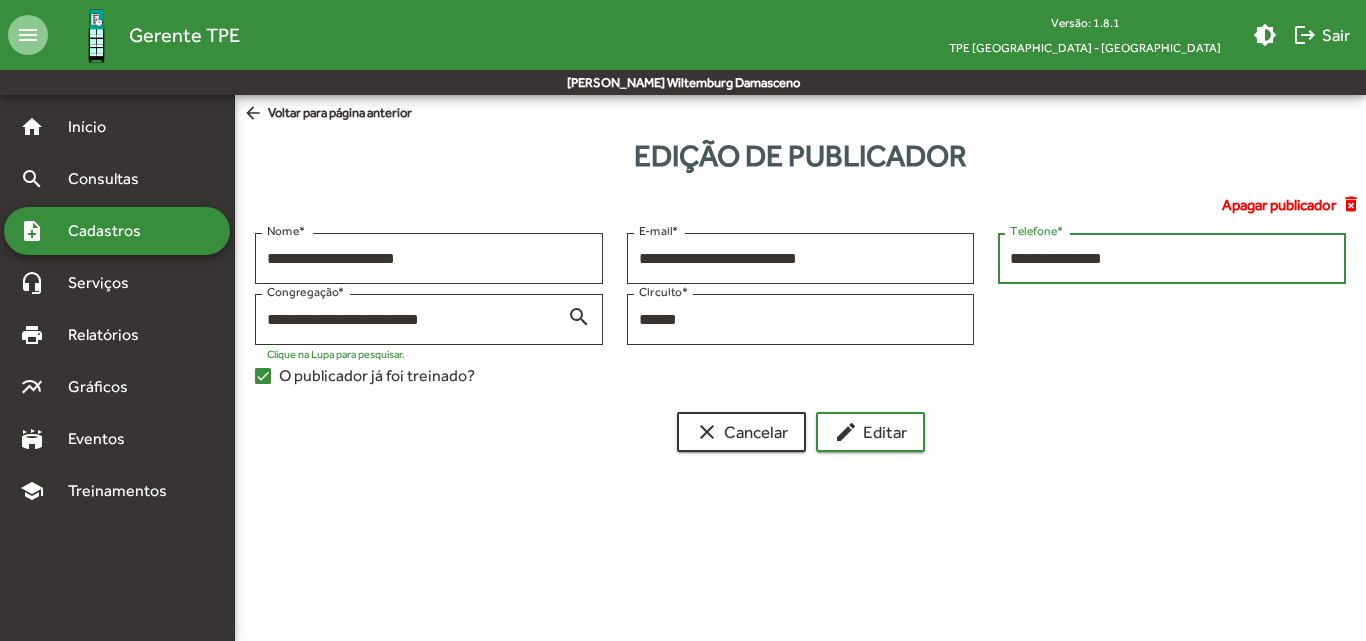 click on "**********" at bounding box center [1172, 259] 